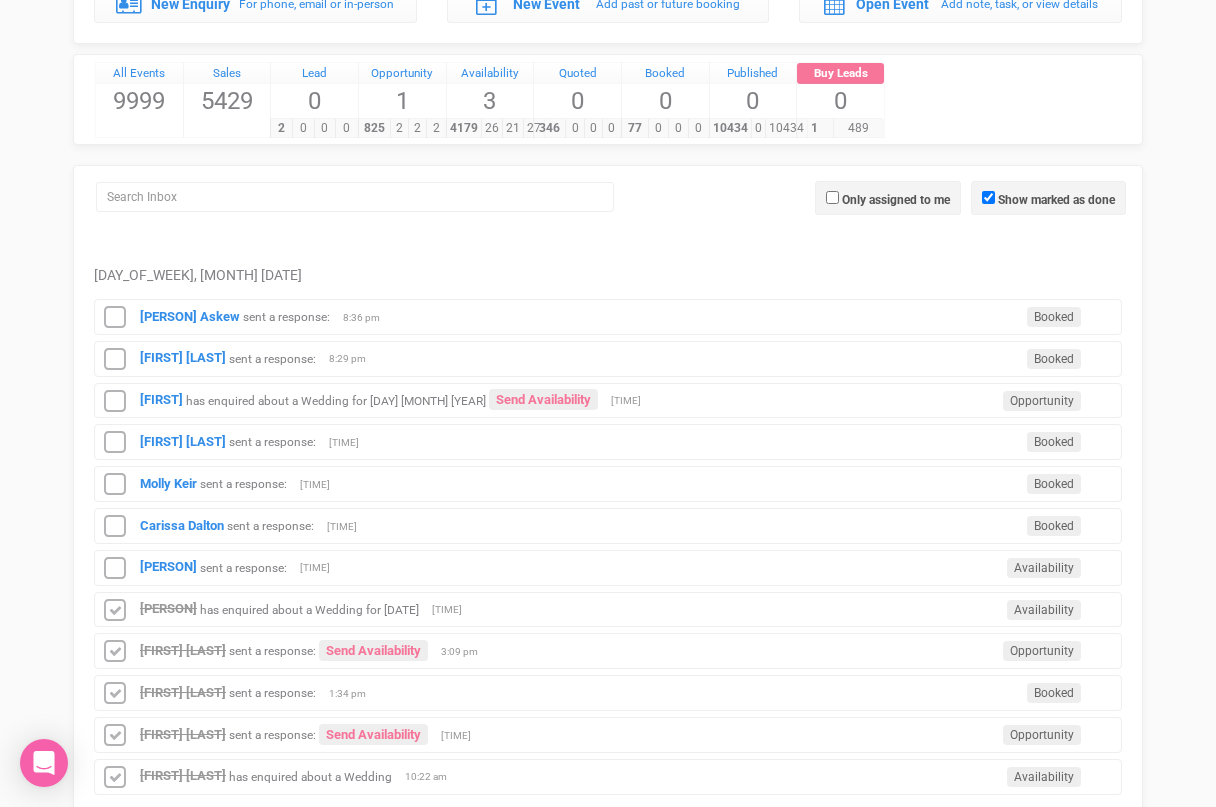 scroll, scrollTop: 77, scrollLeft: 0, axis: vertical 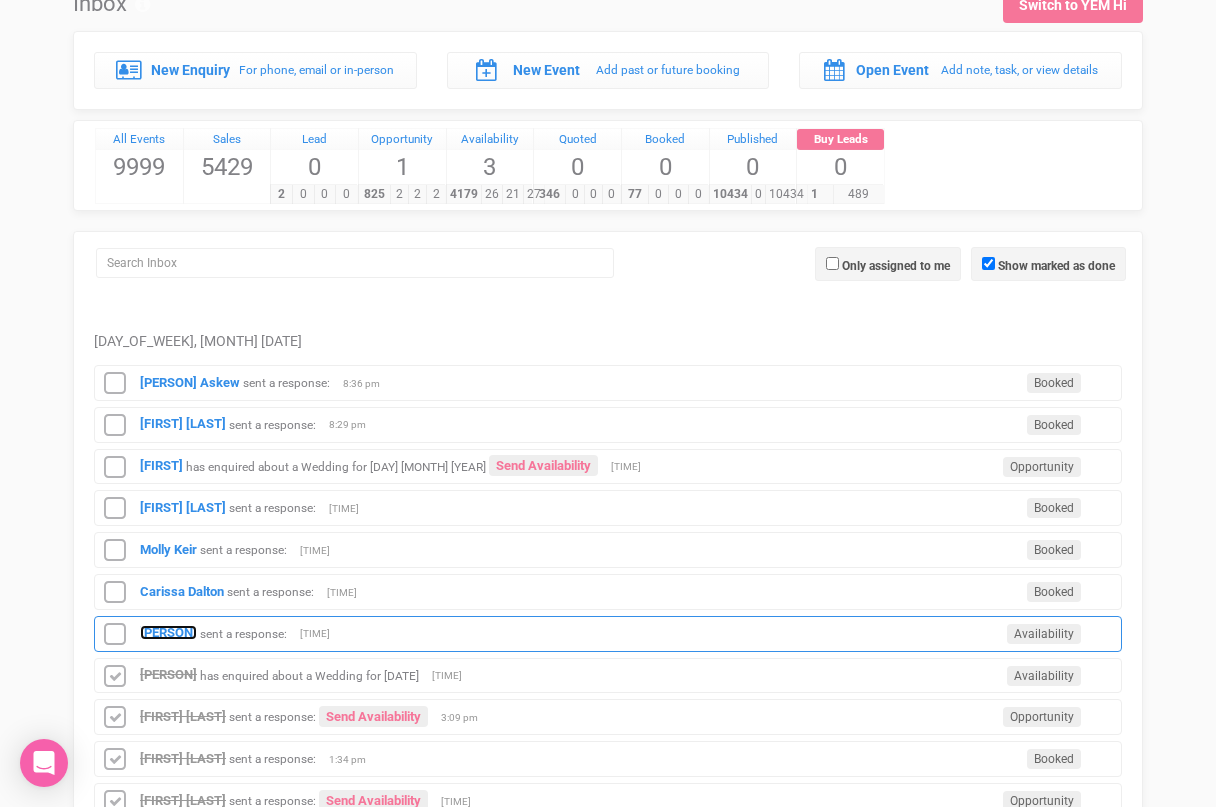 click on "[PERSON]" at bounding box center (168, 632) 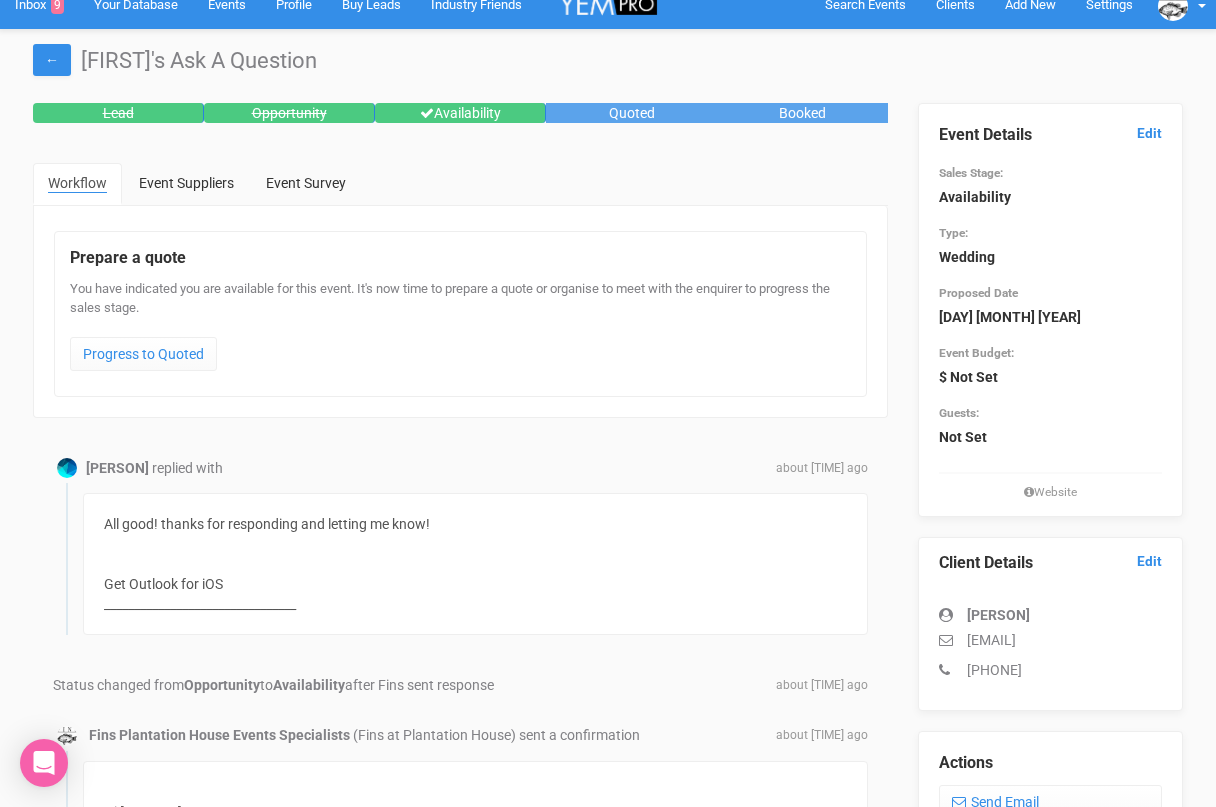 scroll, scrollTop: 0, scrollLeft: 0, axis: both 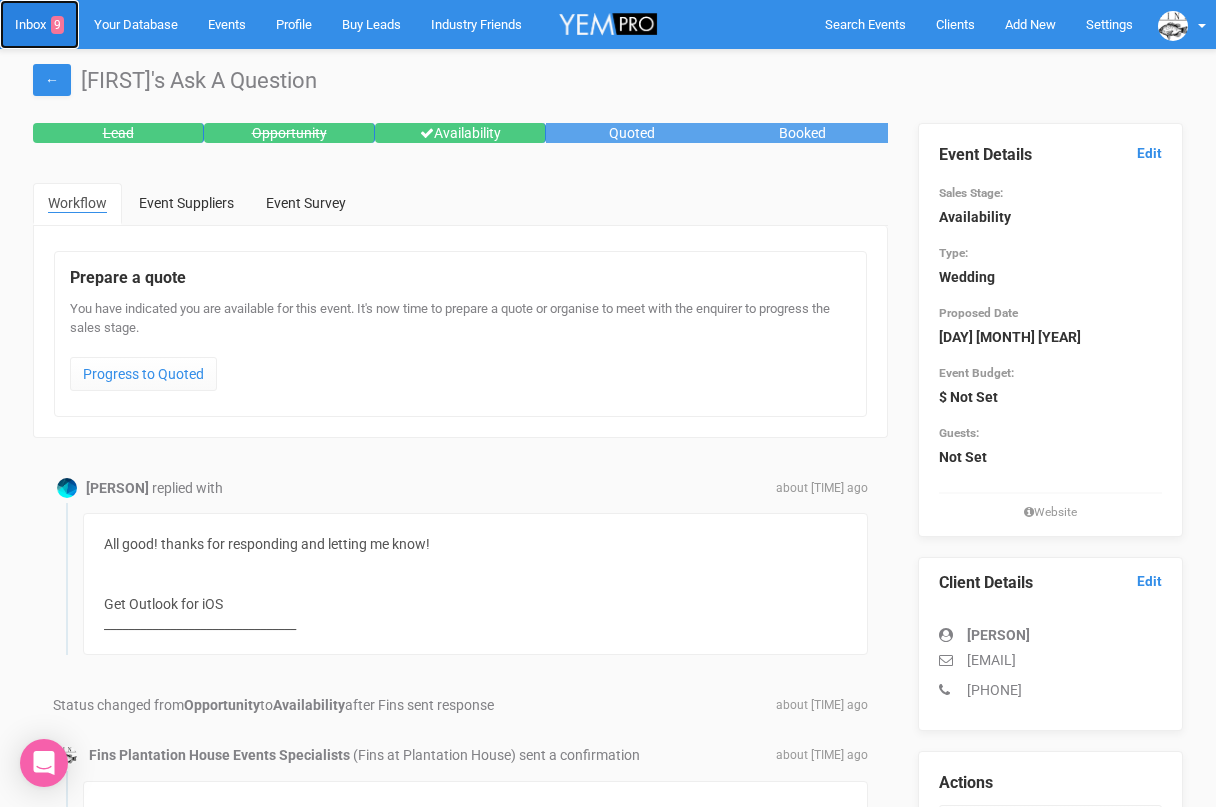 click on "Inbox  9" at bounding box center (39, 24) 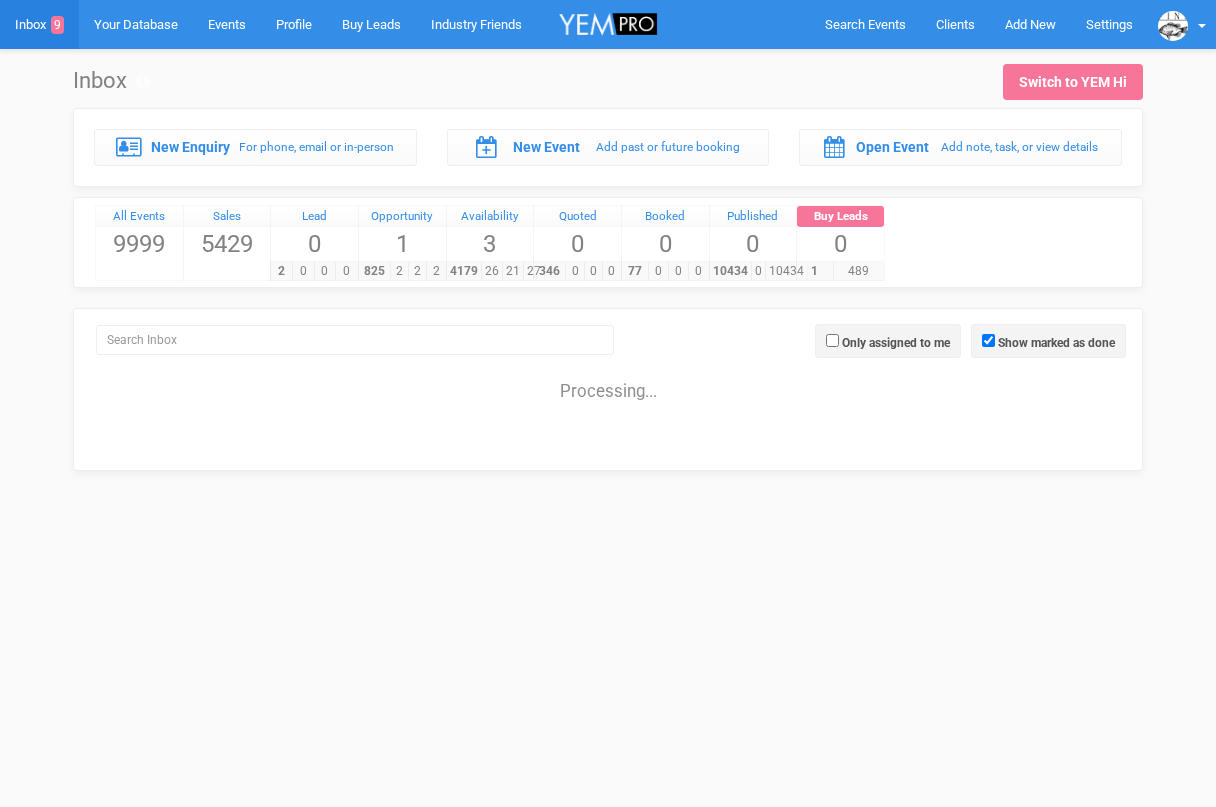 click on "Fins Plantation House Events Specialists
Fins at Plantation House
[EMAIL]
Settings
YEM Guide
Help & Feedback
Back to YEM Hi
Logout
Menu
Inbox  9
Your Database
Events
Industry Friends
Profile
Settings
Contacts
Search Events
Inbox  9
Your Database
Events" at bounding box center [608, 260] 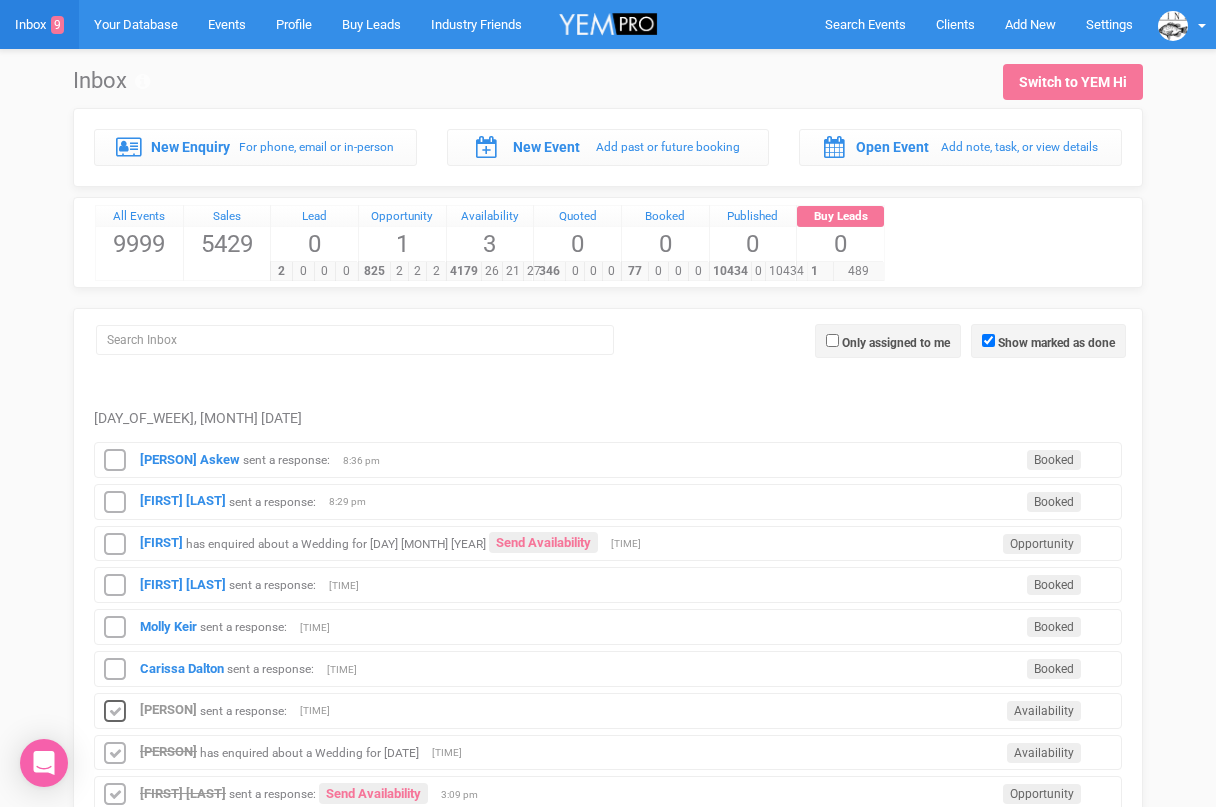 click at bounding box center [115, 712] 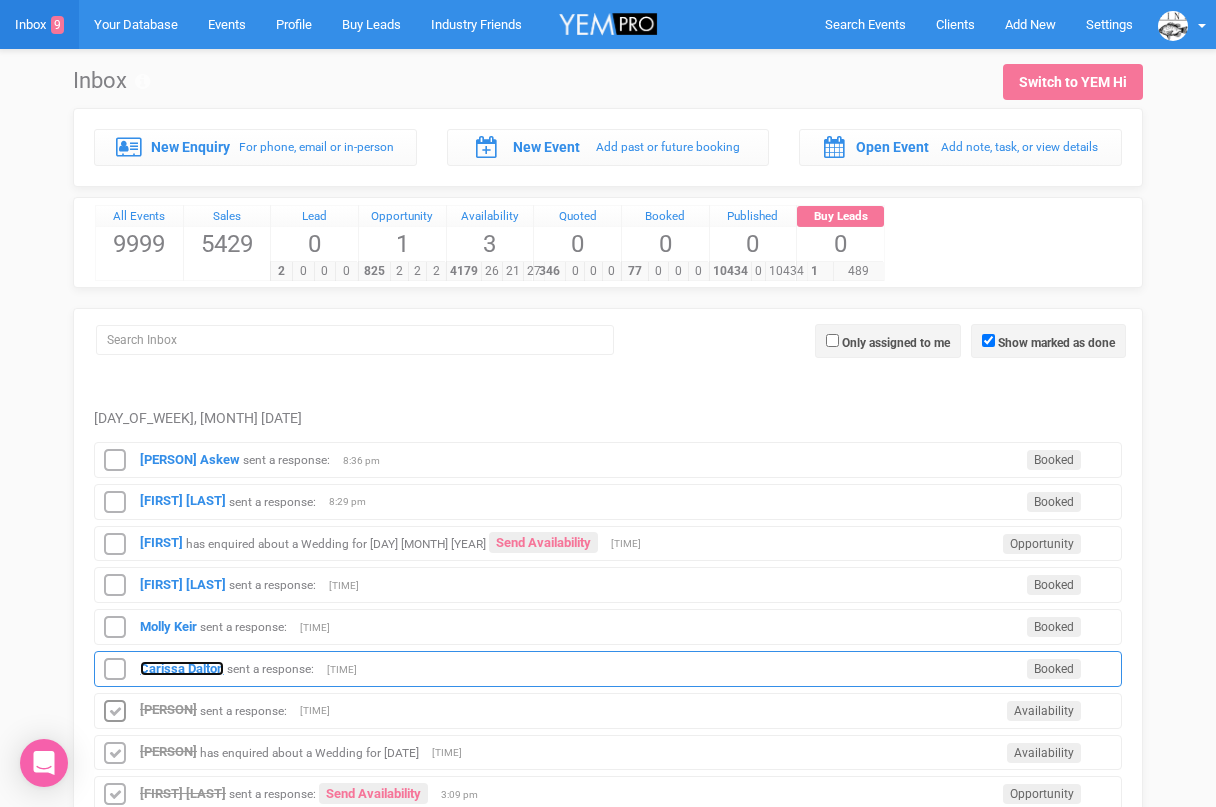 click on "Carissa Dalton" at bounding box center (182, 668) 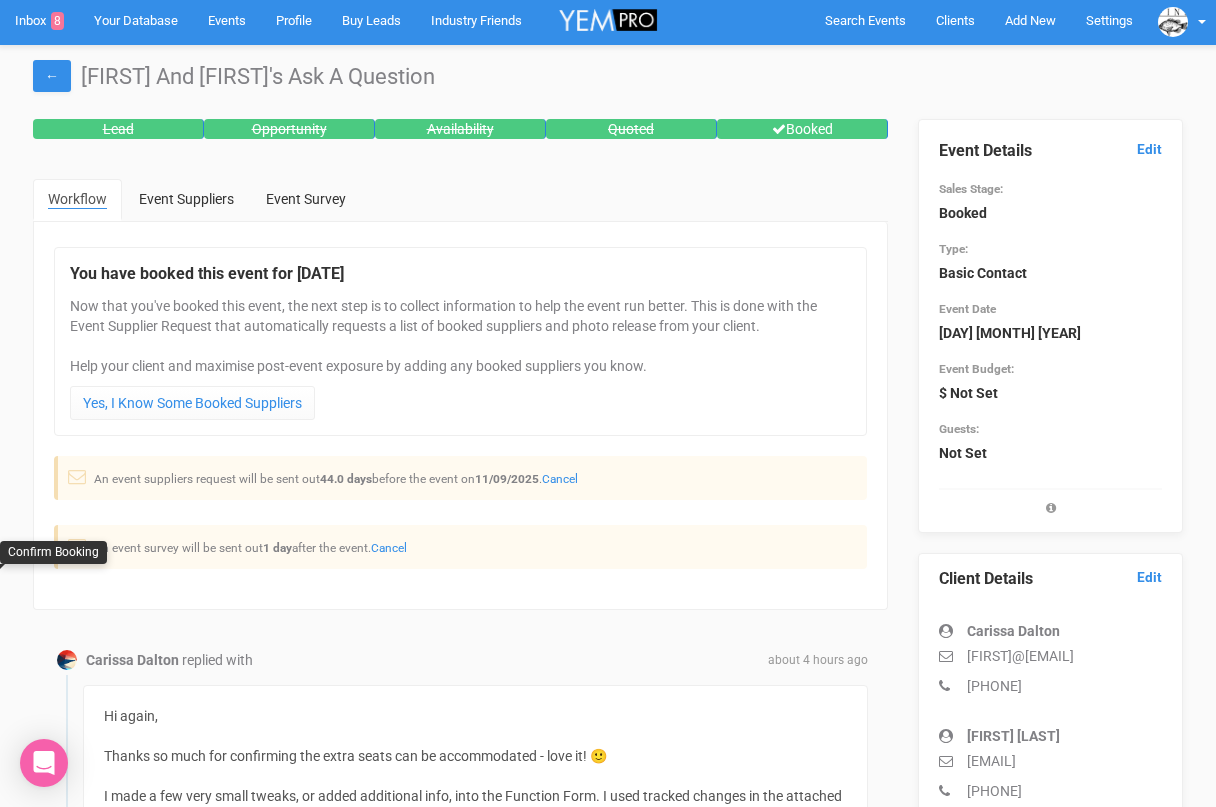 scroll, scrollTop: 0, scrollLeft: 0, axis: both 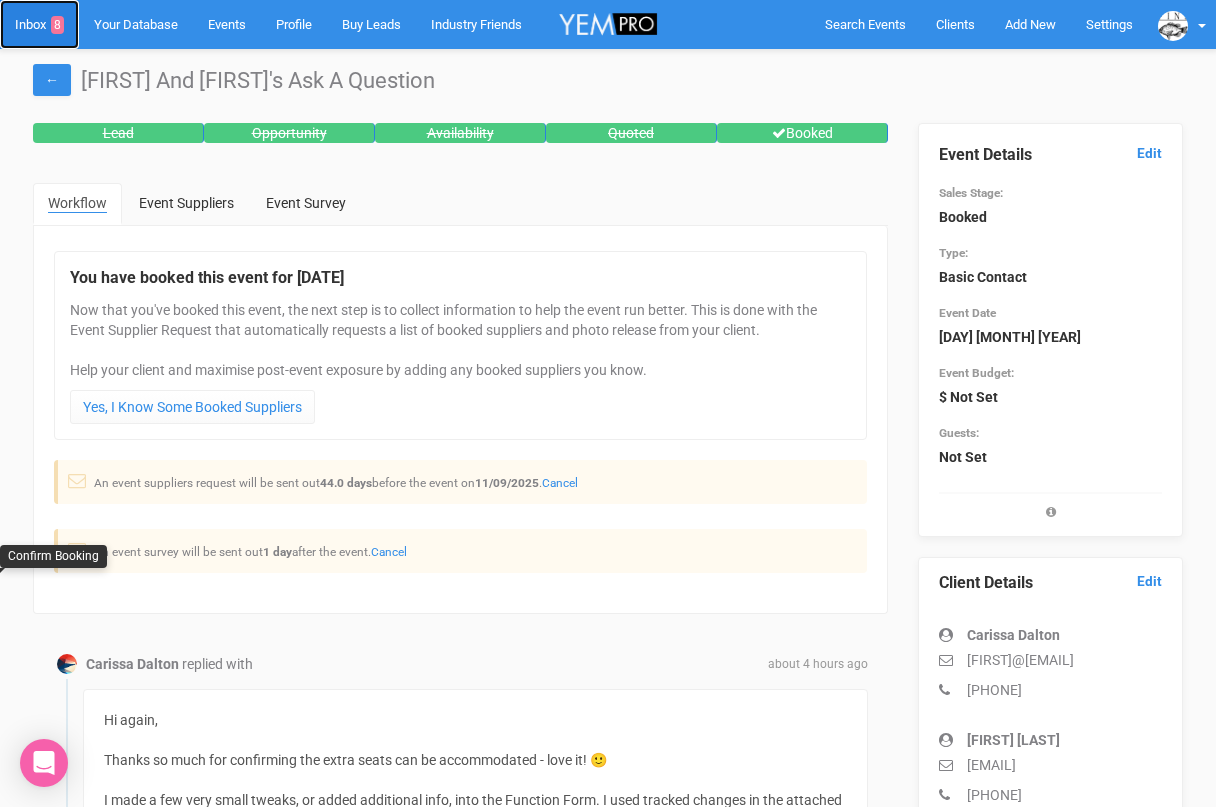 click on "Inbox  8" at bounding box center (39, 24) 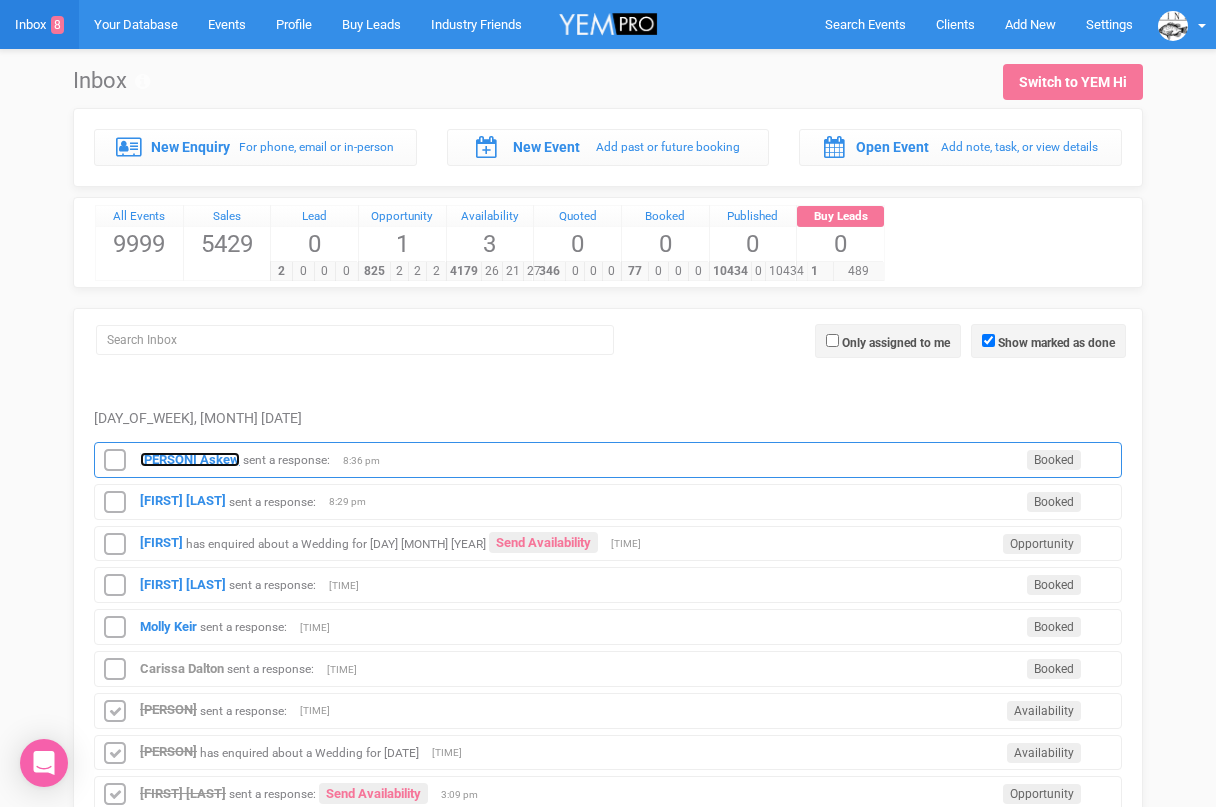 click on "[PERSON] Askew" at bounding box center (190, 459) 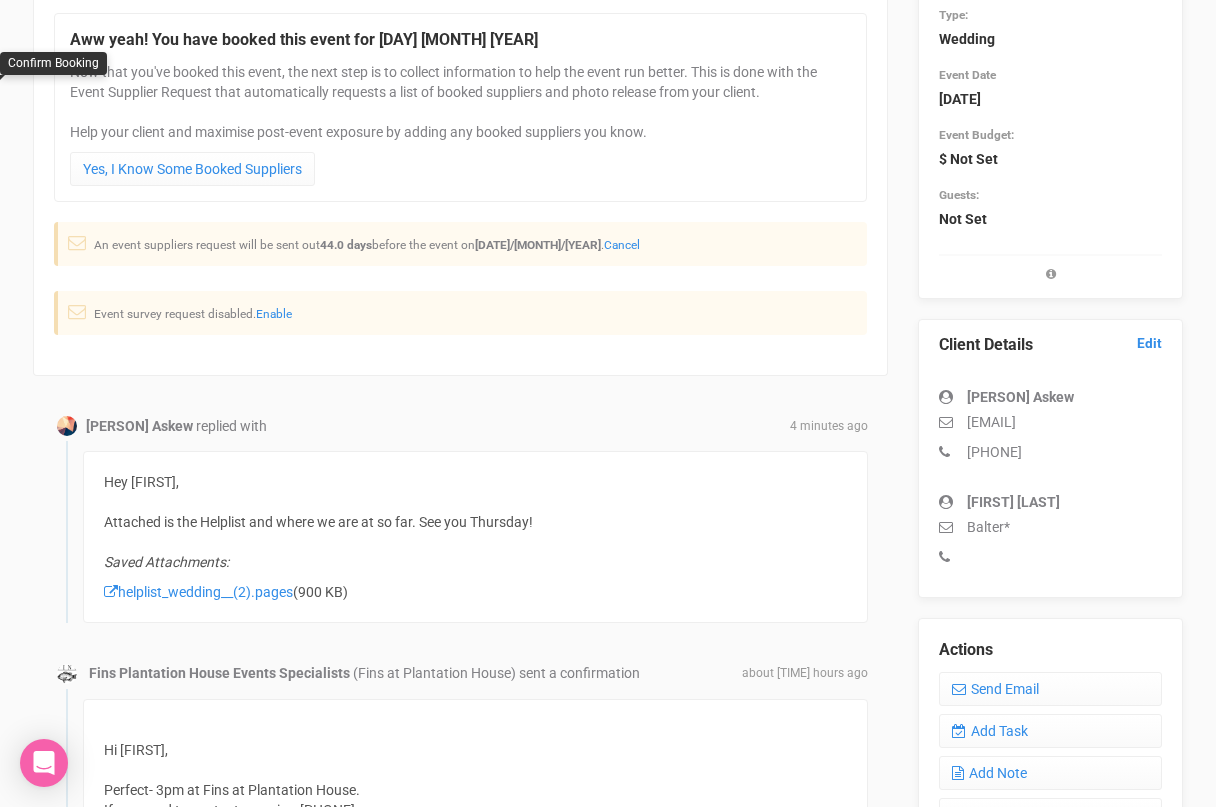 scroll, scrollTop: 0, scrollLeft: 0, axis: both 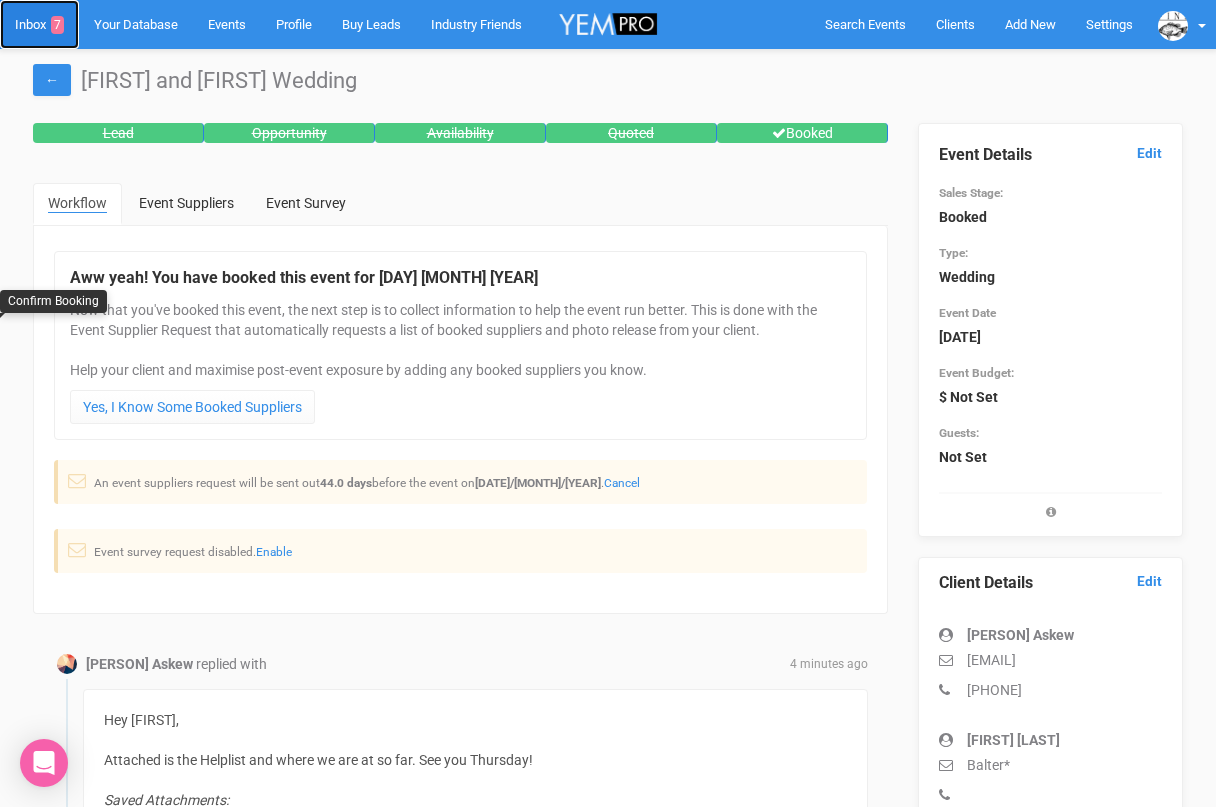 click on "Inbox 7" at bounding box center [39, 24] 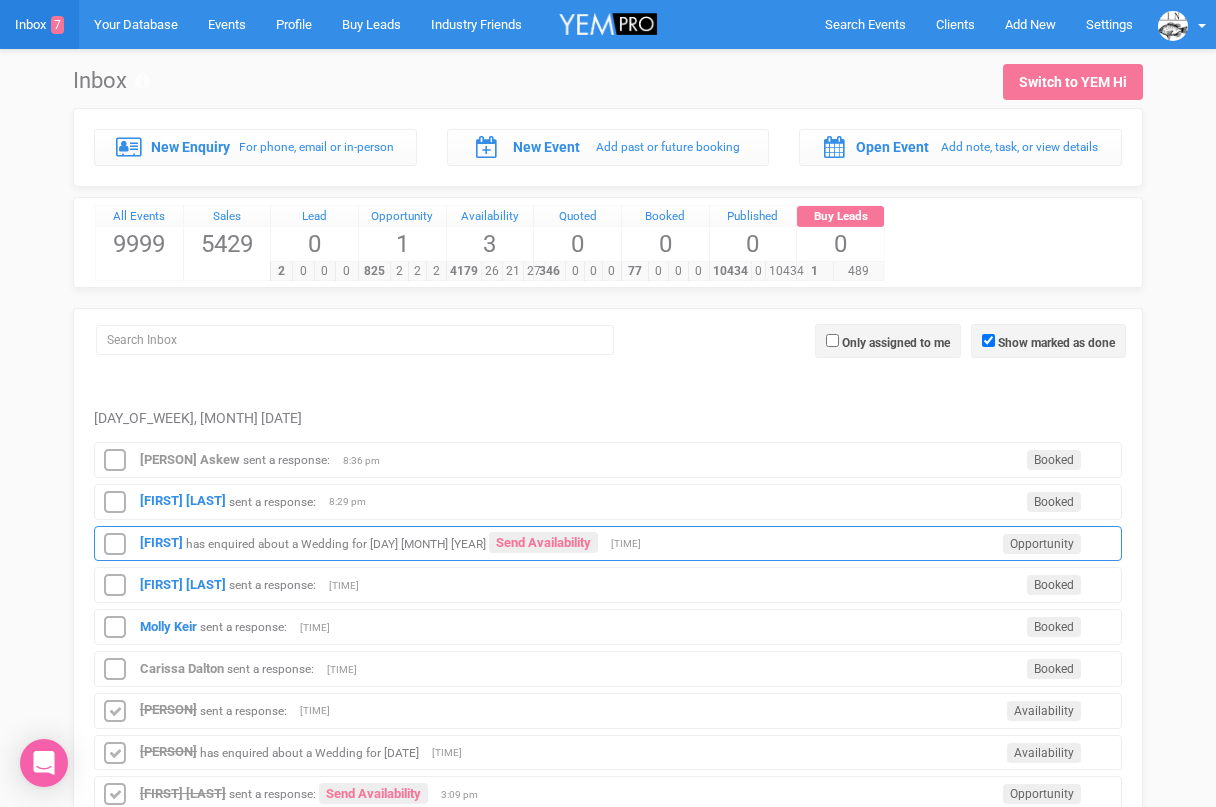 click on "has enquired about a Wedding for [DAY] [MONTH] [YEAR]" at bounding box center [336, 543] 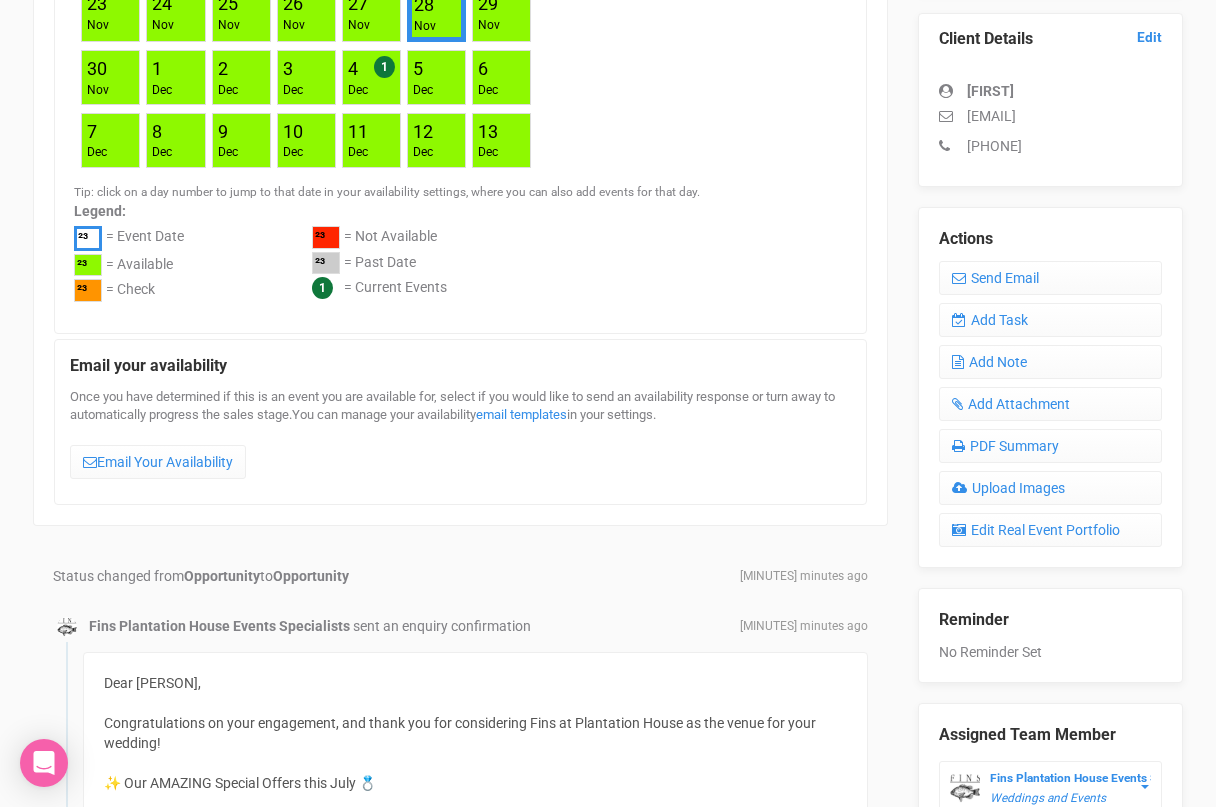 scroll, scrollTop: 443, scrollLeft: 0, axis: vertical 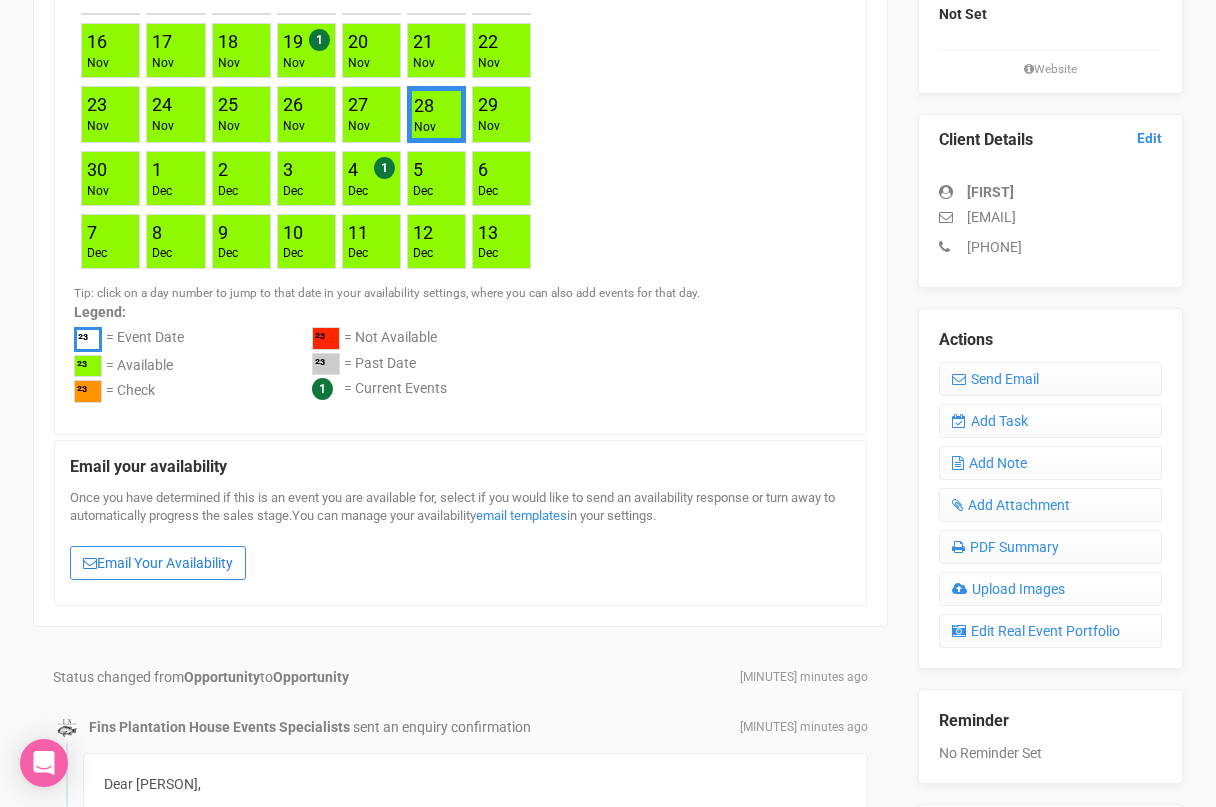click on "Email Your Availability" at bounding box center (158, 563) 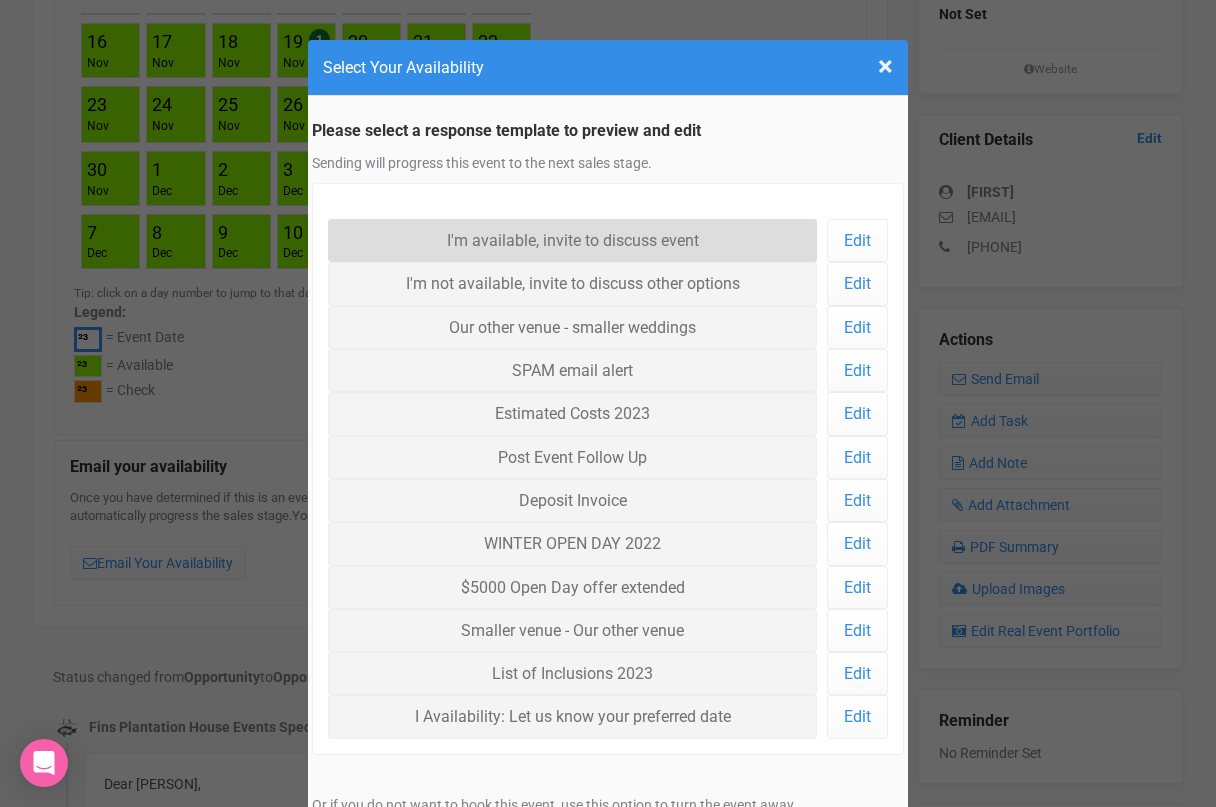 click on "I'm available, invite to discuss event" at bounding box center [572, 240] 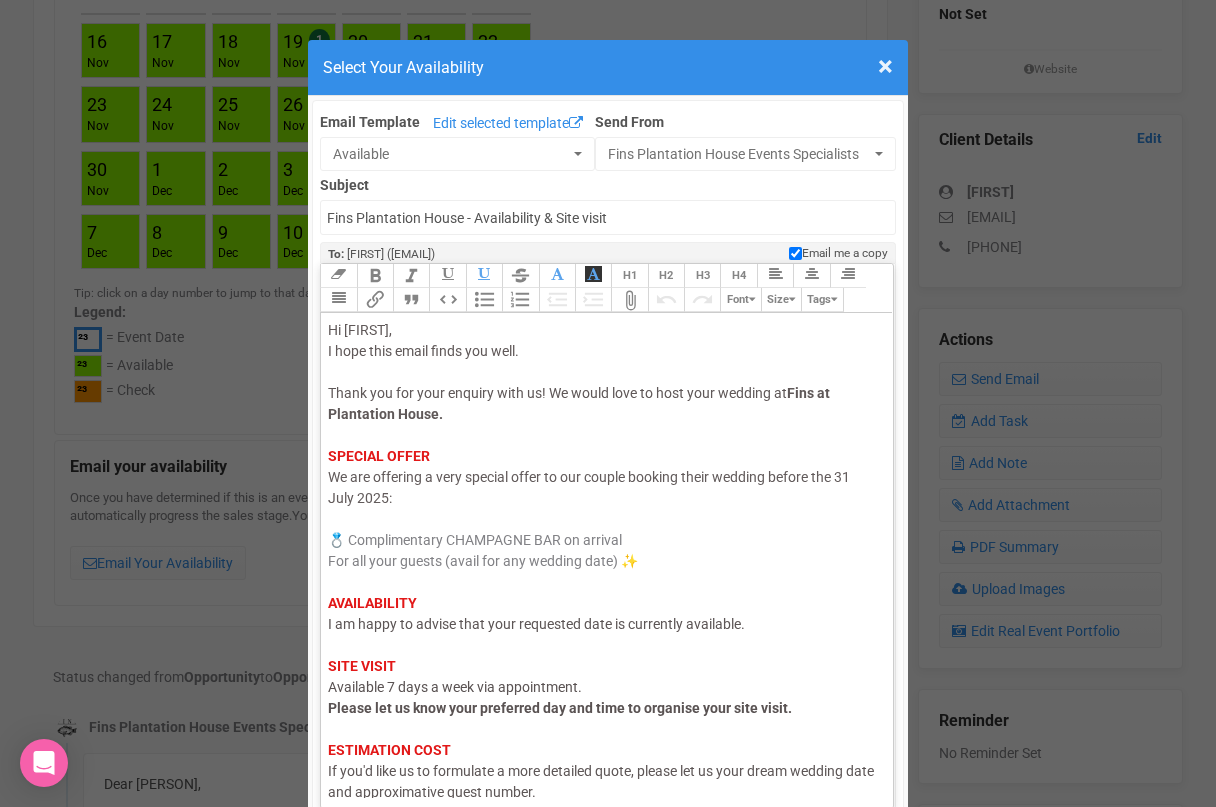 click on "I am happy to advise that your requested date is currently available." 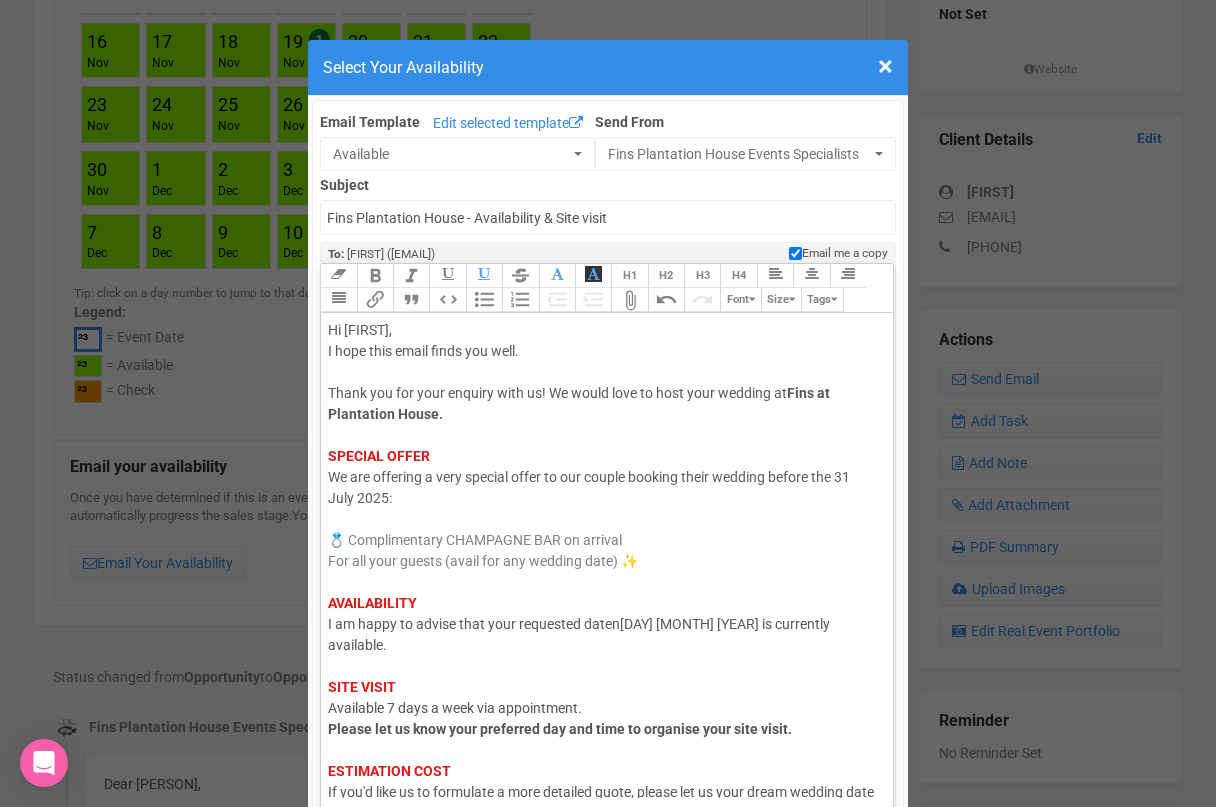 click on "I am happy to advise that your requested daten[DAY] [MONTH] [YEAR] is currently available." 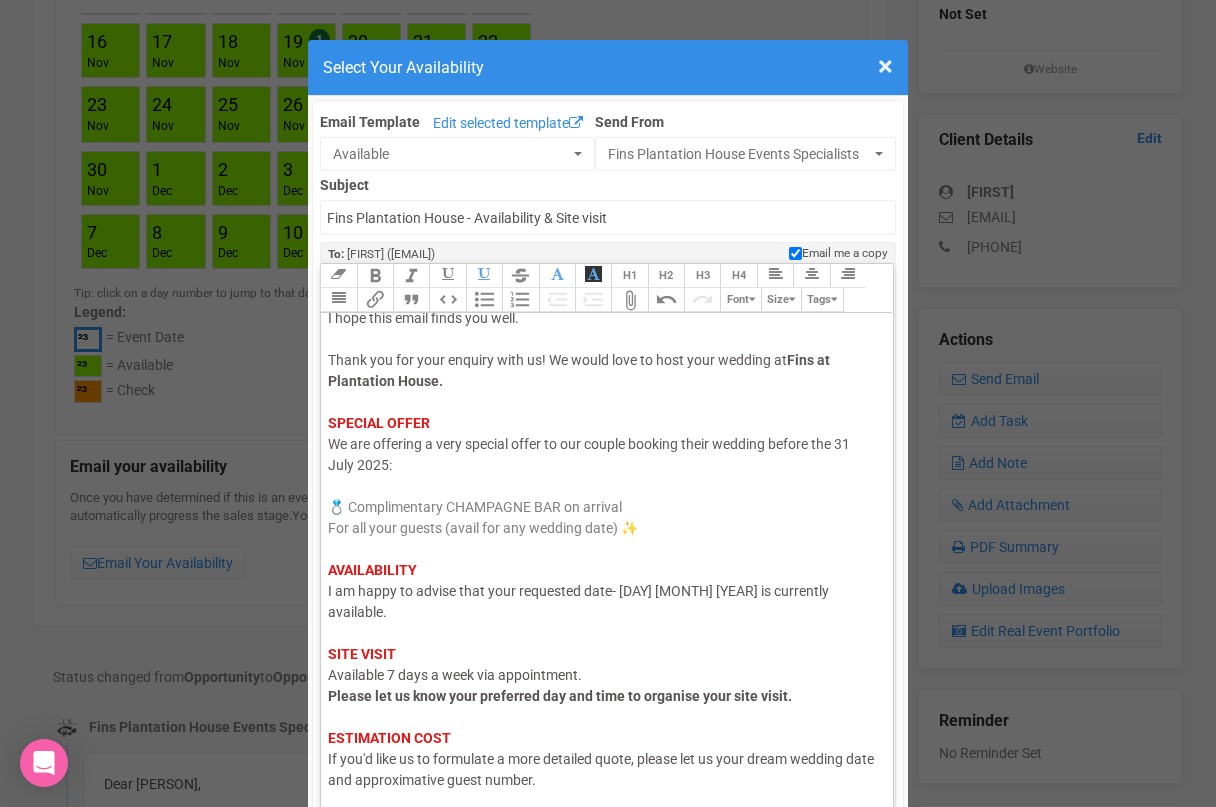 scroll, scrollTop: 42, scrollLeft: 0, axis: vertical 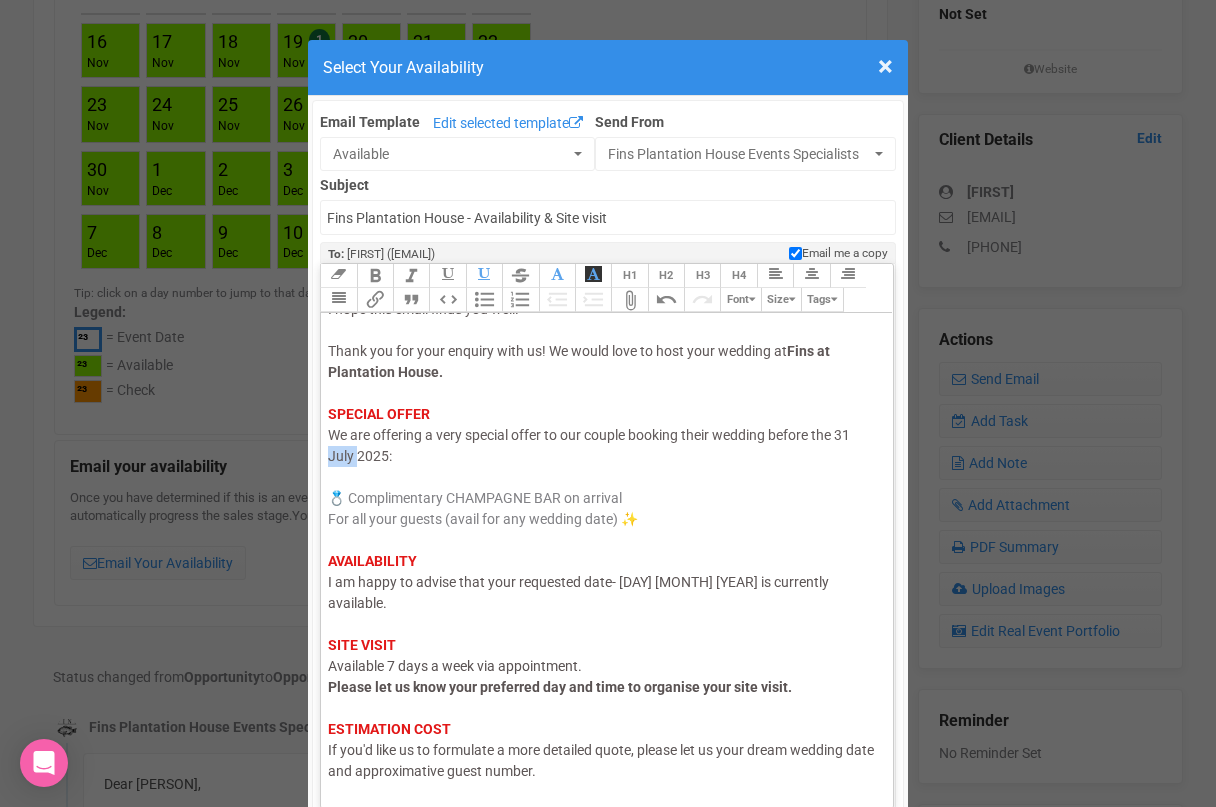 drag, startPoint x: 358, startPoint y: 457, endPoint x: 319, endPoint y: 453, distance: 39.20459 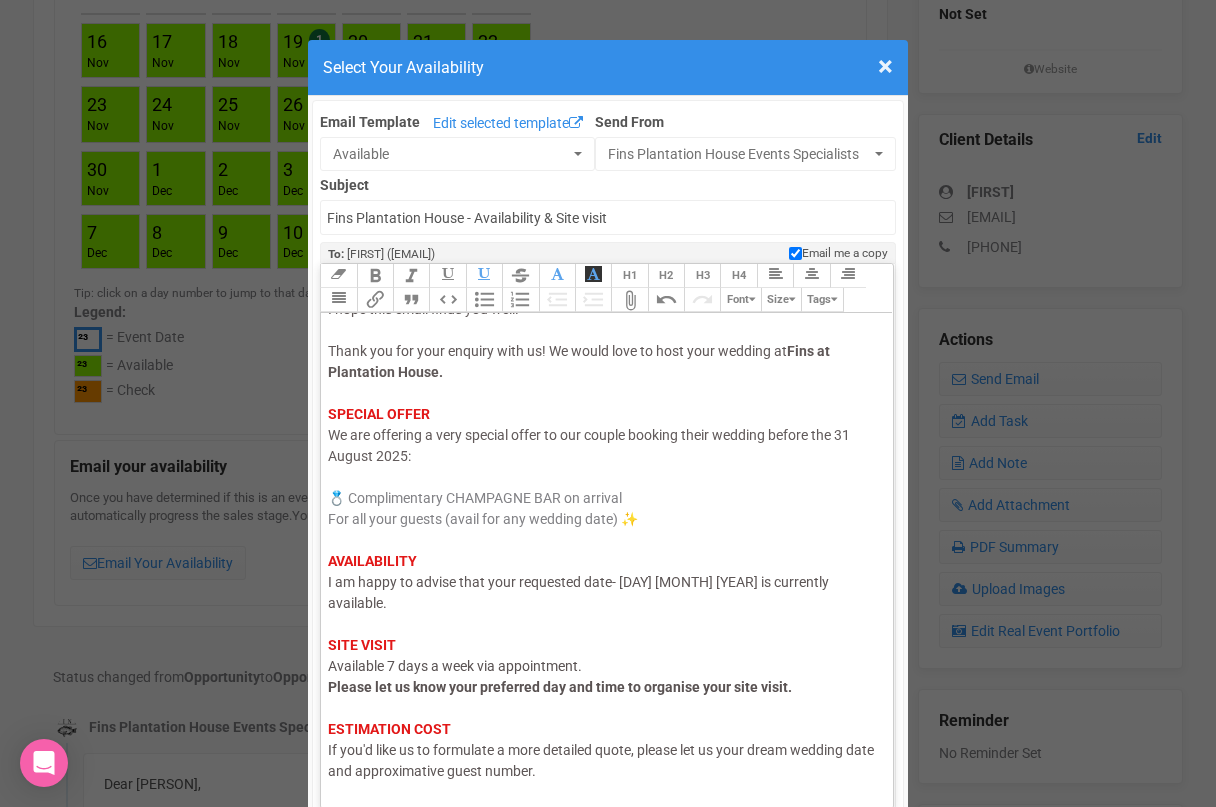 scroll, scrollTop: 118, scrollLeft: 0, axis: vertical 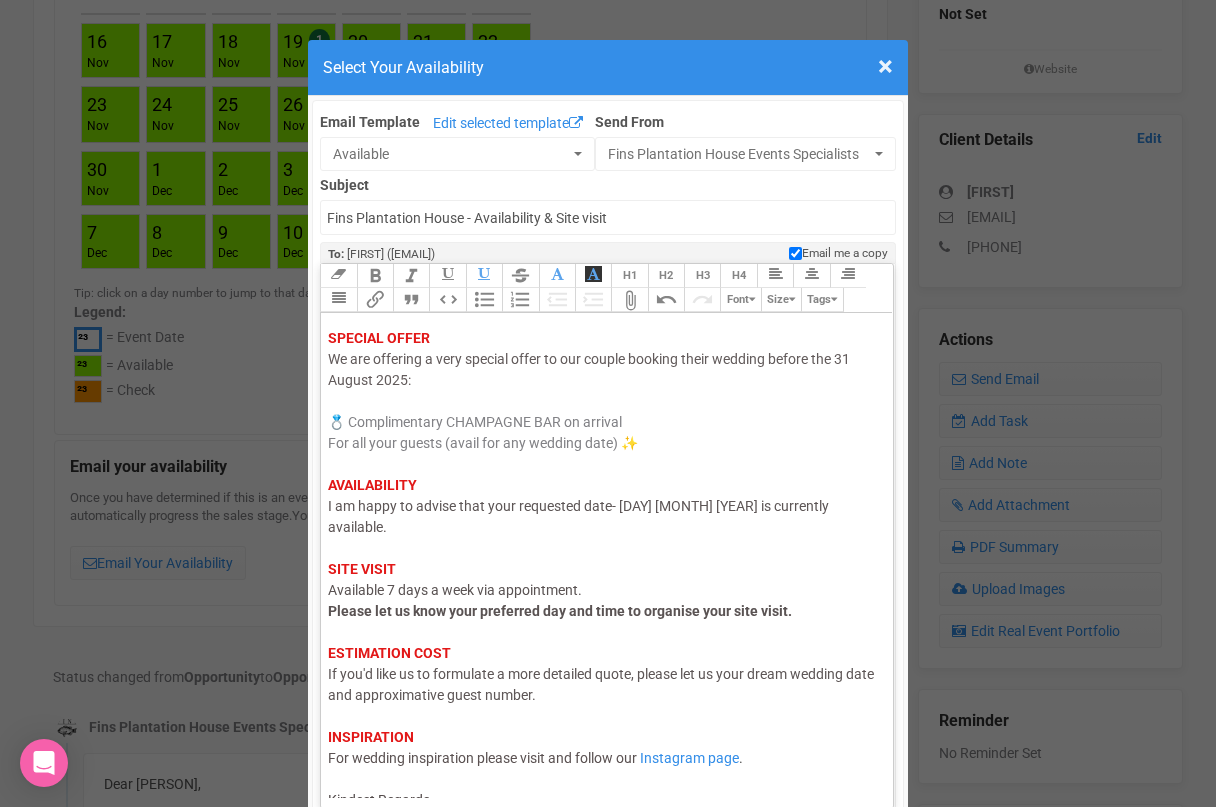 click on "Hi [PERSON], I hope this email finds you well. Thank you for your enquiry with us! We would love to host your wedding at Fins at Plantation House. SPECIAL OFFER We are offering a very special offer to our couple booking their wedding before the 31 August 2025: 💍 Complimentary CHAMPAGNE BAR on arrival For all your guests (avail for any wedding date) ✨ AVAILABILITY I am happy to advise that your requested date- 28 Nov 2026 is currently available. SITE VISIT Available 7 days a week via appointment. Please let us know your preferred day and time to organise your site visit. ESTIMATION COST If you'd like us to formulate a more detailed quote, please let us your dream wedding date and approximative guest number. INSPIRATION For wedding inspiration please visit and follow our Instagram page. Kindest Regards," 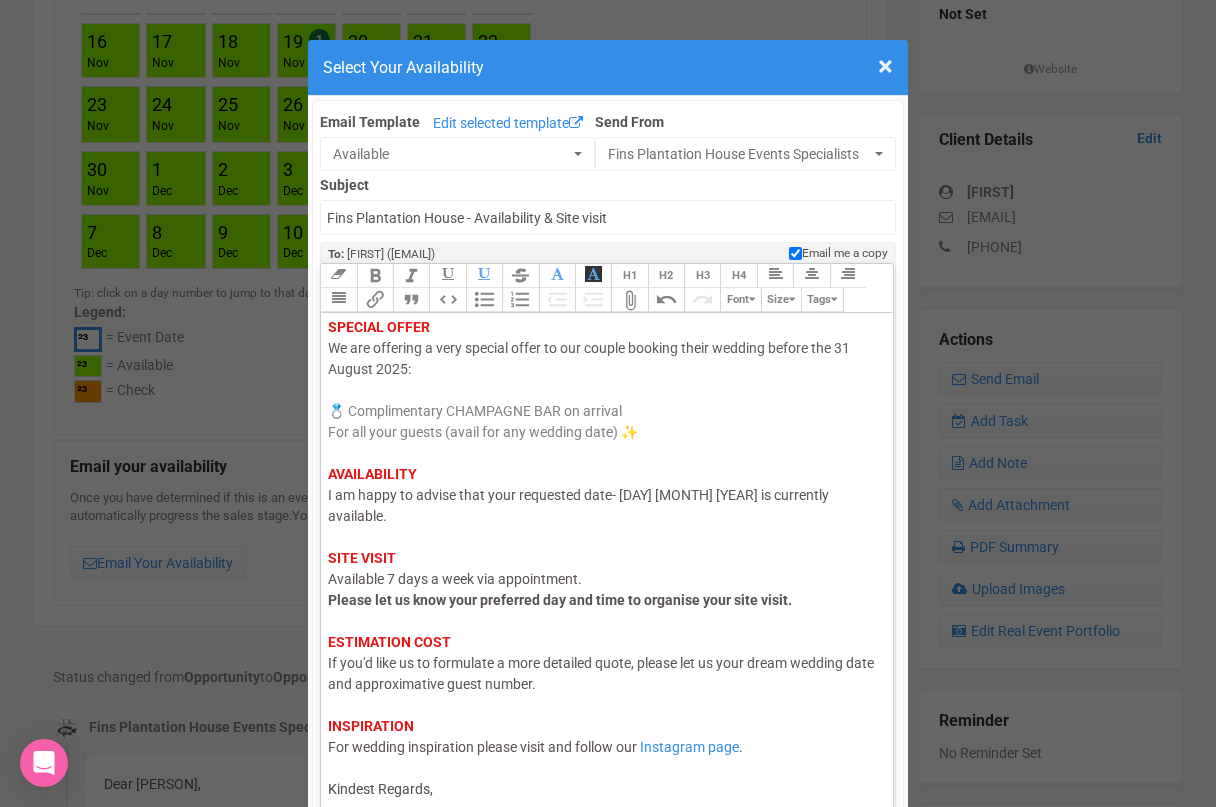 type on "<div><span style="color: rgb(95, 88, 88);">Hi [FIRST],</span><br><span style="color: rgb(95, 88, 88);">I hope this email finds you well.</span><br><br><span style="color: rgb(95, 88, 88);">Thank you for your enquiry with us! We would love to host your wedding at </span><strong style="color: rgb(95, 88, 88);">Fins at Plantation House.</strong> <br> <br><strong style="background-color: rgb(255, 255, 255); font-family: Roboto, Helvetica, Arial, sans-serif; font-size: 14px; color: rgb(226, 24, 24); text-decoration-color: initial;">SPECIAL OFFER</strong><br><span style="background-color: rgb(255, 255, 255); font-family: Roboto, Helvetica, Arial, sans-serif; font-size: 14px; color: rgb(98, 91, 91); text-decoration-color: initial;">We are offering a very special offer to our couple booking their wedding before the 31 August 2025:</span><br><br><span style="background-color: rgb(255, 255, 255); font-family: Roboto, Helvetica, Arial, sans-serif; font-size: 14px; color: rgb(130, 130, 134); text-decoration-color: initia..." 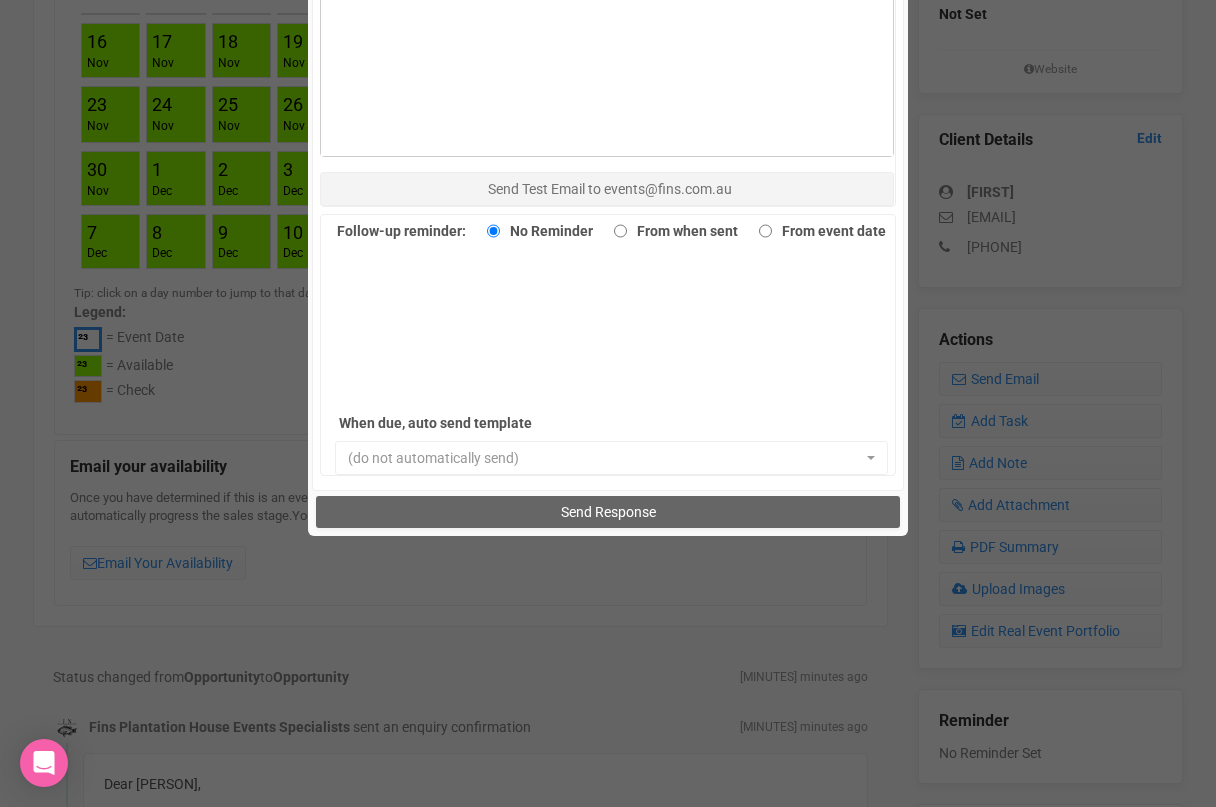 scroll, scrollTop: 1313, scrollLeft: 0, axis: vertical 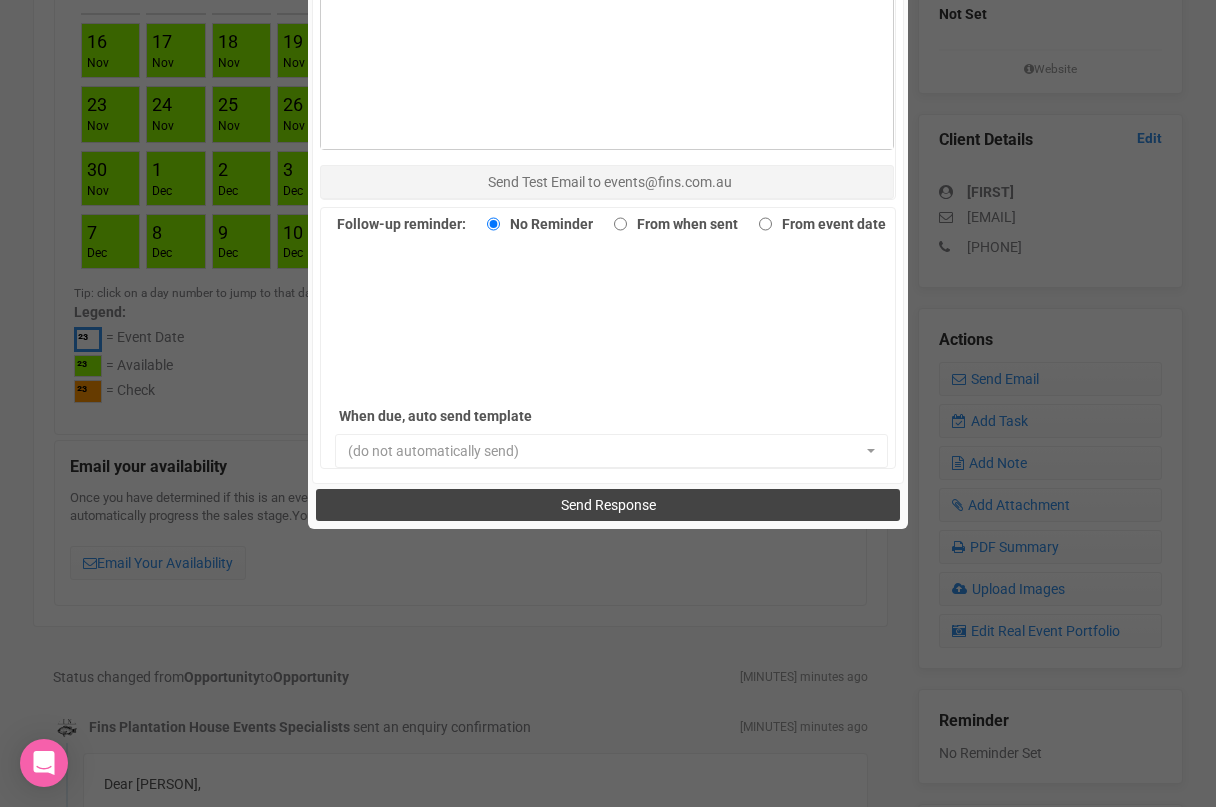 click on "Send Response" at bounding box center [608, 505] 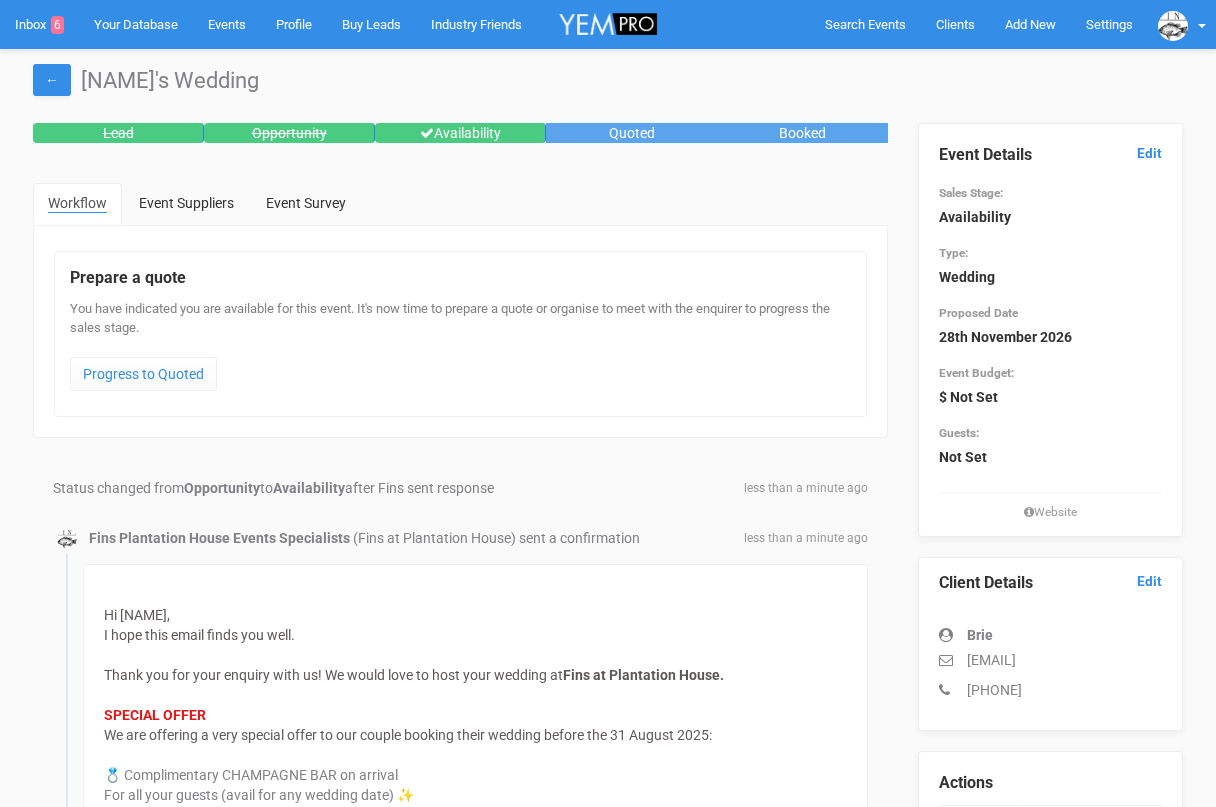scroll, scrollTop: 0, scrollLeft: 0, axis: both 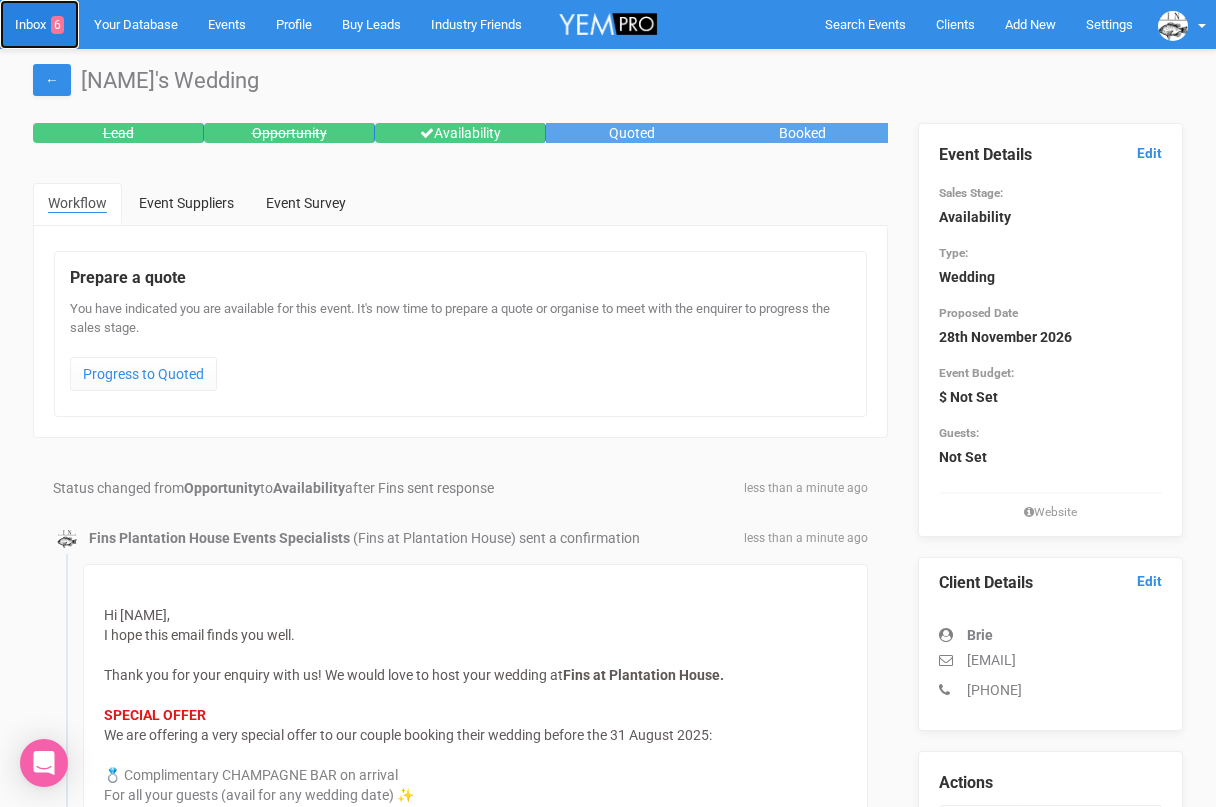 click on "Inbox  6" at bounding box center (39, 24) 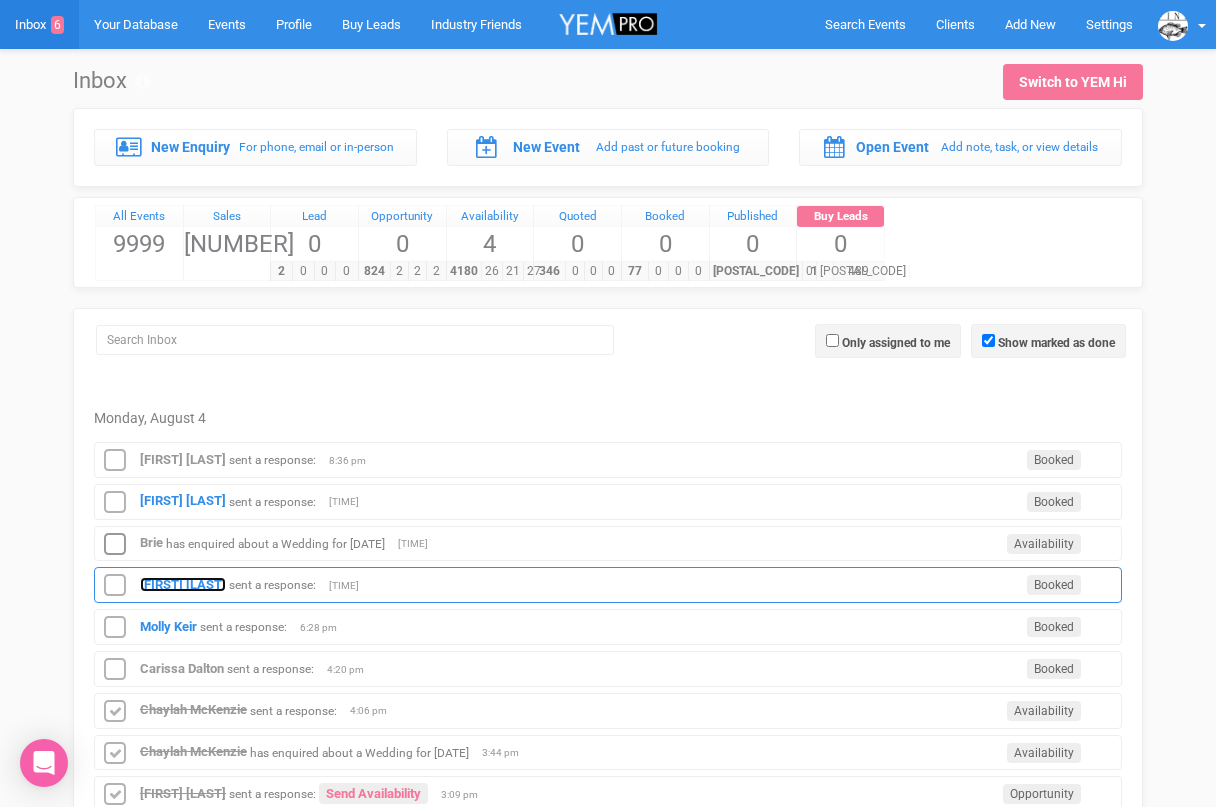 click on "[FIRST] [LAST]" at bounding box center (183, 584) 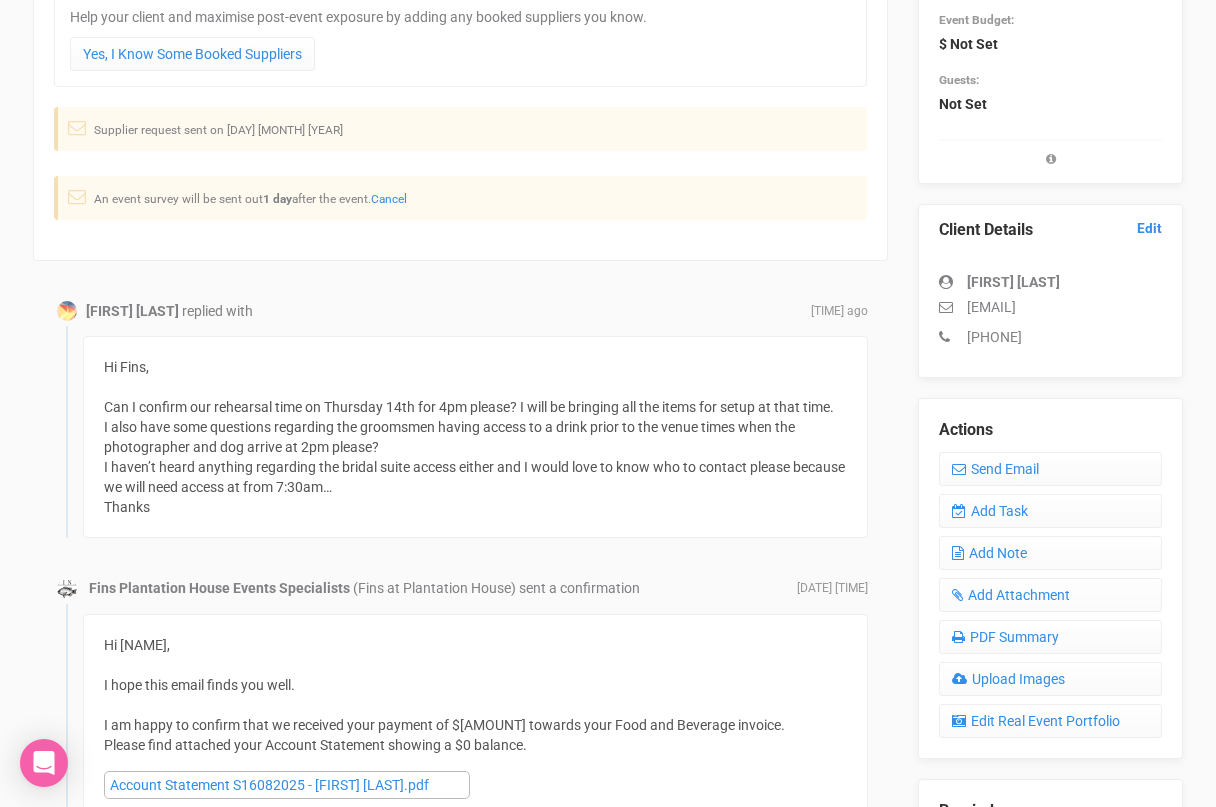 scroll, scrollTop: 287, scrollLeft: 0, axis: vertical 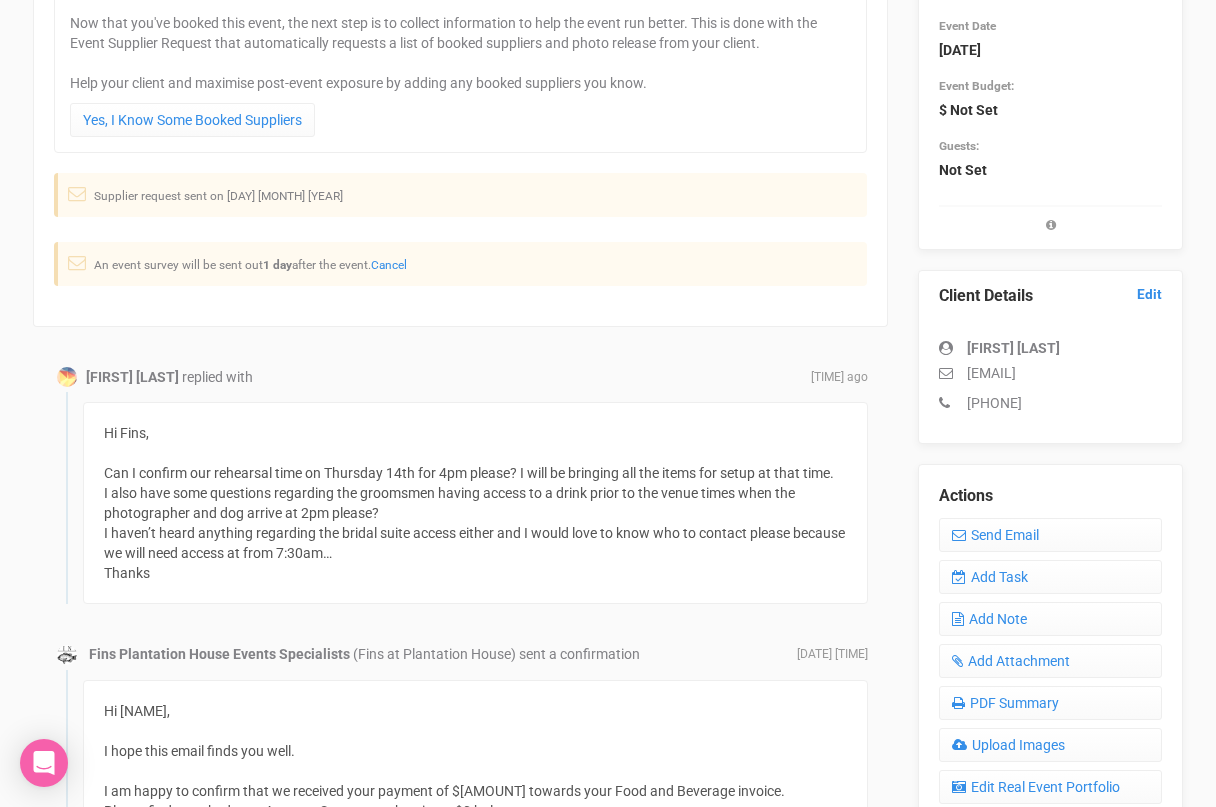 drag, startPoint x: 159, startPoint y: 575, endPoint x: 104, endPoint y: 437, distance: 148.55638 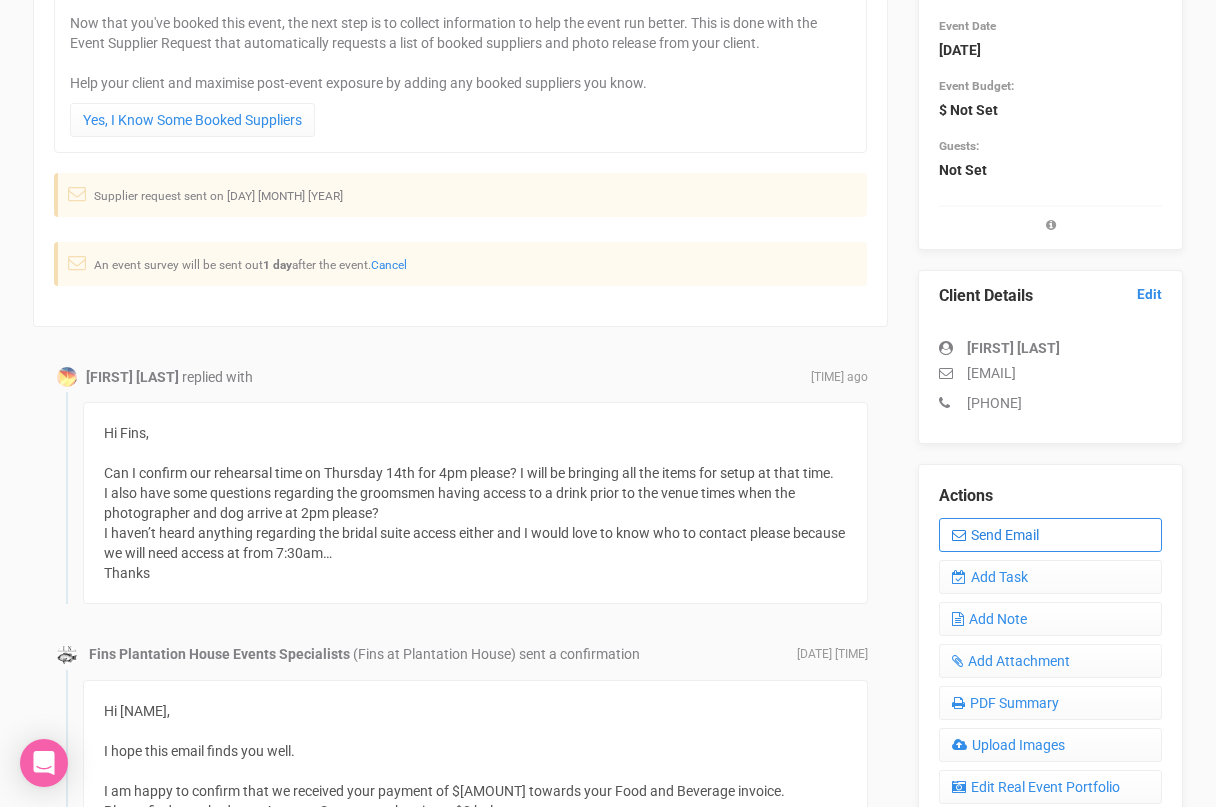 click at bounding box center (959, 535) 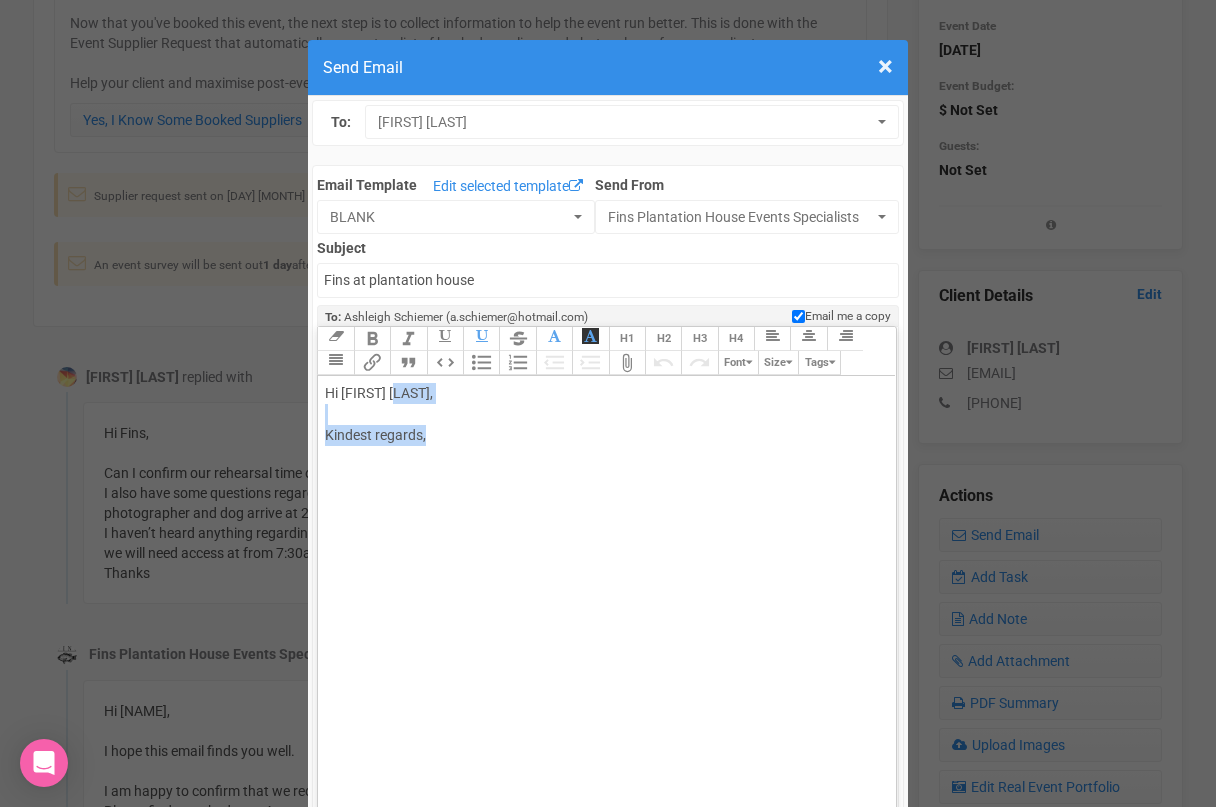 drag, startPoint x: 401, startPoint y: 391, endPoint x: 436, endPoint y: 439, distance: 59.405388 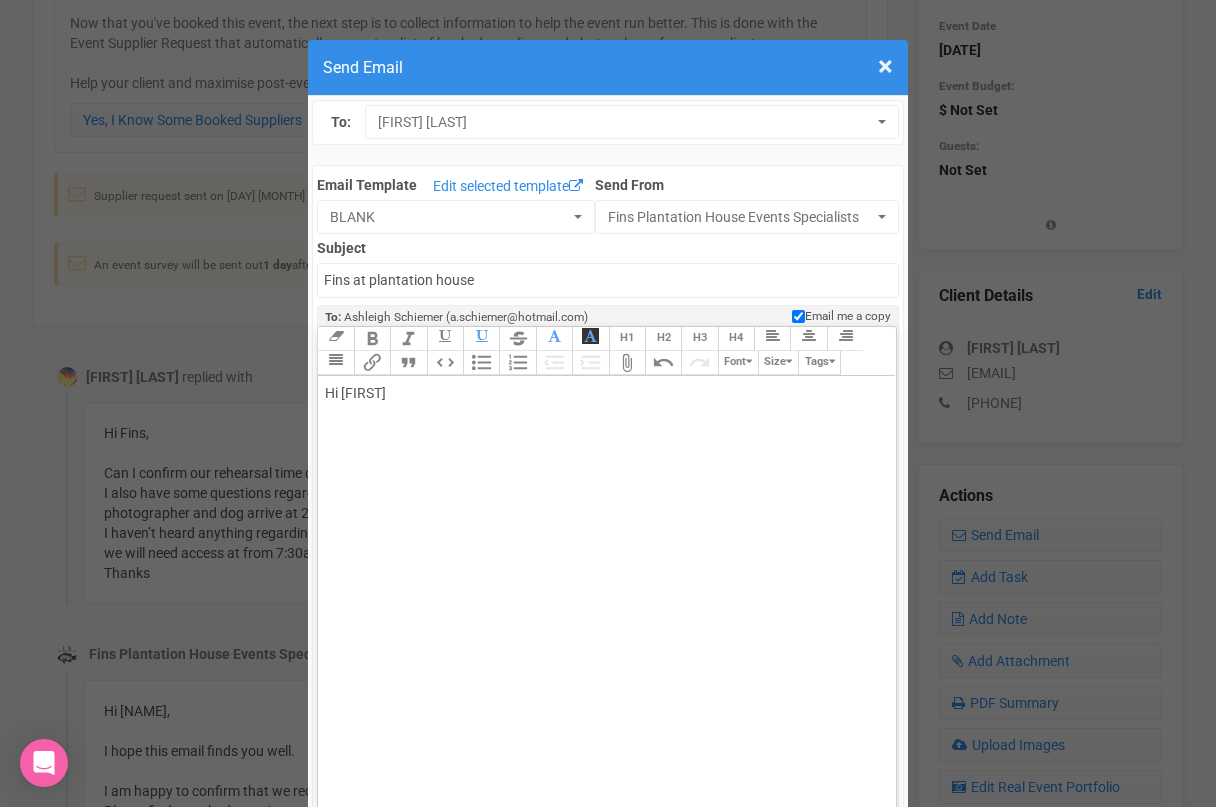 paste on "<br><br><span style="background-color: rgb(255, 255, 255); font-family: Roboto, Helvetica, Arial, sans-serif; font-size: 14px; color: rgb(85, 85, 85); text-decoration-color: initial;">Hi [NAME],</span><span style="font-family: Roboto, Helvetica, Arial, sans-serif; font-size: 14px; color: rgb(85, 85, 85); text-decoration-color: initial;"><br><br></span><span style="background-color: rgb(255, 255, 255); font-family: Roboto, Helvetica, Arial, sans-serif; font-size: 14px; color: rgb(85, 85, 85); text-decoration-color: initial;">Can I confirm our rehearsal time on Thursday 14th for 4pm please? I will be bringing all the items for setup at that time.</span><span style="font-family: Roboto, Helvetica, Arial, sans-serif; font-size: 14px; color: rgb(85, 85, 85); text-decoration-color: initial;"><br></span><span style="background-color: rgb(255, 255, 255); font-family: Roboto, Helvetica, Arial, sans-serif; font-size: 14px; color: rgb(85, 85, 85); text-decoration-color: initial;">I also have some questions regarding t..." 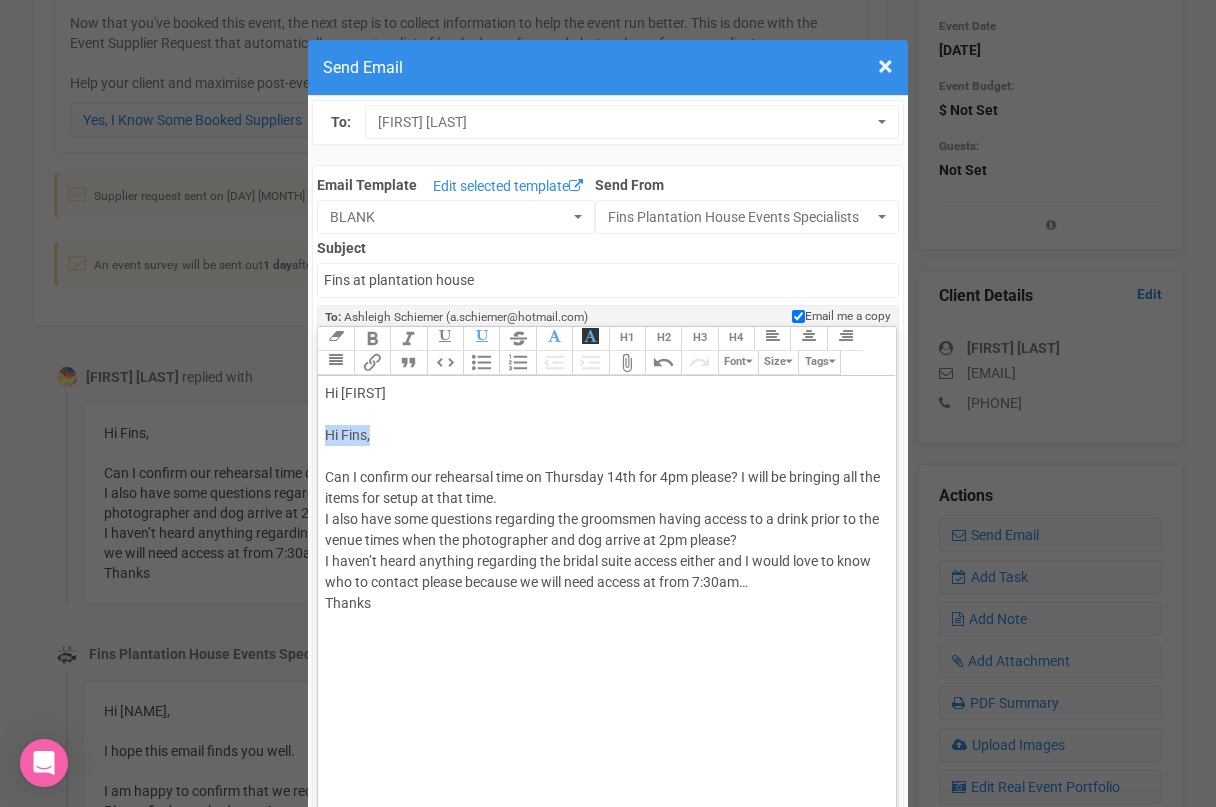 drag, startPoint x: 377, startPoint y: 441, endPoint x: 318, endPoint y: 428, distance: 60.41523 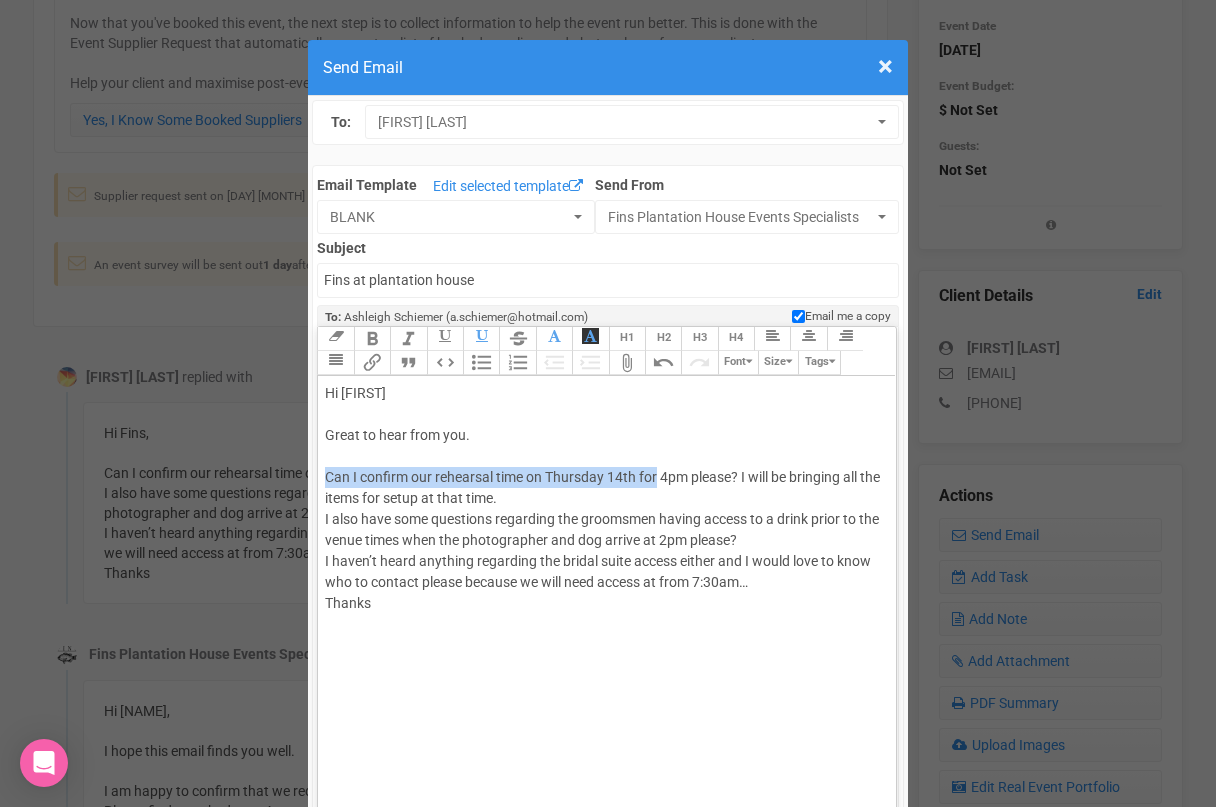 drag, startPoint x: 659, startPoint y: 474, endPoint x: 320, endPoint y: 471, distance: 339.01328 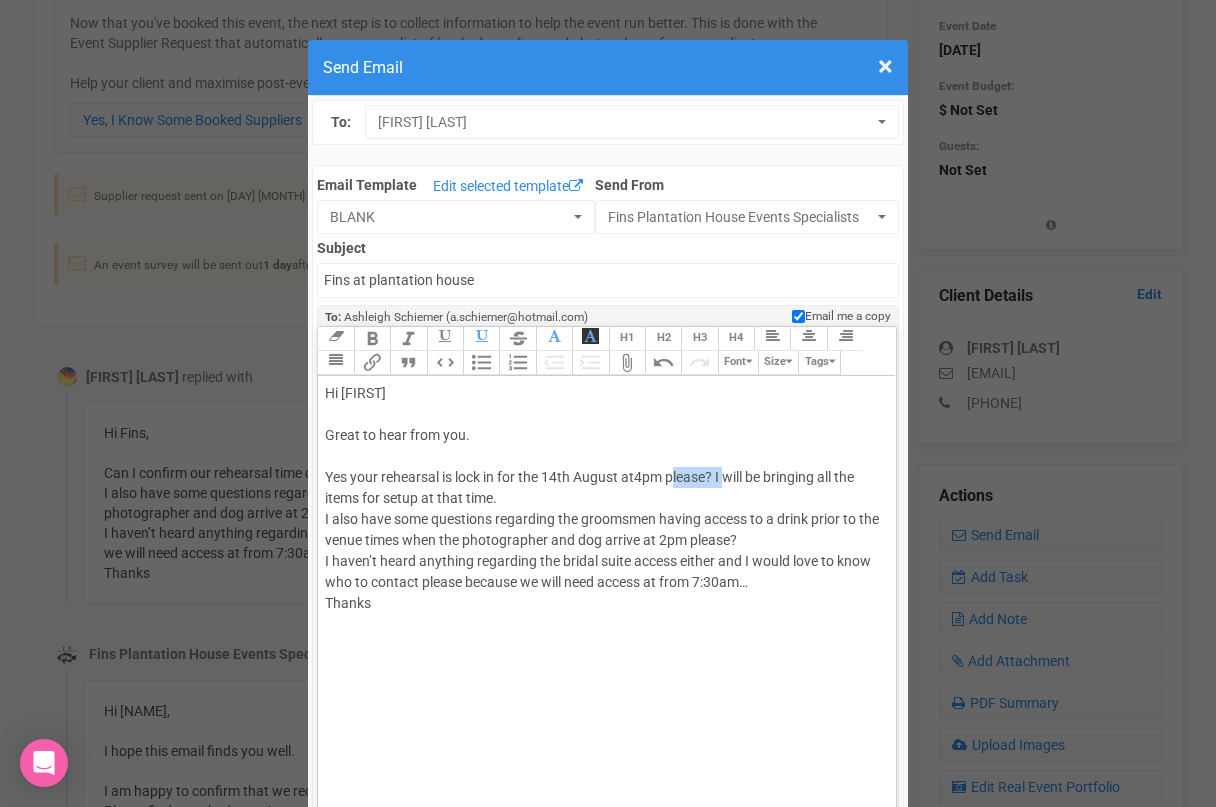 drag, startPoint x: 672, startPoint y: 477, endPoint x: 725, endPoint y: 471, distance: 53.338543 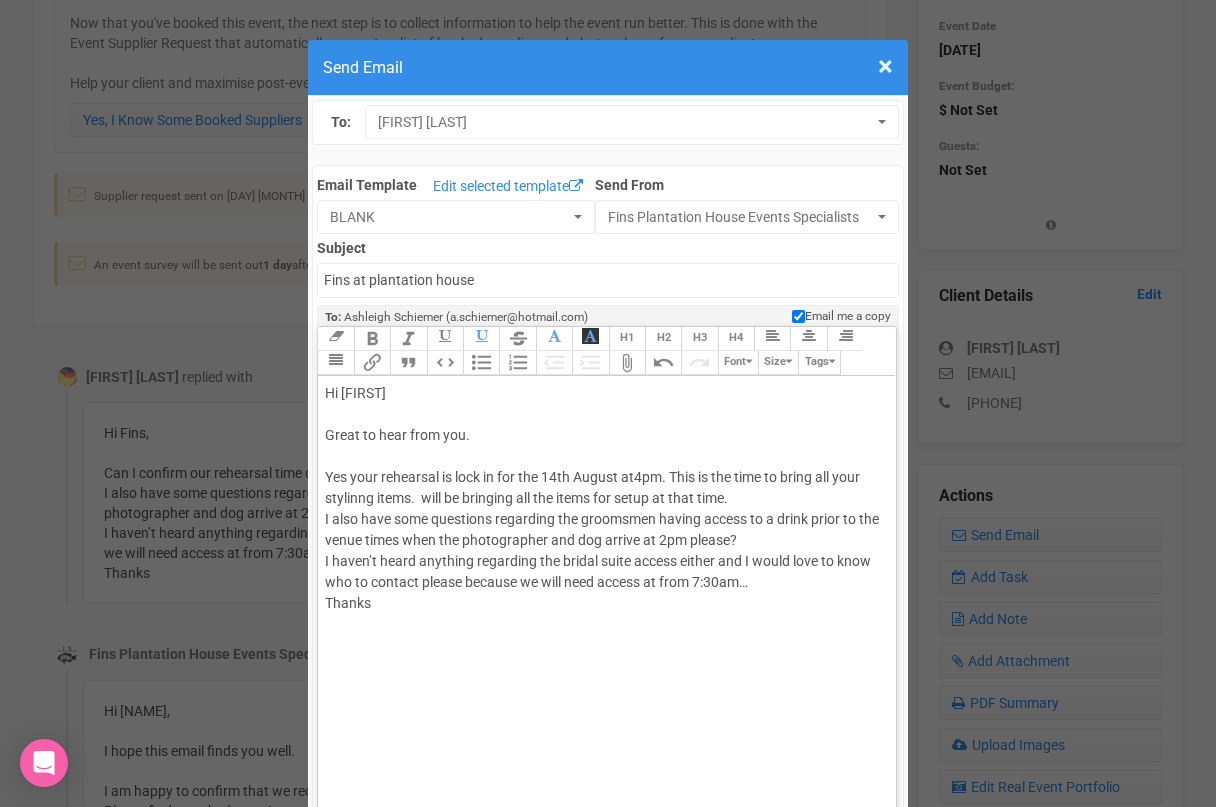 drag, startPoint x: 774, startPoint y: 490, endPoint x: 428, endPoint y: 489, distance: 346.00143 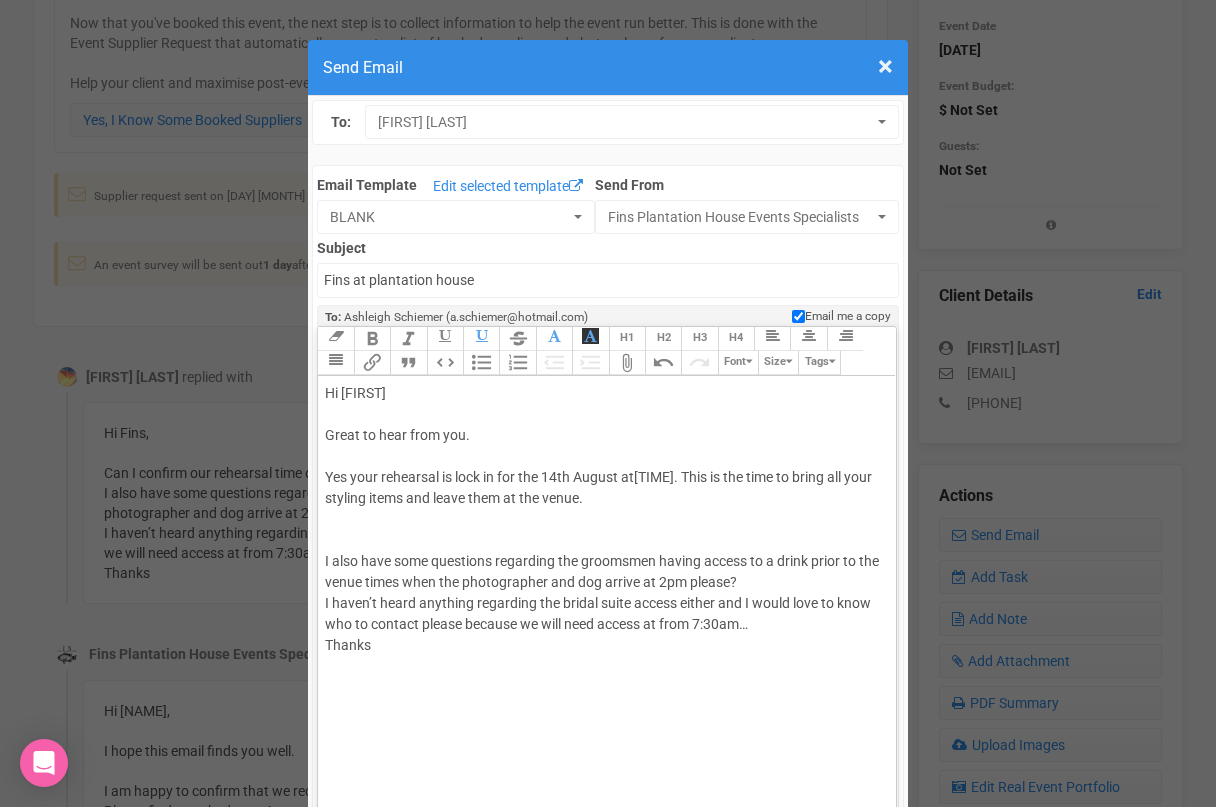 click on "Hi [FIRST] Great to hear from you. Yes your rehearsal is lock in for the 14th August at 4pm. This is the time to bring all your styling items and leave them at the venue. I also have some questions regarding the groomsmen having access to a drink prior to the venue times when the photographer and dog arrive at 2pm please? I haven’t heard anything regarding the bridal suite access either and I would love to know who to contact please because we will need access at from 7:30am… Thanks" 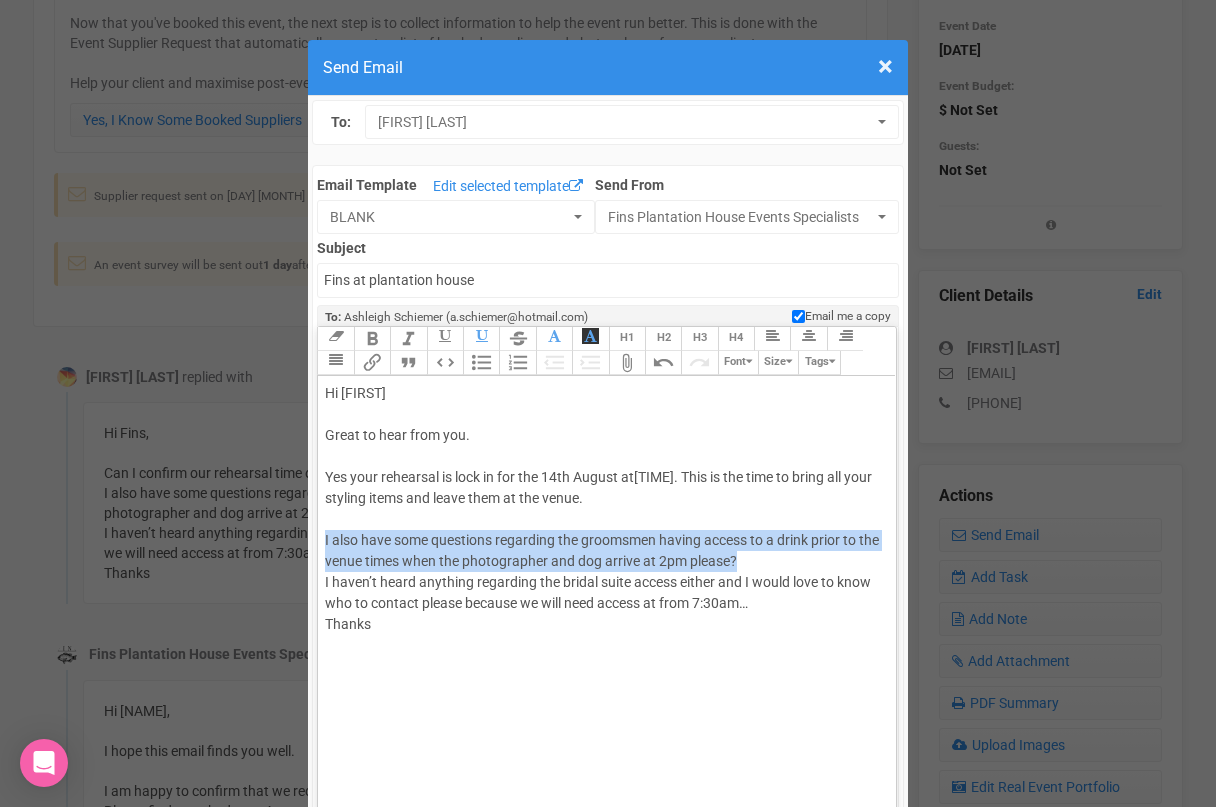 drag, startPoint x: 772, startPoint y: 557, endPoint x: 323, endPoint y: 538, distance: 449.40182 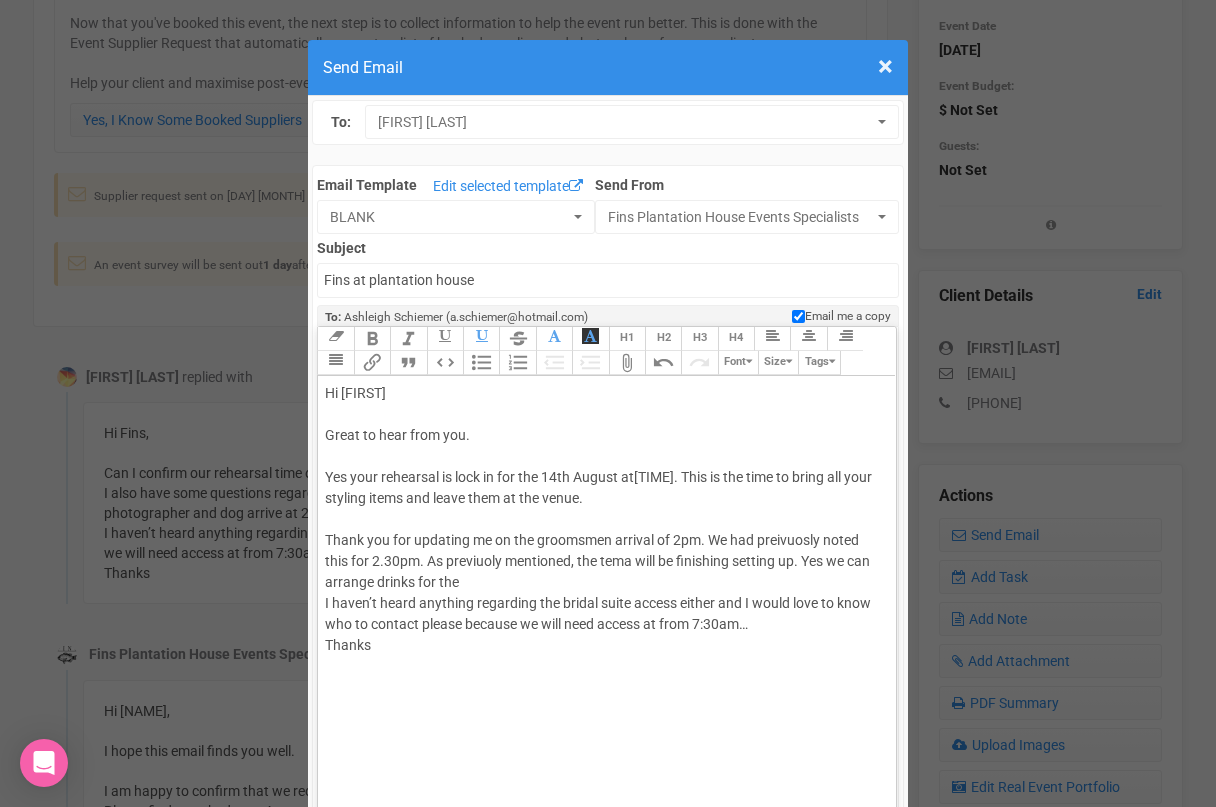 click on "Thank you for updating me on the groomsmen arrival of 2pm. We had preivuosly noted this for 2.30pm. As previuoly mentioned, the tema will be finishing setting up. Yes we can arrange drinks for the" 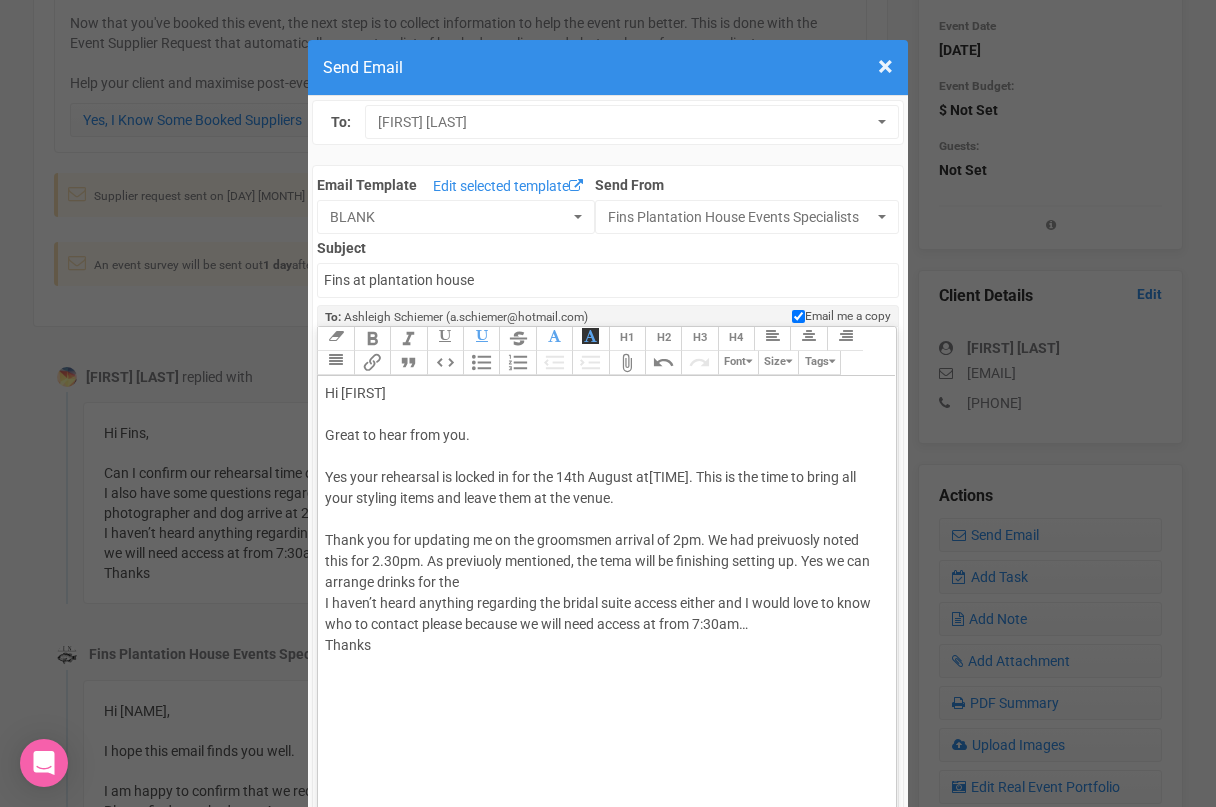 click on "[TIME]. This is the time to bring all your styling items and leave them at the venue." 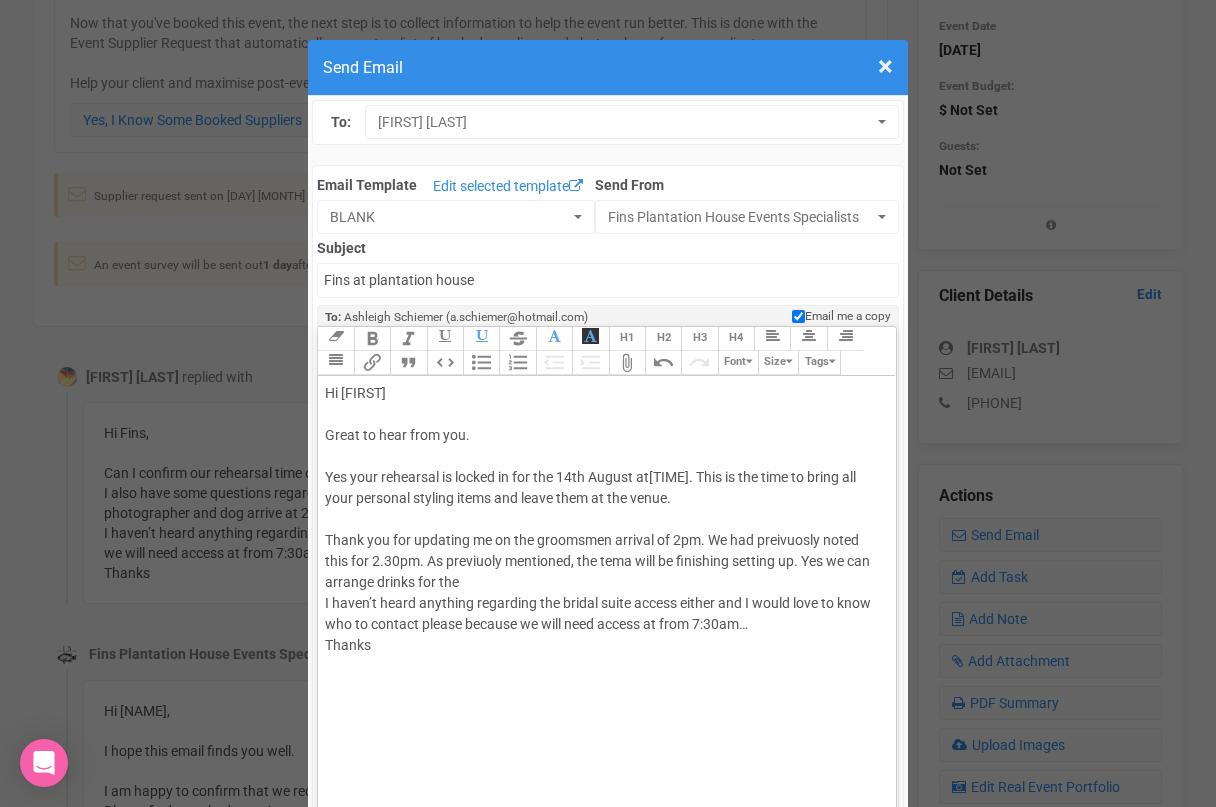 click on "[TIME]. This is the time to bring all your personal styling items and leave them at the venue." 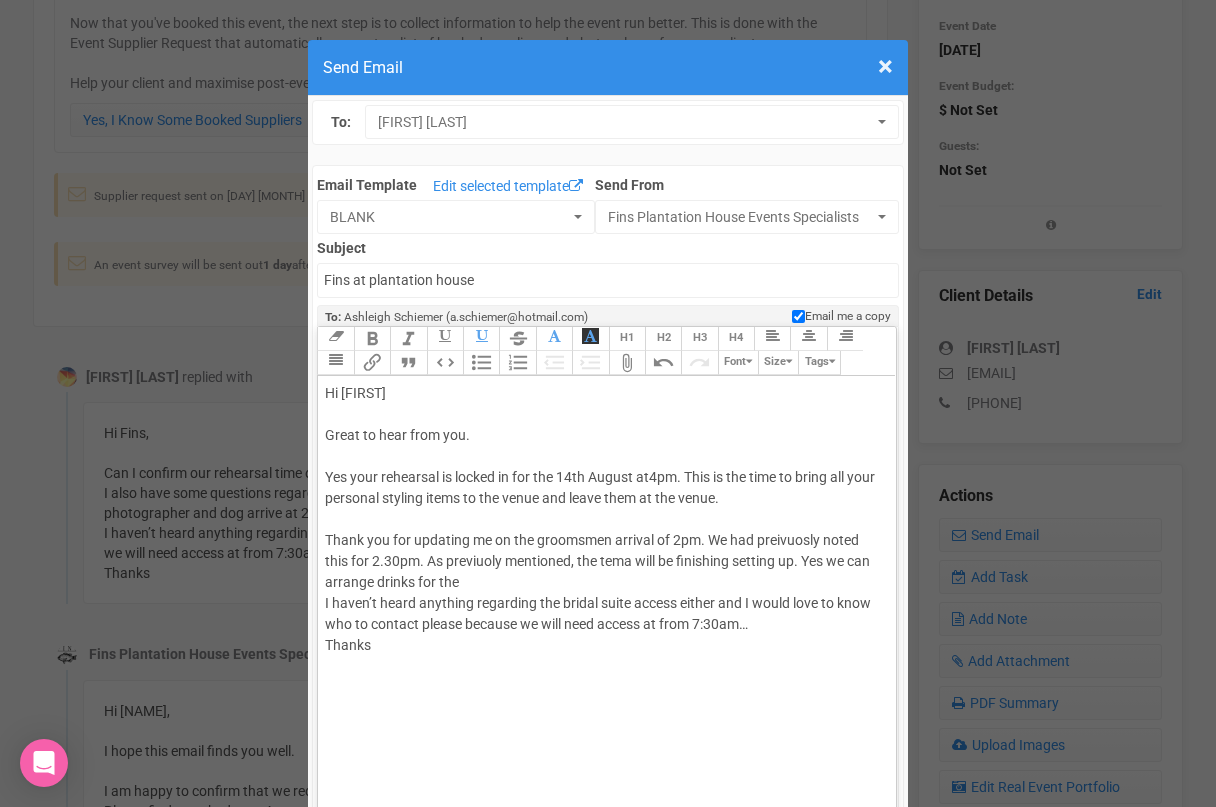 drag, startPoint x: 674, startPoint y: 498, endPoint x: 778, endPoint y: 488, distance: 104.47966 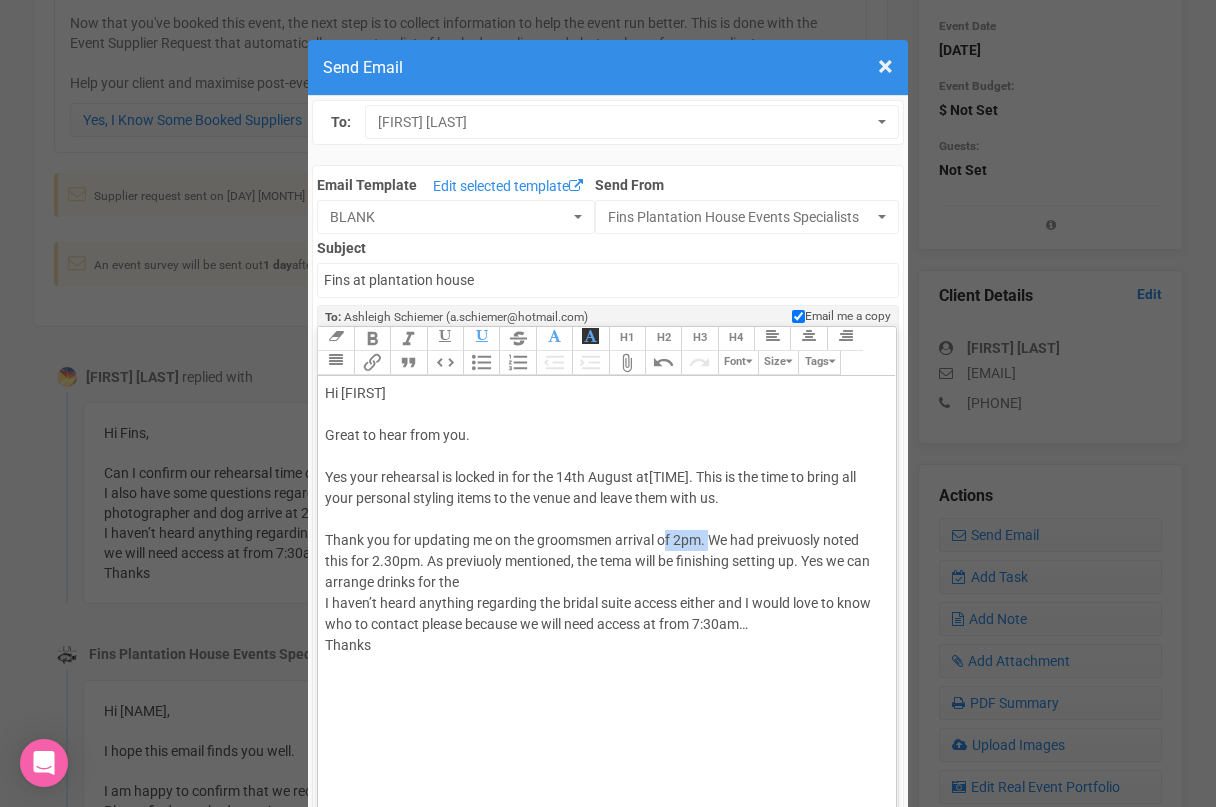 drag, startPoint x: 709, startPoint y: 540, endPoint x: 662, endPoint y: 535, distance: 47.26521 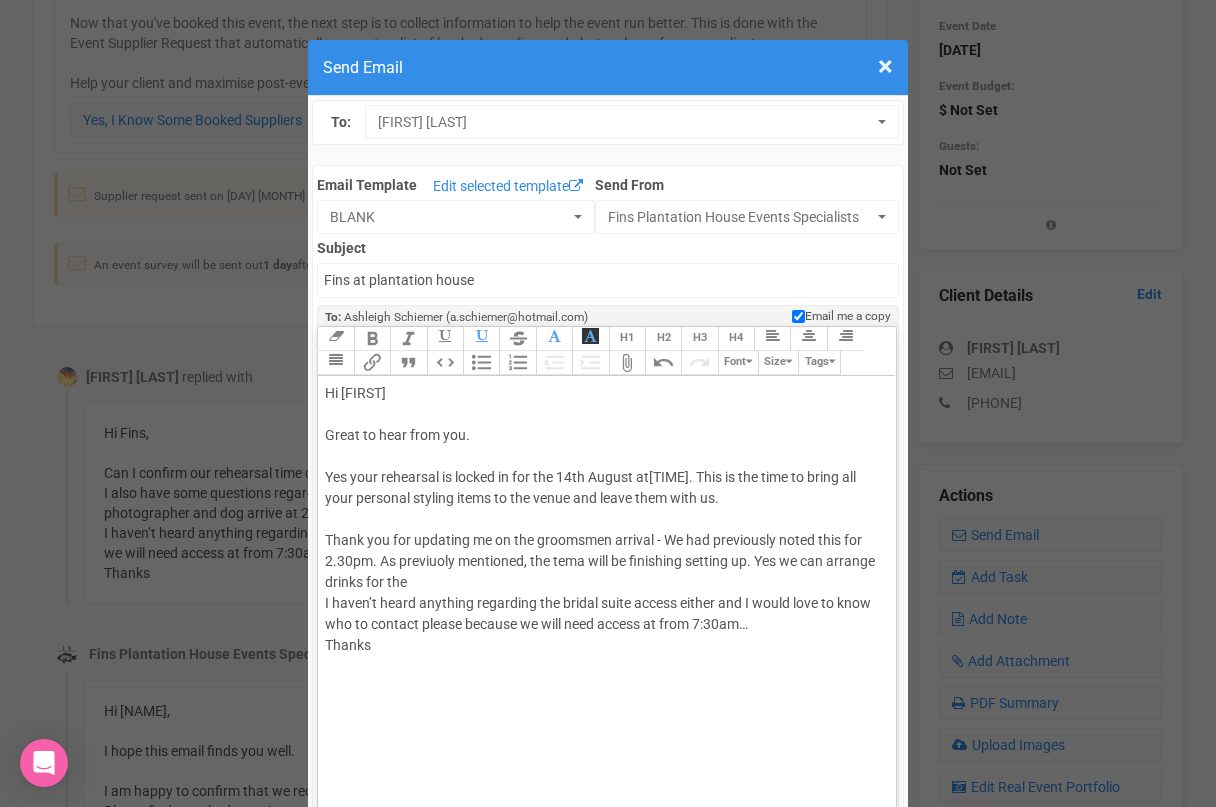 click on "Hi [NAME] Great to hear from you. Yes your rehearsal is locked in for the [DATE] at [TIME]. This is the time to bring all your personal styling items to the venue and leave them with us. Thank you for updating me on the groomsmen arrival - We had previously noted this for 2.30pm. As previously mentioned, the team will be finishing setting up. Yes we can arrange drinks for the boys. I haven’t heard anything regarding the bridal suite access either and I would love to know who to contact please because we will need access at from 7:30am… Thanks" 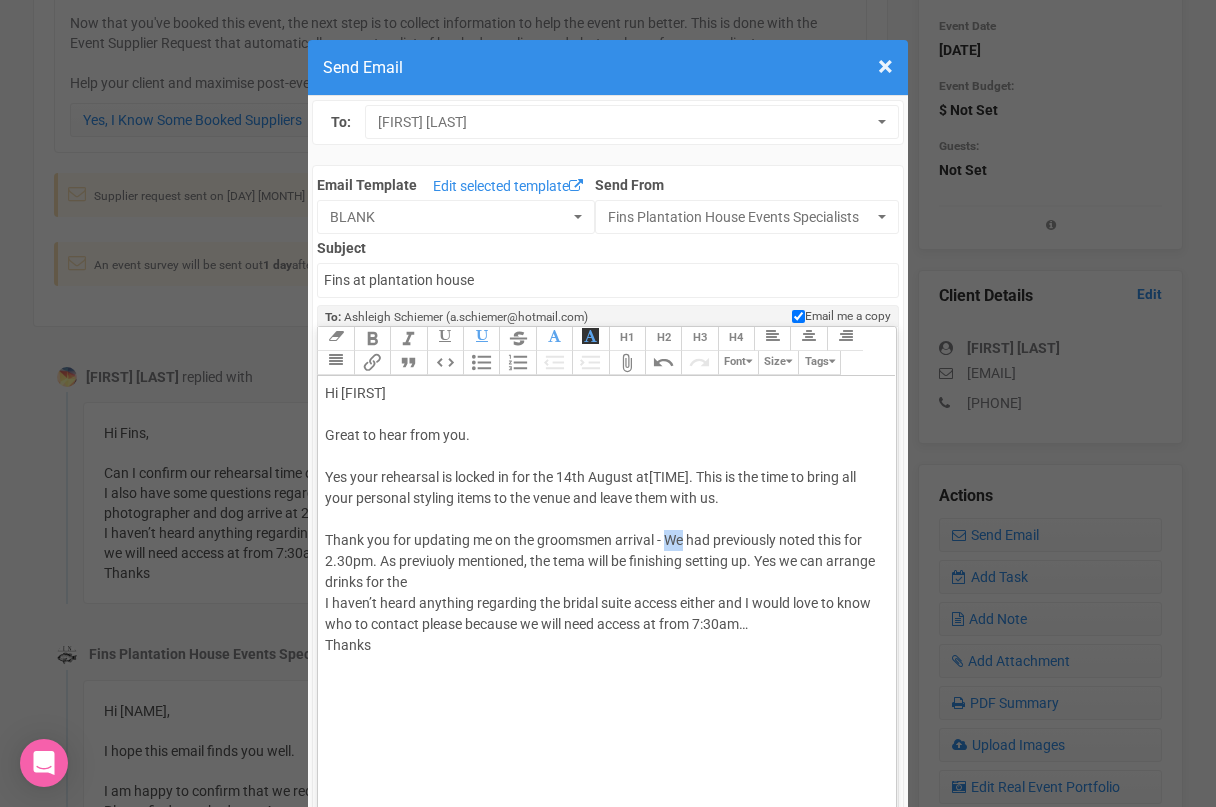 drag, startPoint x: 686, startPoint y: 538, endPoint x: 667, endPoint y: 537, distance: 19.026299 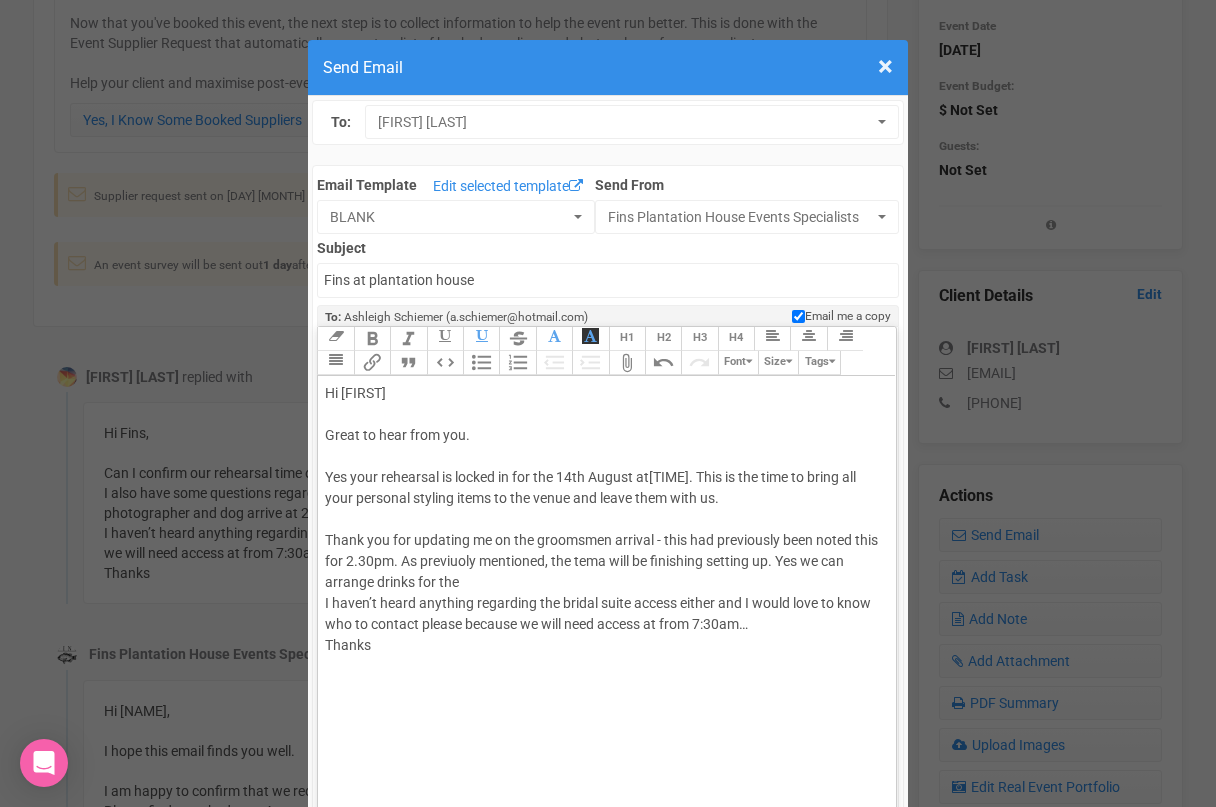 click on "Thank you for updating me on the groomsmen arrival - this had previously been noted this for 2.30pm. As previuoly mentioned, the tema will be finishing setting up. Yes we can arrange drinks for the" 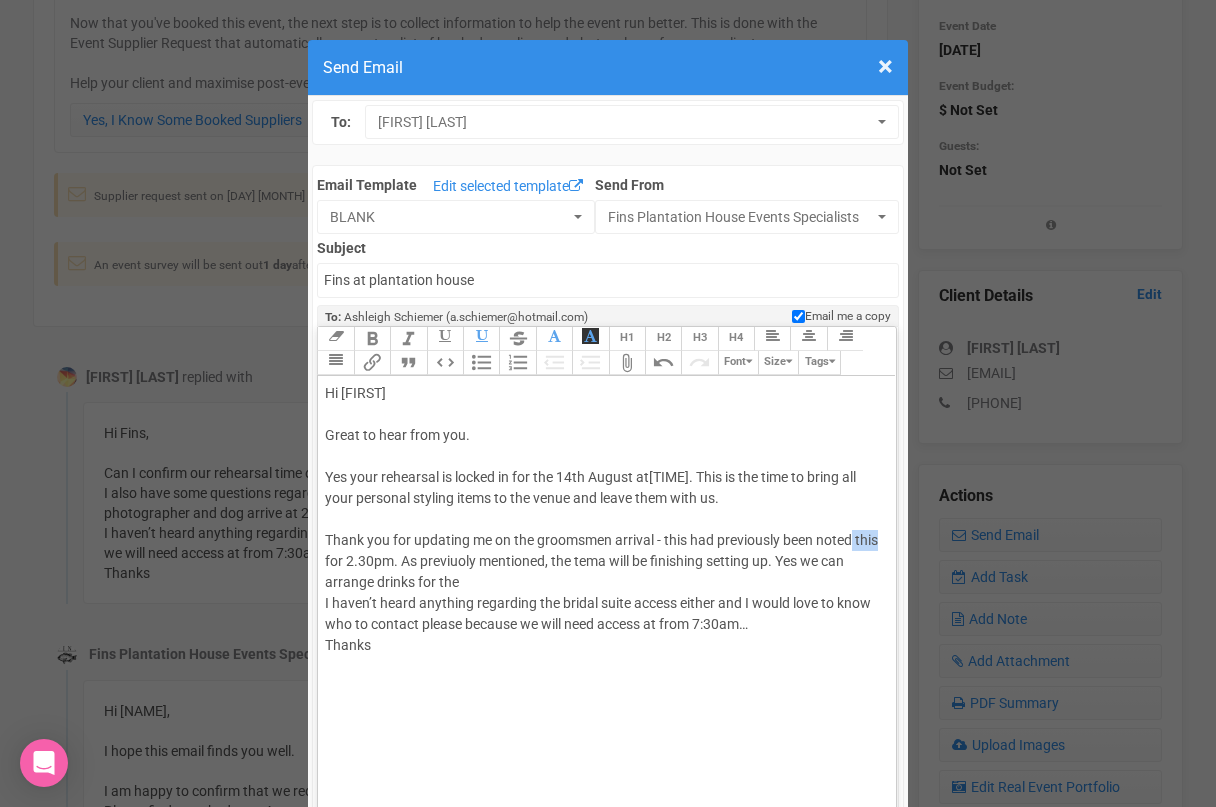 drag, startPoint x: 881, startPoint y: 538, endPoint x: 855, endPoint y: 536, distance: 26.076809 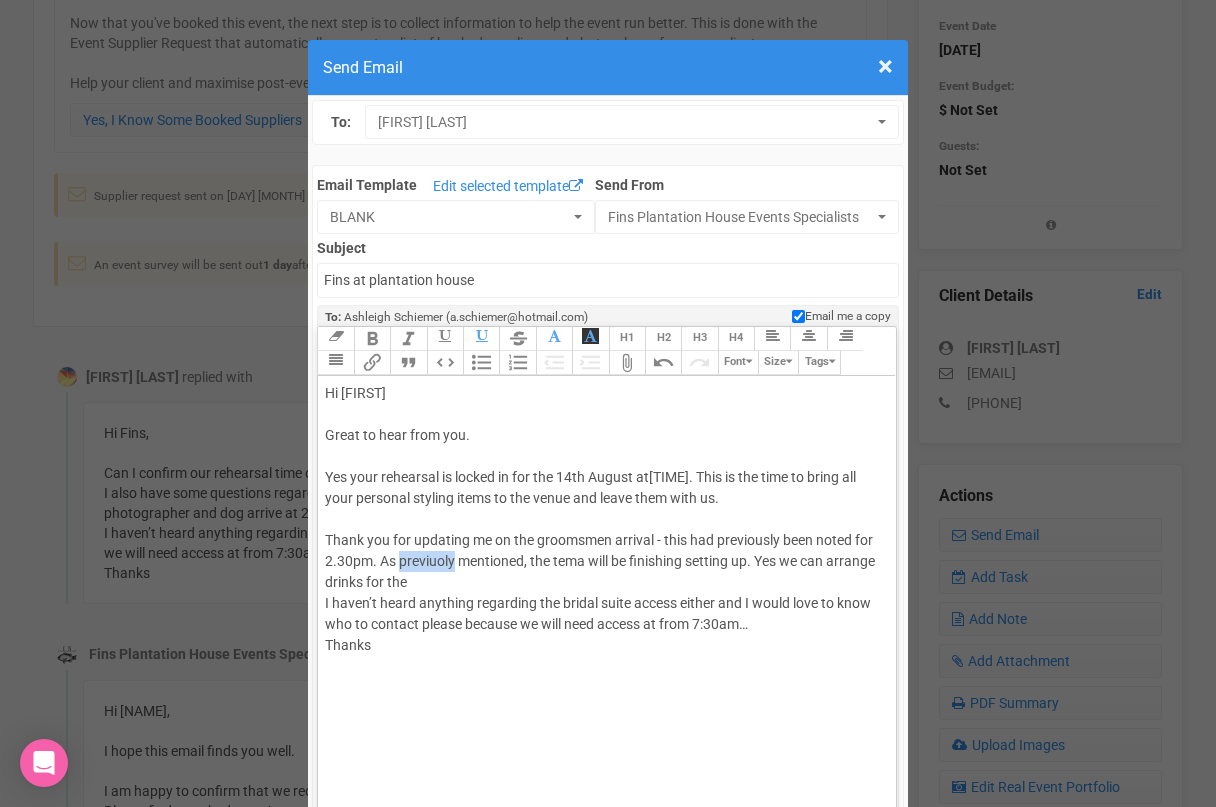 drag, startPoint x: 456, startPoint y: 561, endPoint x: 398, endPoint y: 561, distance: 58 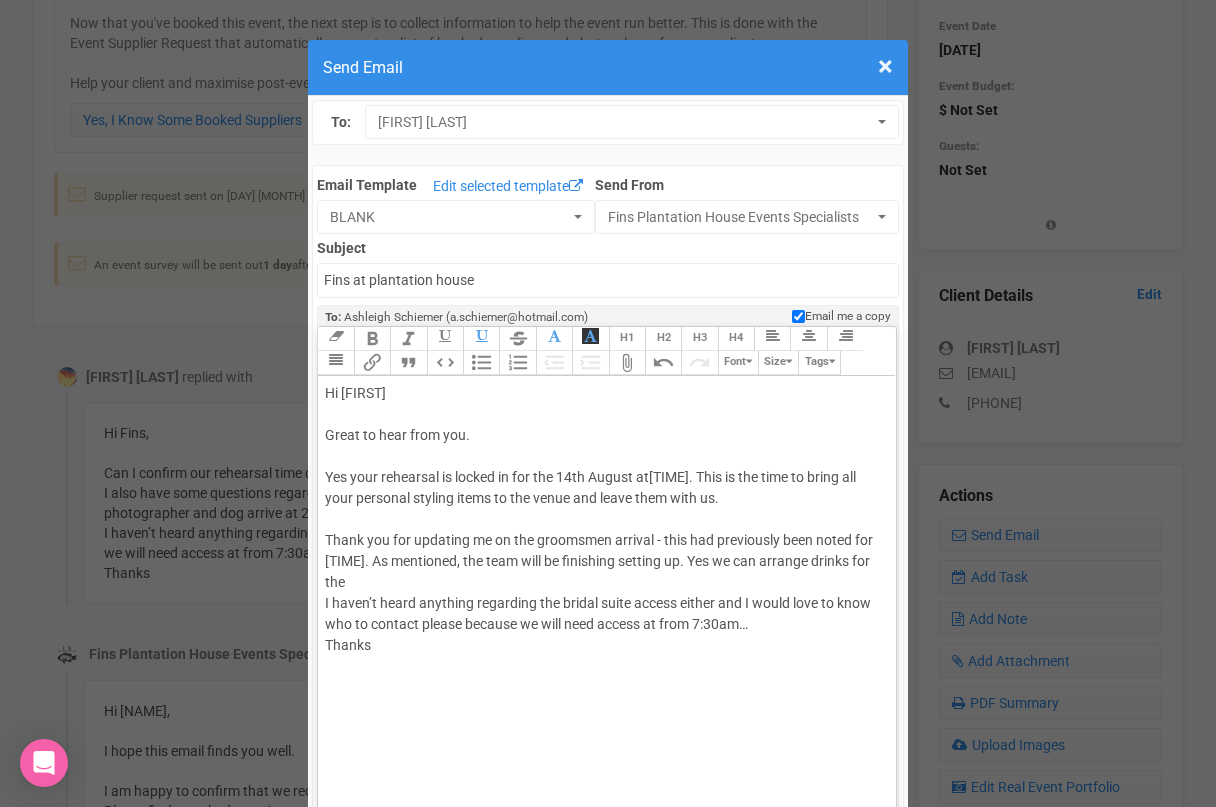 click on "Thank you for updating me on the groomsmen arrival - this had previously been noted for [TIME]. As mentioned, the team will be finishing setting up. Yes we can arrange drinks for the" 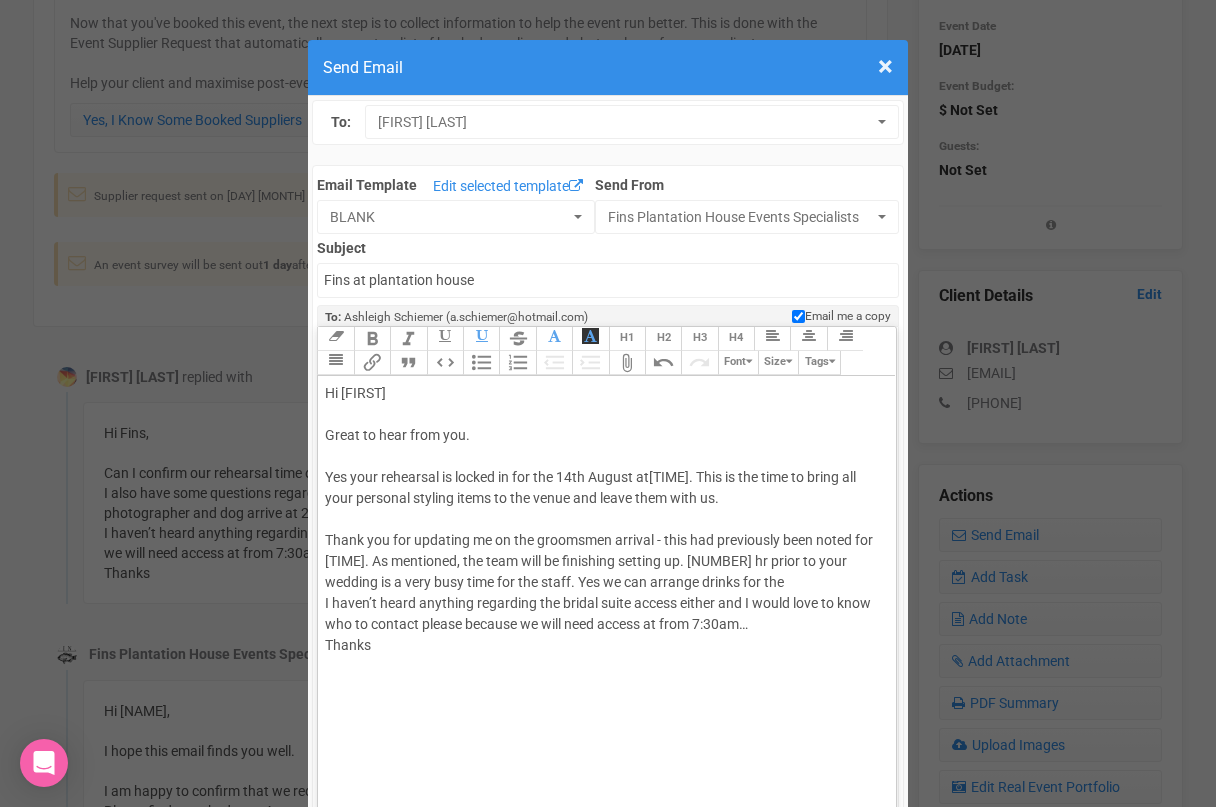 click on "Hi [NAME] Great to hear from you. Yes your rehearsal is locked in for the [NUMBER]th August at [TIME]. This is the time to bring all your personal styling items to the venue and leave them with us. Thank you for updating me on the groomsmen arrival - this had previously been noted for [TIME]. As mentioned, the team will be finishing setting up. [NUMBER] hr prior to your wedding is a very busy time for the staff. Yes we can arrange drinks for the I haven’t heard anything regarding the bridal suite access either and I would love to know who to contact please because we will need access at from [TIME]… Thanks" 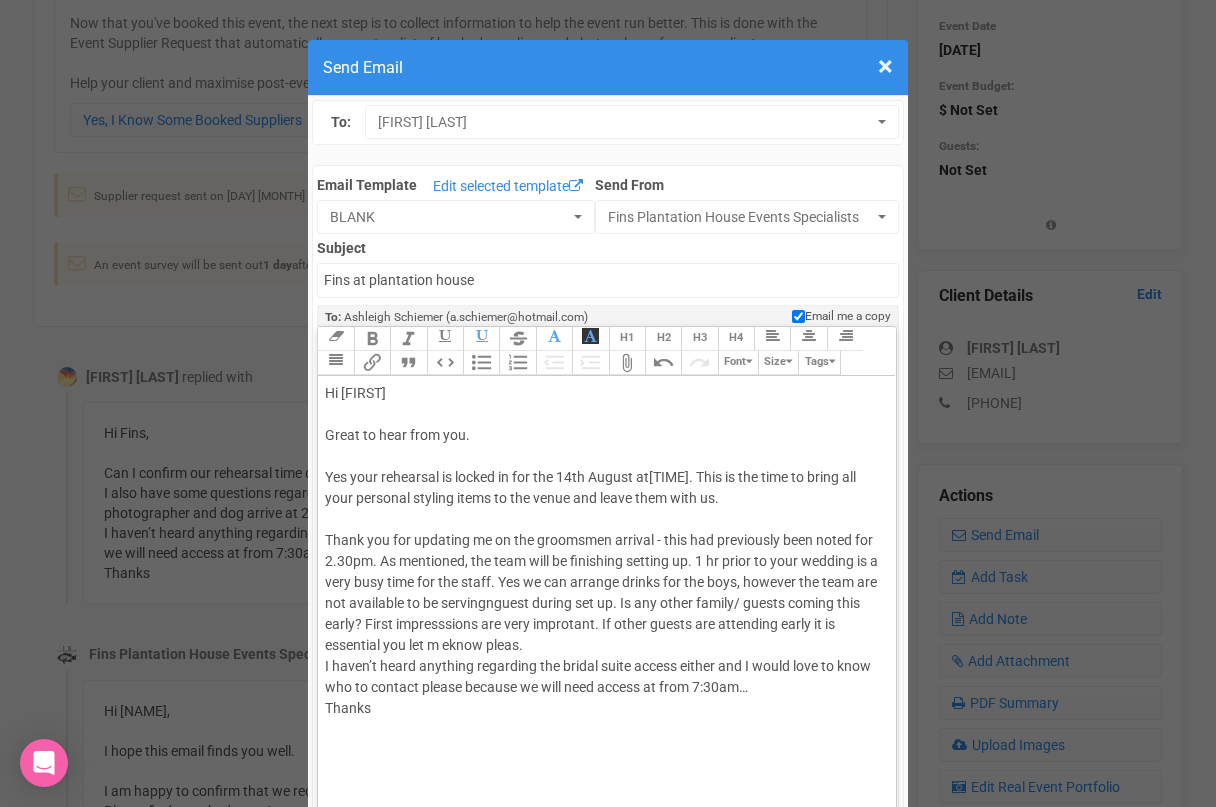 click on "Thank you for updating me on the groomsmen arrival - this had previously been noted for 2.30pm. As mentioned, the team will be finishing setting up. 1 hr prior to your wedding is a very busy time for the staff. Yes we can arrange drinks for the boys, however the team are not available to be servingnguest during set up. Is any other family/ guests coming this early? First impresssions are very improtant. If other guests are attending early it is essential you let m eknow pleas." 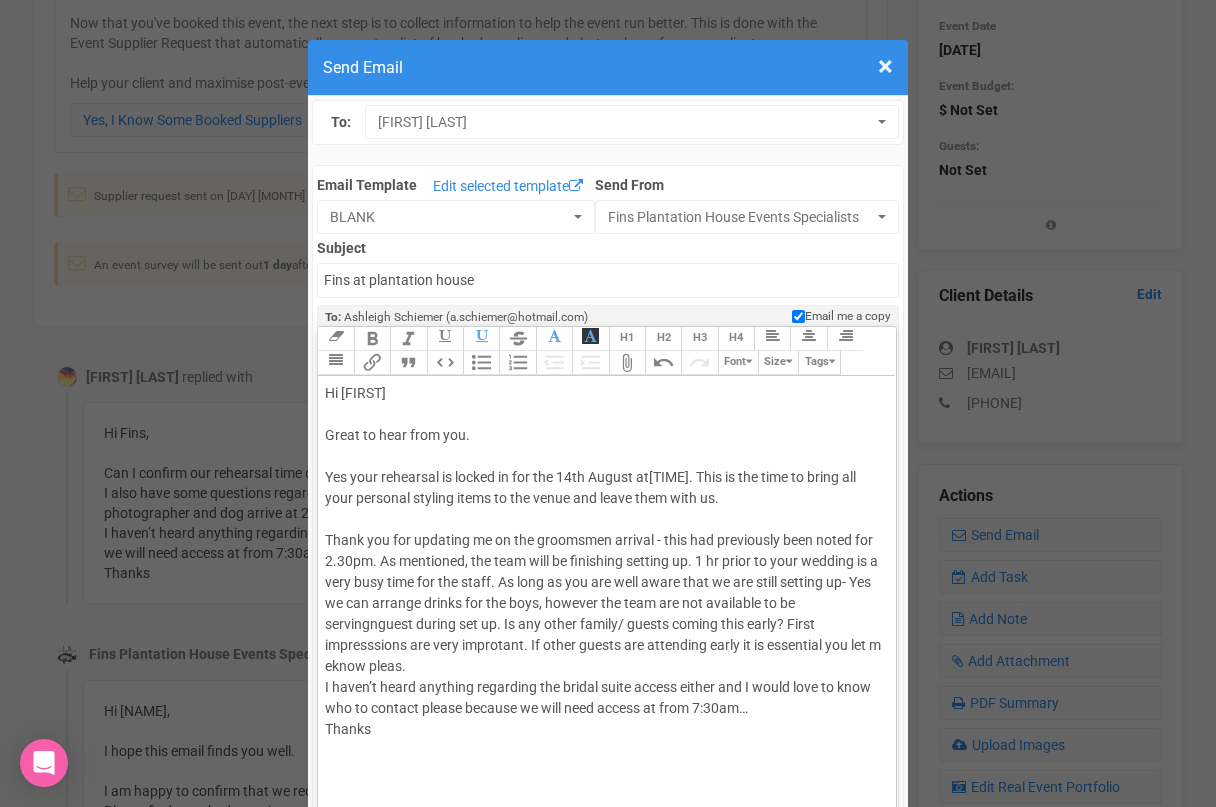 click on "Thank you for updating me on the groomsmen arrival - this had previously been noted for 2.30pm. As mentioned, the team will be finishing setting up. 1 hr prior to your wedding is a very busy time for the staff. As long as you are well aware that we are still setting up- Yes we can arrange drinks for the boys, however the team are not available to be servingnguest during set up. Is any other family/ guests coming this early? First impresssions are very improtant. If other guests are attending early it is essential you let m eknow pleas." 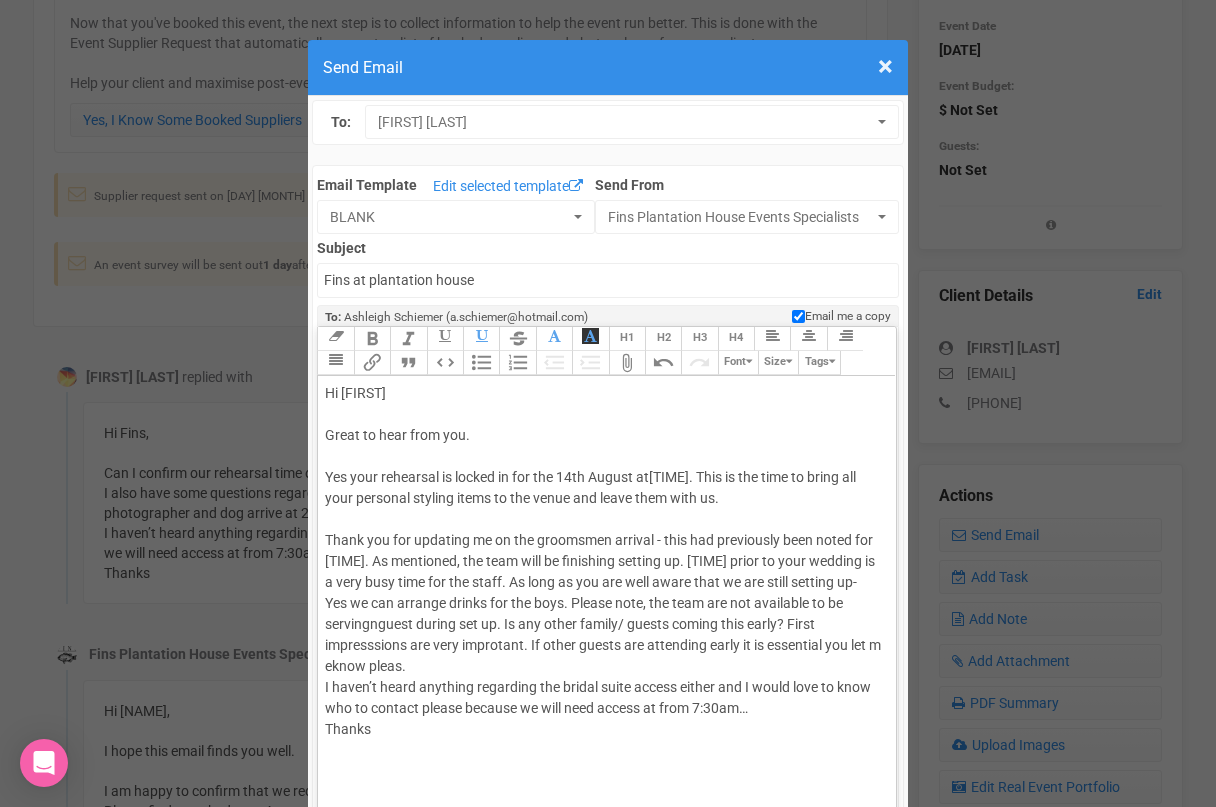 click on "Thank you for updating me on the groomsmen arrival - this had previously been noted for [TIME]. As mentioned, the team will be finishing setting up. [TIME] prior to your wedding is a very busy time for the staff. As long as you are well aware that we are still setting up- Yes we can arrange drinks for the boys. Please note, the team are not available to be servingnguest during set up. Is any other family/ guests coming this early? First impresssions are very improtant. If other guests are attending early it is essential you let m eknow pleas." 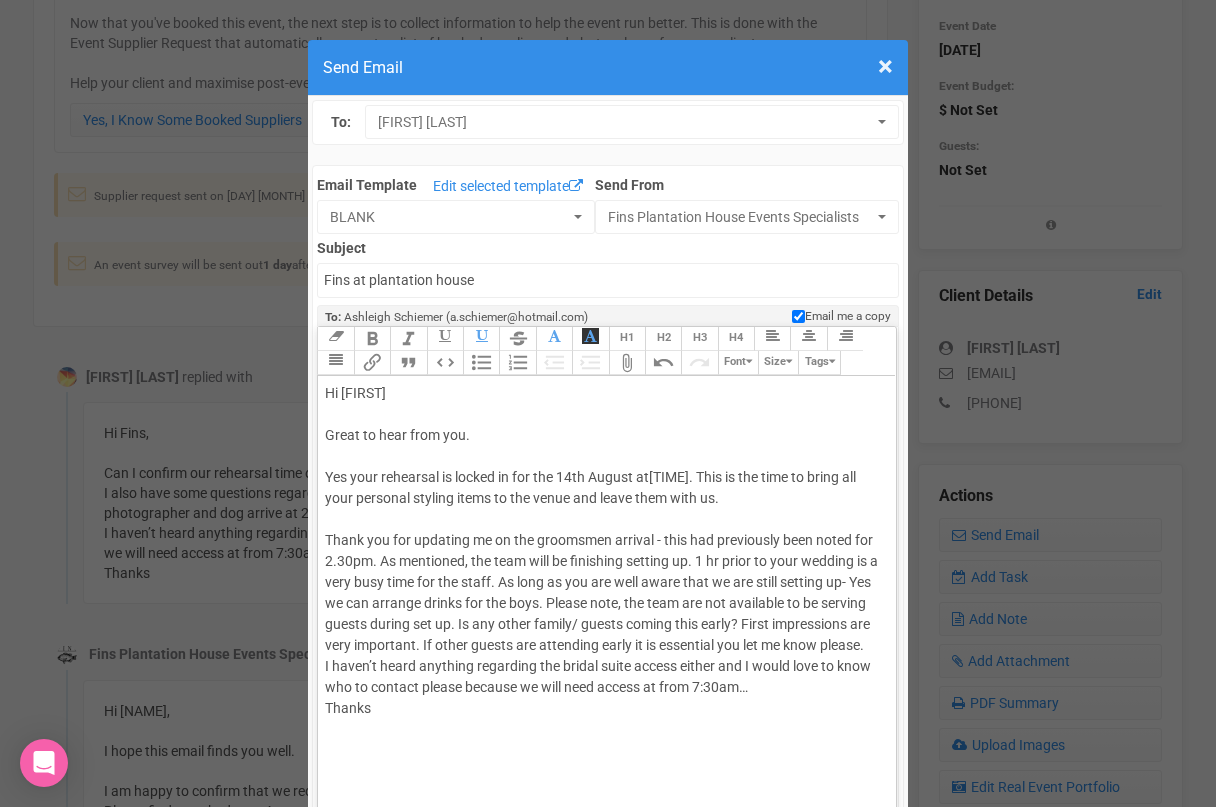 click on "Thank you for updating me on the groomsmen arrival - this had previously been noted for 2.30pm. As mentioned, the team will be finishing setting up. 1 hr prior to your wedding is a very busy time for the staff. As long as you are well aware that we are still setting up- Yes we can arrange drinks for the boys. Please note, the team are not available to be serving guests during set up. Is any other family/ guests coming this early? First impressions are very important. If other guests are attending early it is essential you let me know please." 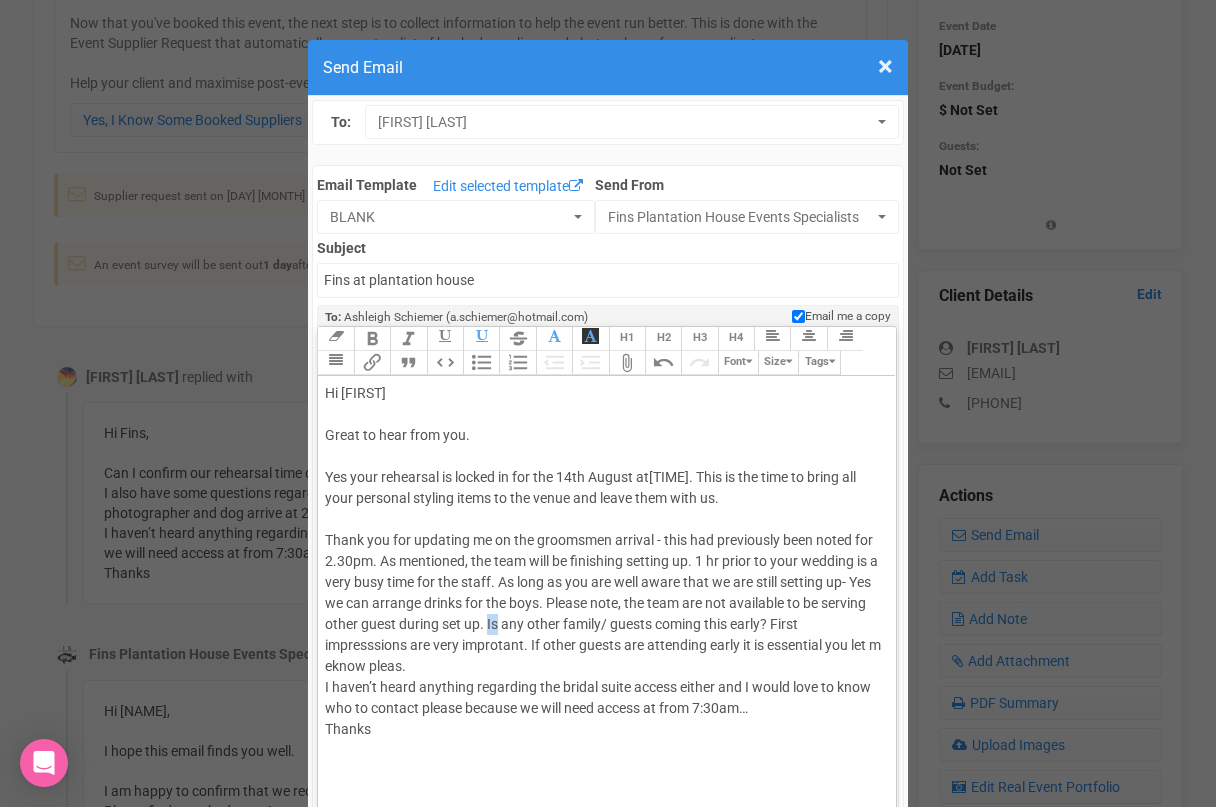 click on "Thank you for updating me on the groomsmen arrival - this had previously been noted for 2.30pm. As mentioned, the team will be finishing setting up. 1 hr prior to your wedding is a very busy time for the staff. As long as you are well aware that we are still setting up- Yes we can arrange drinks for the boys. Please note, the team are not available to be serving other guest during set up. Is any other family/ guests coming this early? First impresssions are very improtant. If other guests are attending early it is essential you let m eknow pleas." 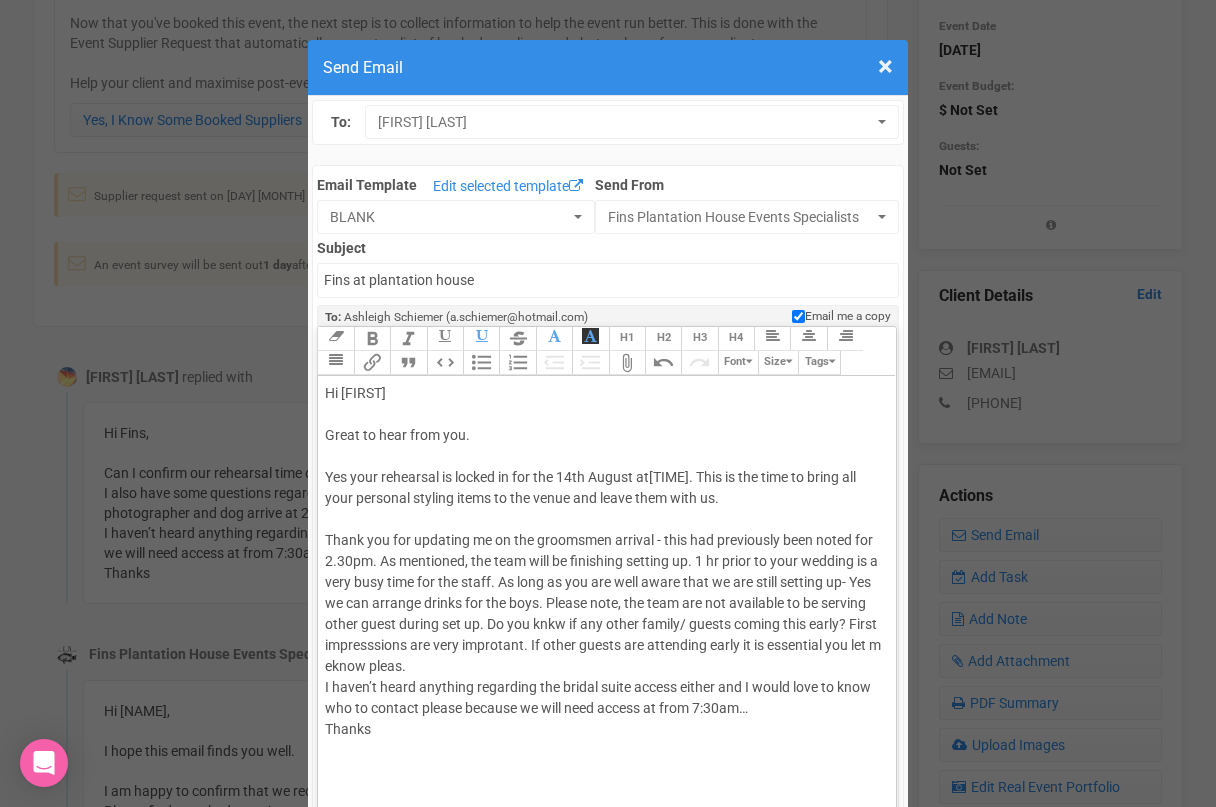 click on "Thank you for updating me on the groomsmen arrival - this had previously been noted for 2.30pm. As mentioned, the team will be finishing setting up. 1 hr prior to your wedding is a very busy time for the staff. As long as you are well aware that we are still setting up- Yes we can arrange drinks for the boys. Please note, the team are not available to be serving other guest during set up. Do you knkw if any other family/ guests coming this early? First impresssions are very improtant. If other guests are attending early it is essential you let m eknow pleas." 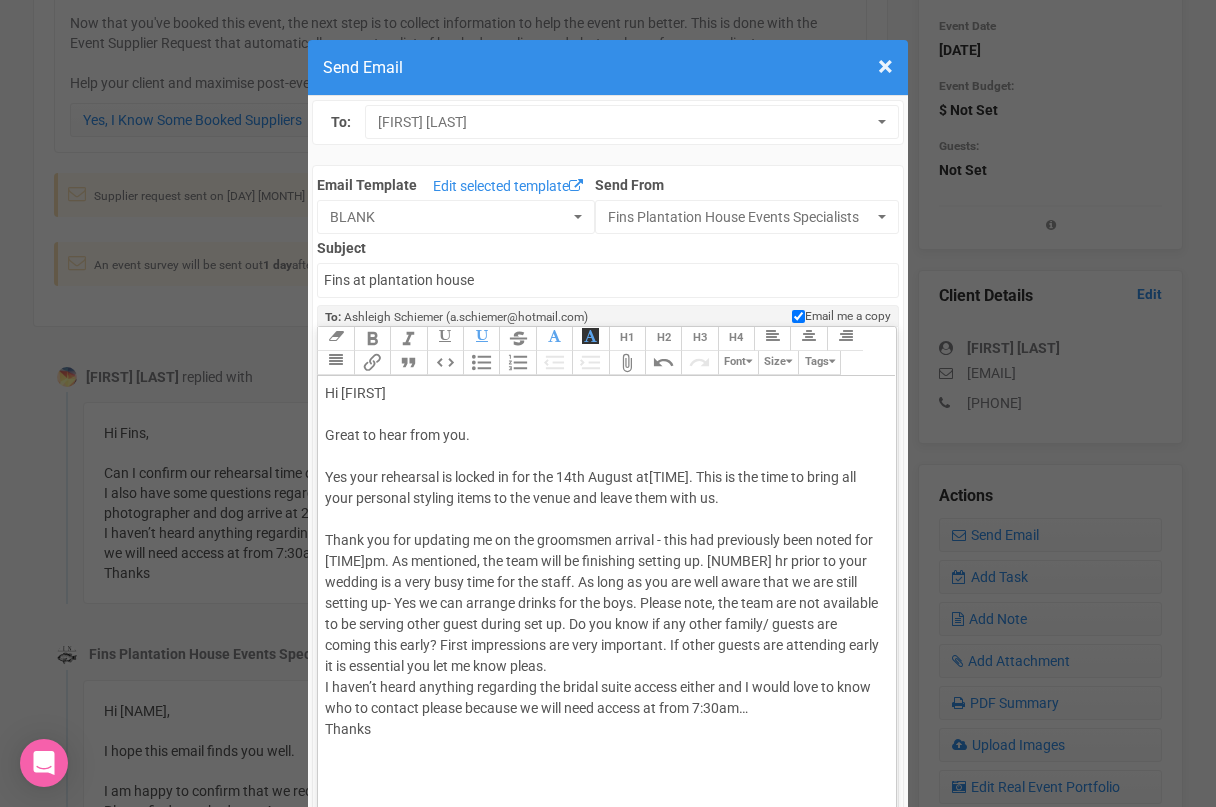 click on "Thank you for updating me on the groomsmen arrival - this had previously been noted for [TIME]pm. As mentioned, the team will be finishing setting up. [NUMBER] hr prior to your wedding is a very busy time for the staff. As long as you are well aware that we are still setting up- Yes we can arrange drinks for the boys. Please note, the team are not available to be serving other guest during set up. Do you know if any other family/ guests are coming this early? First impressions are very important. If other guests are attending early it is essential you let me know pleas." 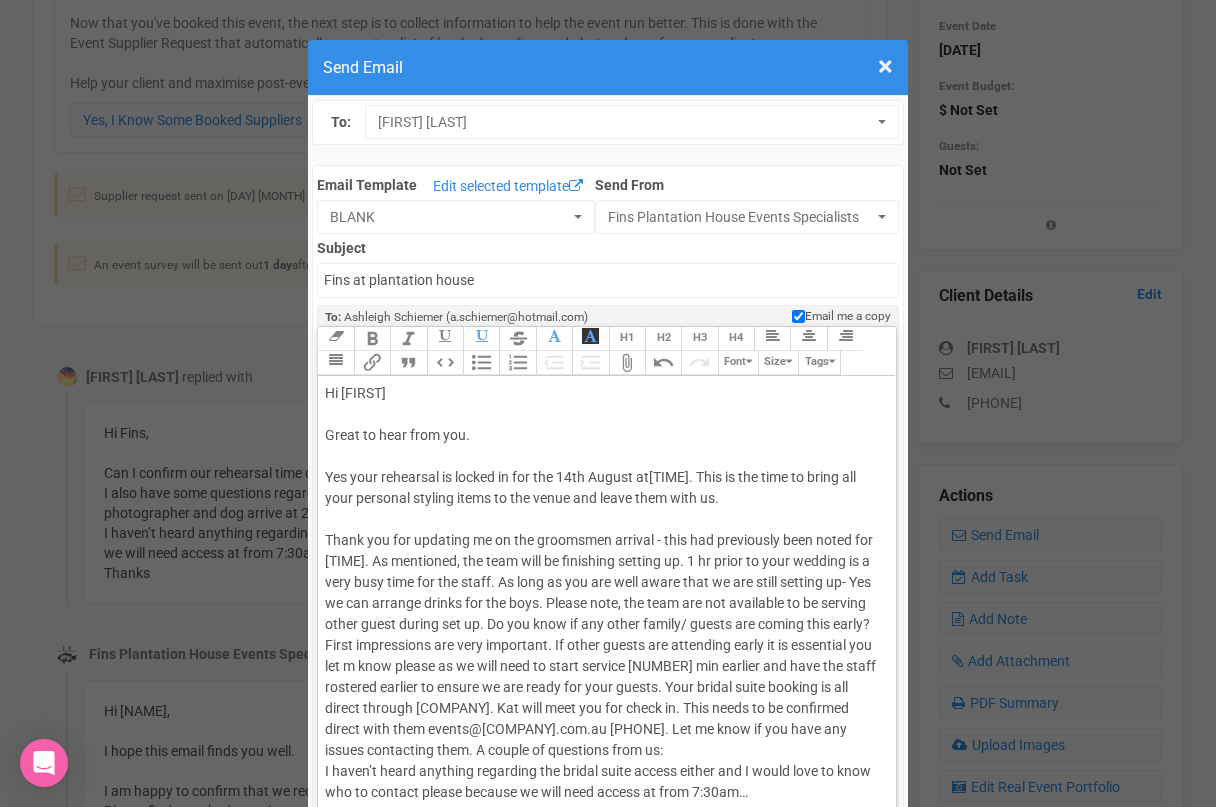 click on "Hi [FIRST] Great to hear from you. Yes your rehearsal is locked in for the 14th August at 4pm. This is the time to bring all your personal styling items to the venue and leave them with us. Thank you for updating me on the groomsmen arrival - this had previously been noted for 2.30pm. As mentioned, the team will be finishing setting up. 1 hr prior to your wedding is a very busy time for the staff. As long as you are well aware that we are still setting up- Yes we can arrange drinks for the boys. Please note, the team are not available to be serving other guest during set up. Do you know if any other family/ guests are coming this early? First impressions are very important. If other guests are attending early it is essential you let m know please as we will need to start service 30 min earlier and have the staff rostered earlier. I haven’t heard anything regarding the bridal suite access either and I would love to know who to contact please because we will need access at from 7:30am… Thanks" 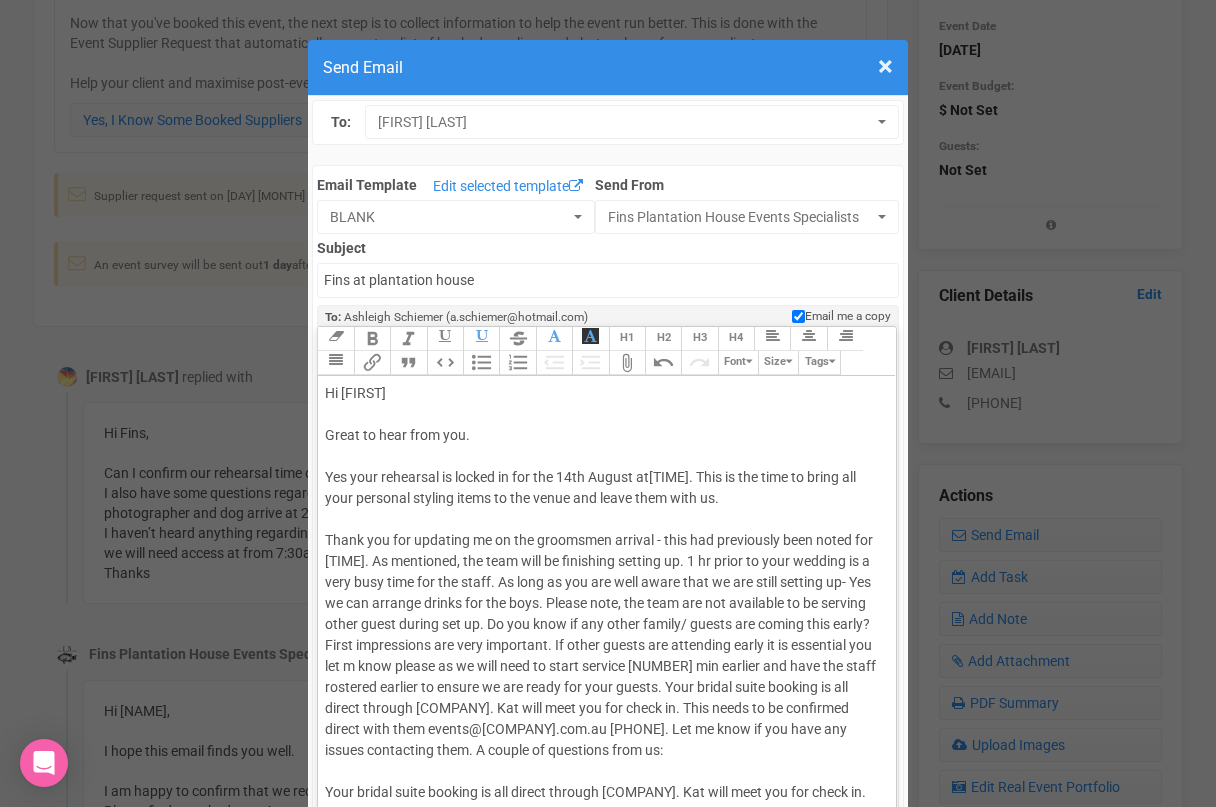click on "Hi [FIRST] [LAST] Great to hear from you.  Yes your rehearsal is locked in for the 14th August at  4pm. This is the time to bring all your personal styling items to the venue and leave them with us. Thank you for updating me on the groomsmen arrival - this had previously been noted for 2.30pm. As mentioned, the team will be finishing setting up. 1 hr prior to your wedding is a very busy time for the staff. As long as you are well aware that we are still setting up- Yes we can arrange drinks for the boys. Please note, the team are not available to be serving other guest during set up. Do you know if any other family/ guests are coming this early? First impressions are very important. If other guests are attending early it is essential you let m know please as we will need to start service 30 min earlier and have the staff rostered earlier.  Your bridal suite booking is all direct through Tropical Fruit World. [FIRST] will meet you for check in. This needs to be confirmed direct Thanks" 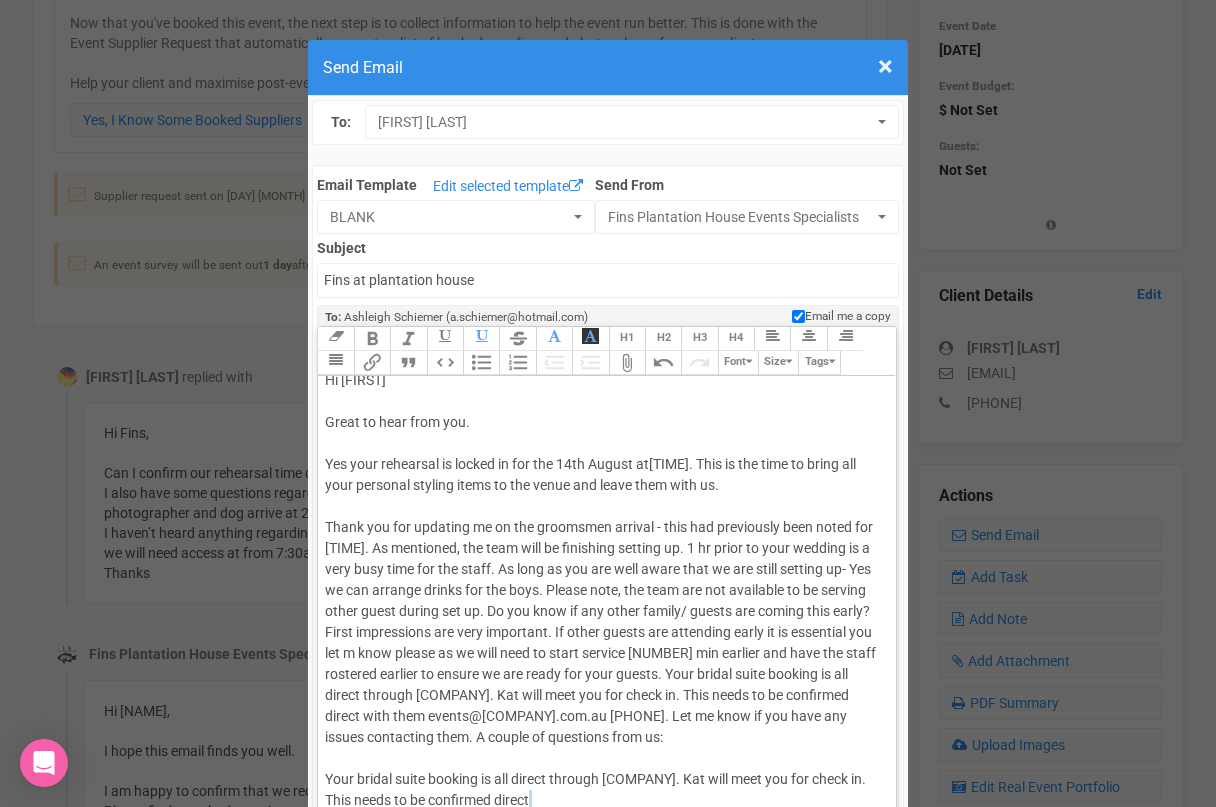 drag, startPoint x: 765, startPoint y: 786, endPoint x: 709, endPoint y: 743, distance: 70.60453 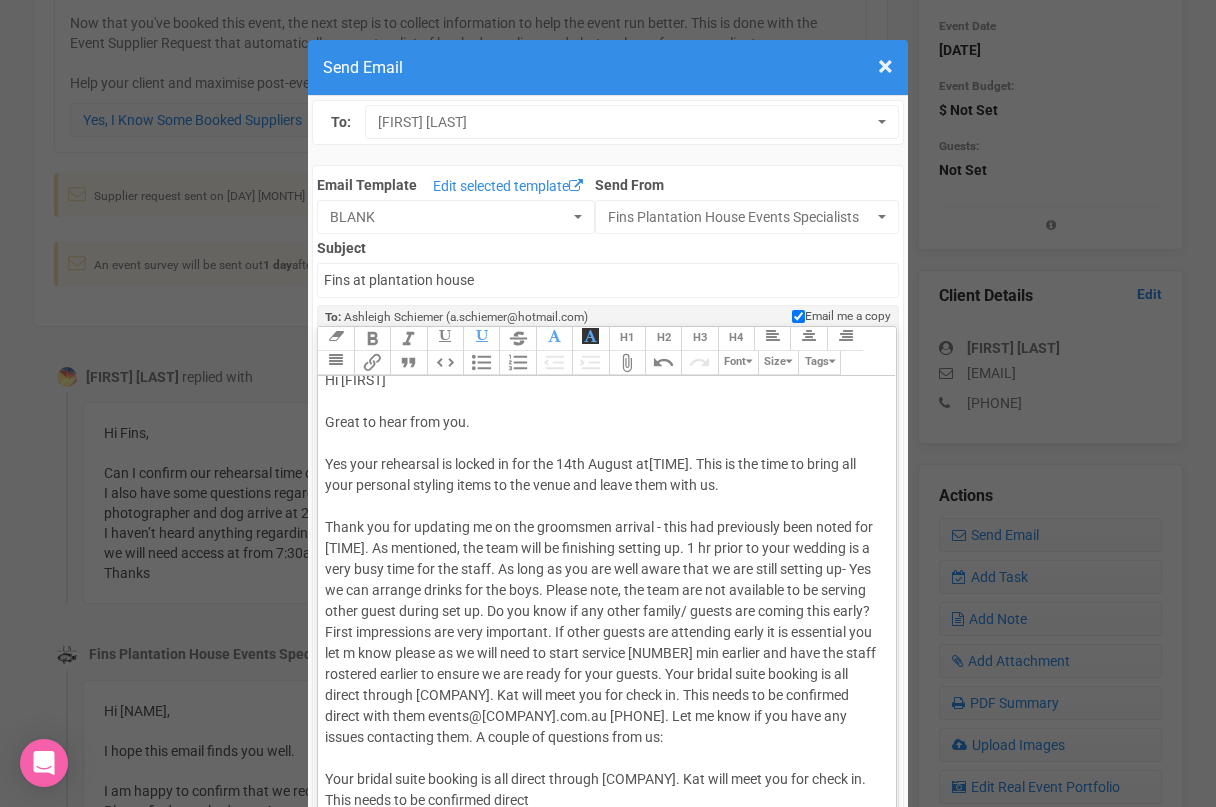 scroll, scrollTop: 0, scrollLeft: 0, axis: both 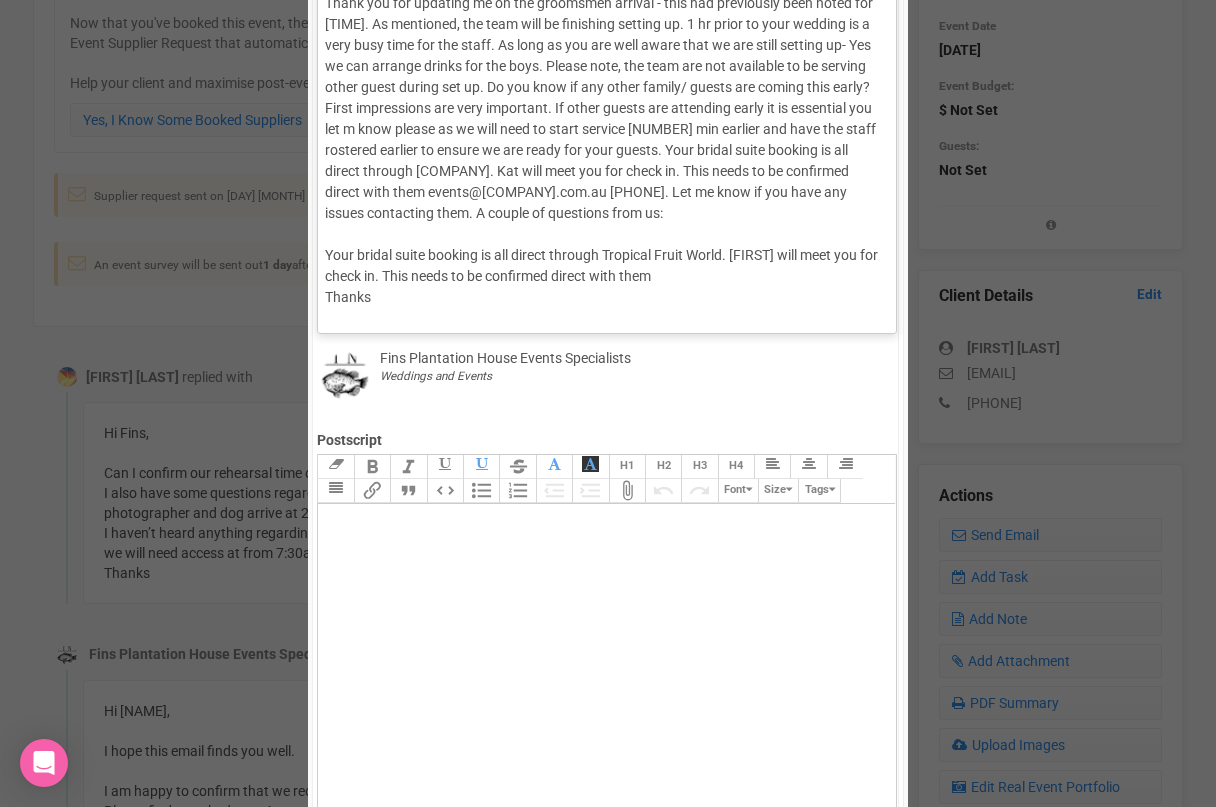 paste on "<div>Hi [FIRST] <br><br><span style="background-color: rgb(255, 255, 255); font-family: Roboto, Helvetica, Arial, sans-serif; font-size: 14px; color: rgb(85, 85, 85); text-decoration-color: initial;">Great to hear from you. </span><span style="font-family: Roboto, Helvetica, Arial, sans-serif; font-size: 14px; color: rgb(85, 85, 85); text-decoration-color: initial;"><br><br>Yes your rehearsal is locked in for the 14th August at</span><span style="background-color: rgb(255, 255, 255); font-family: Roboto, Helvetica, Arial, sans-serif; font-size: 14px; color: rgb(85, 85, 85); text-decoration-color: initial;"> 4pm. This is the time to bring all your personal styling items to the venue and leave them with us.<br></span><span style="font-family: Roboto, Helvetica, Arial, sans-serif; font-size: 14px; color: rgb(85, 85, 85); text-decoration-color: initial;"><br></span><span style="background-color: rgb(255, 255, 255); font-family: Roboto, Helvetica, Arial, sans-serif; font-size: 14px; color: rgb(85, 85, 85); tex..." 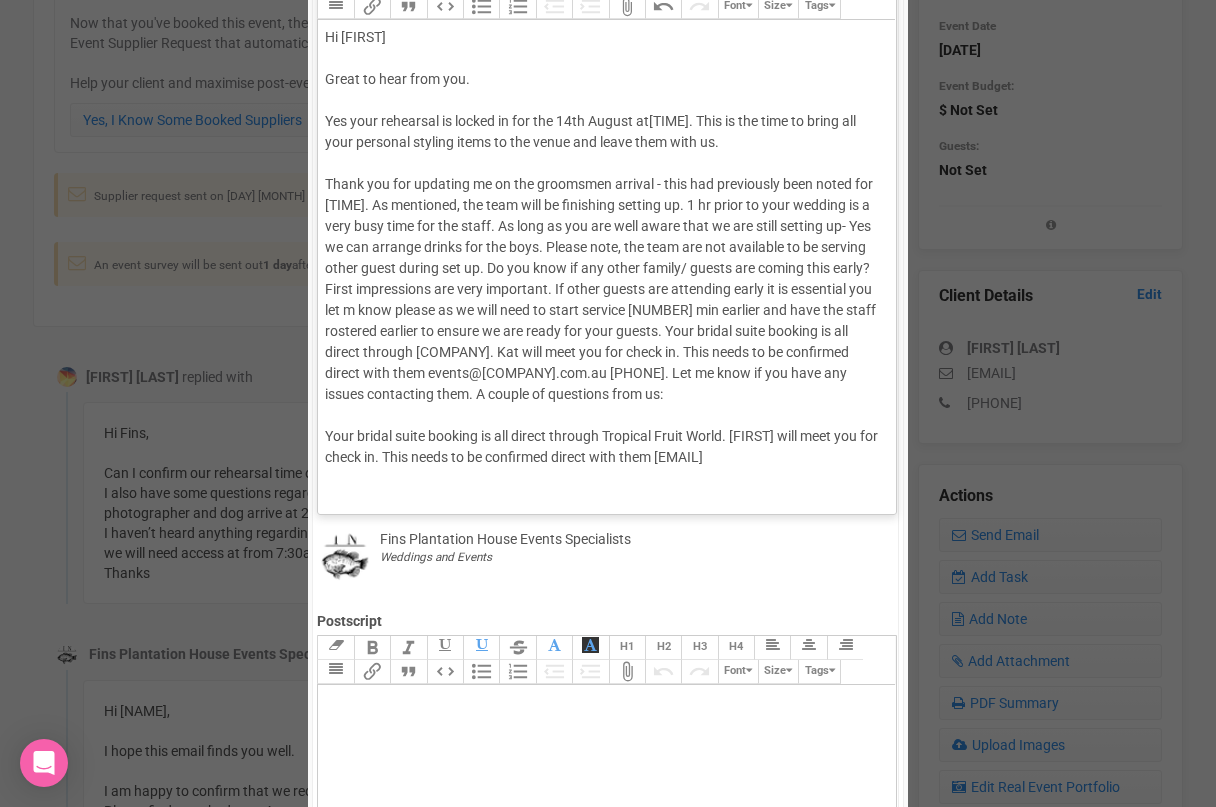 scroll, scrollTop: 305, scrollLeft: 0, axis: vertical 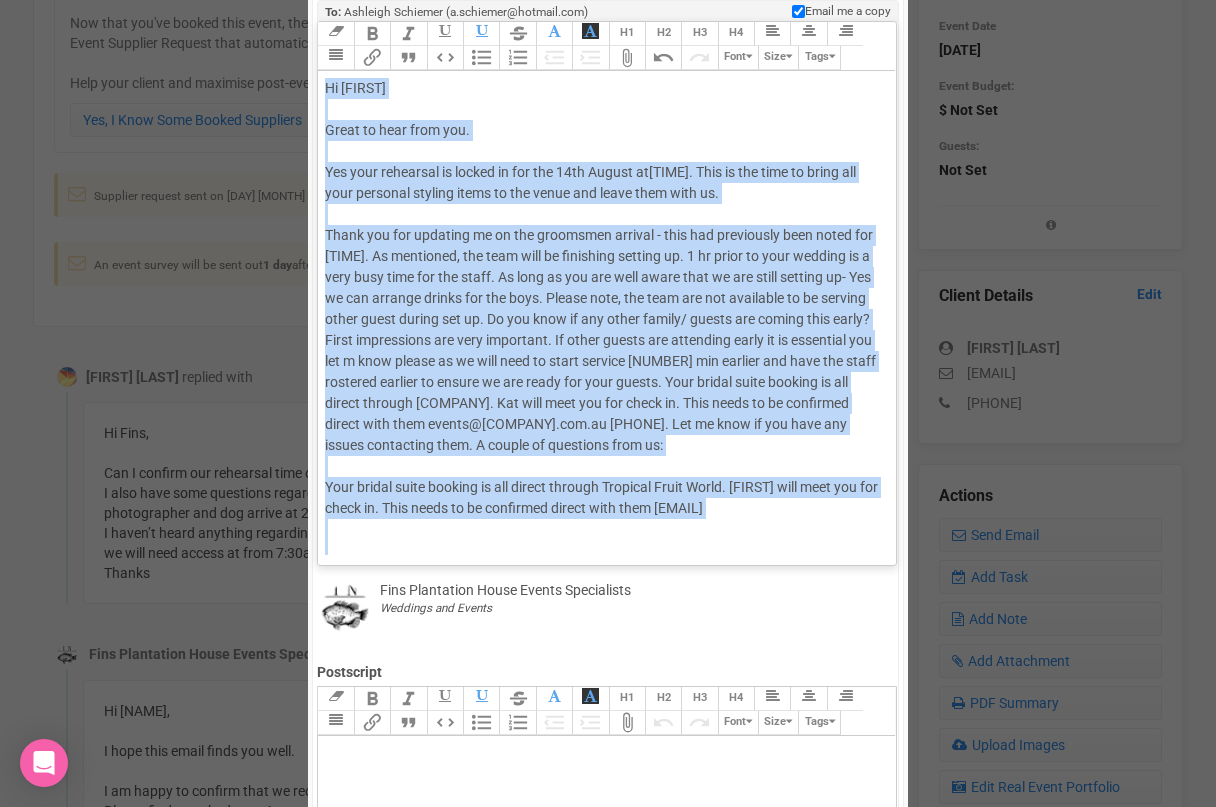 drag, startPoint x: 382, startPoint y: 506, endPoint x: 323, endPoint y: 94, distance: 416.20306 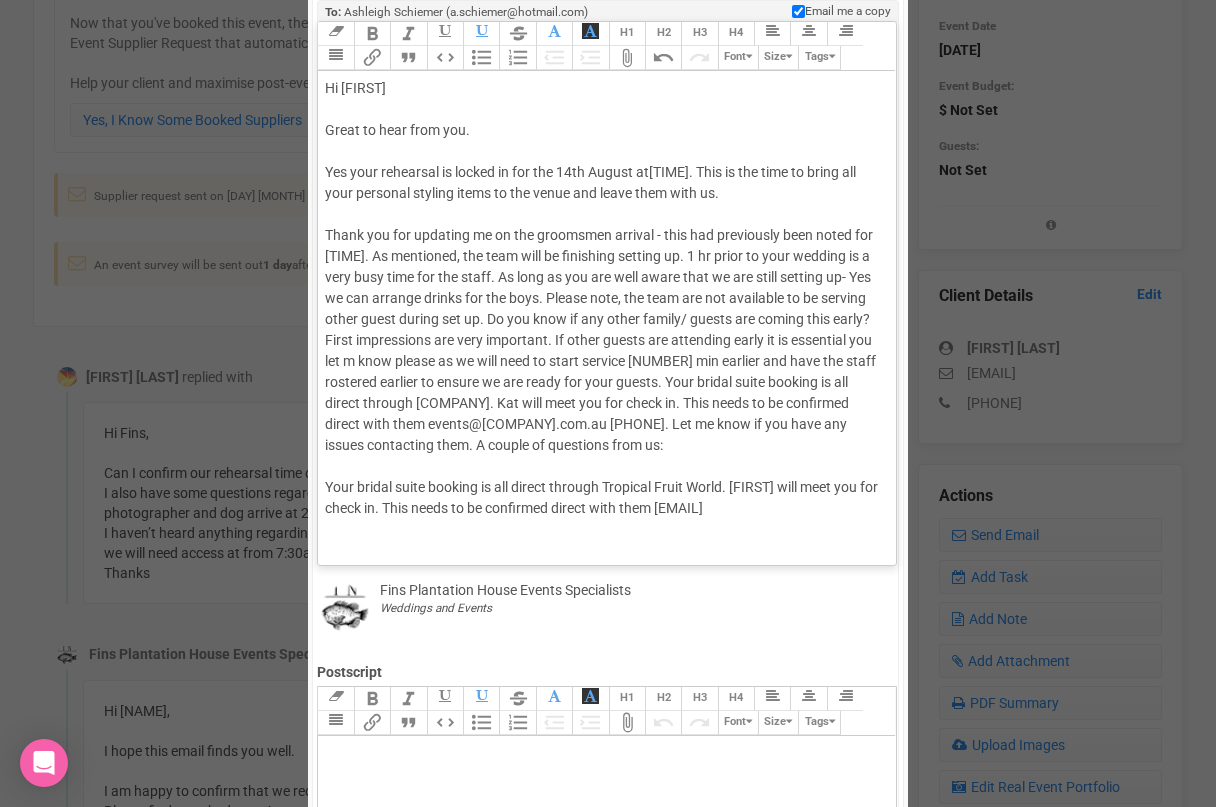 scroll, scrollTop: 266, scrollLeft: 0, axis: vertical 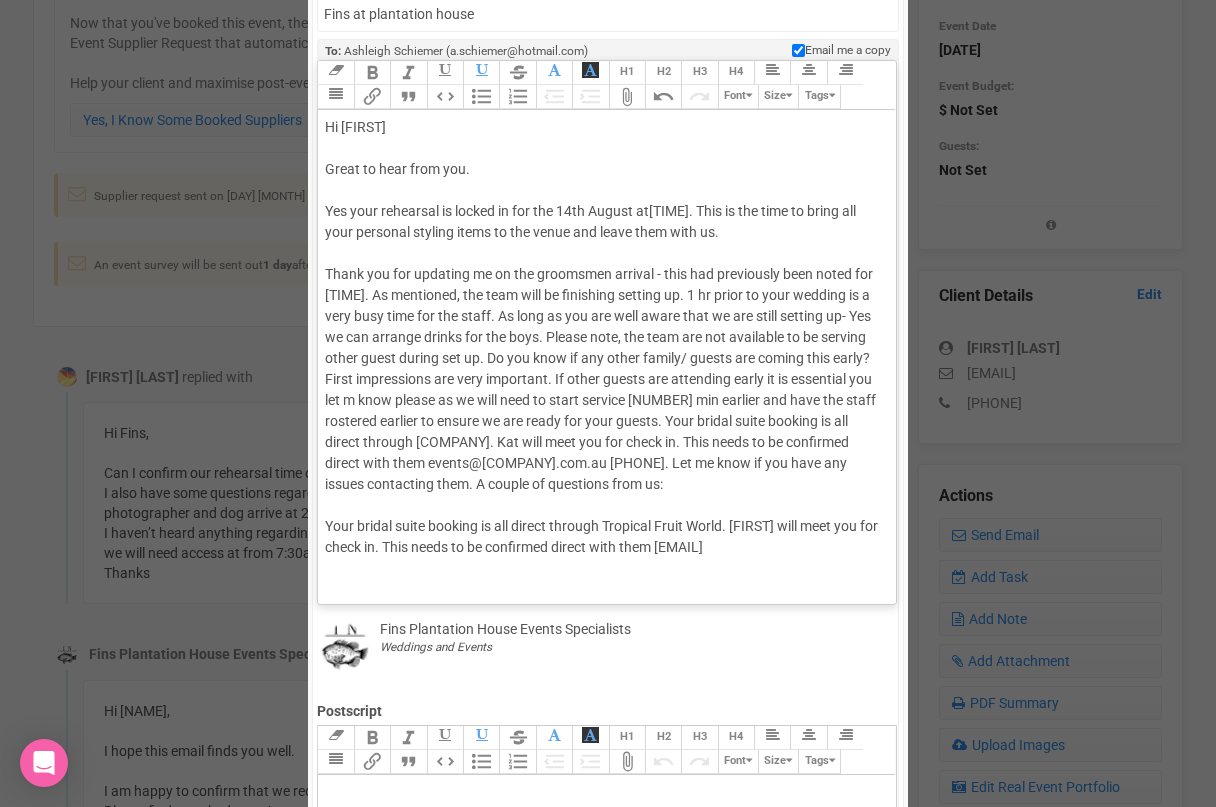 click on "Hi [NAME] Great to hear from you. Yes your rehearsal is locked in for the [DATE] at [TIME]pm. This is the time to bring all your personal styling items to the venue and leave them with us. Thank you for updating me on the groomsmen arrival - this had previously been noted for [TIME]pm. As mentioned, the team will be finishing setting up. [NUMBER] hr prior to your wedding is a very busy time for the staff. As long as you are well aware that we are still setting up- Yes we can arrange drinks for the boys. Please note, the team are not available to be serving other guest during set up. Do you know if any other family/ guests are coming this early? First impressions are very important. If other guests are attending early it is essential you let me know please as we will need to start service 30 min earlier and have the staff rostered earlier. Thanks" 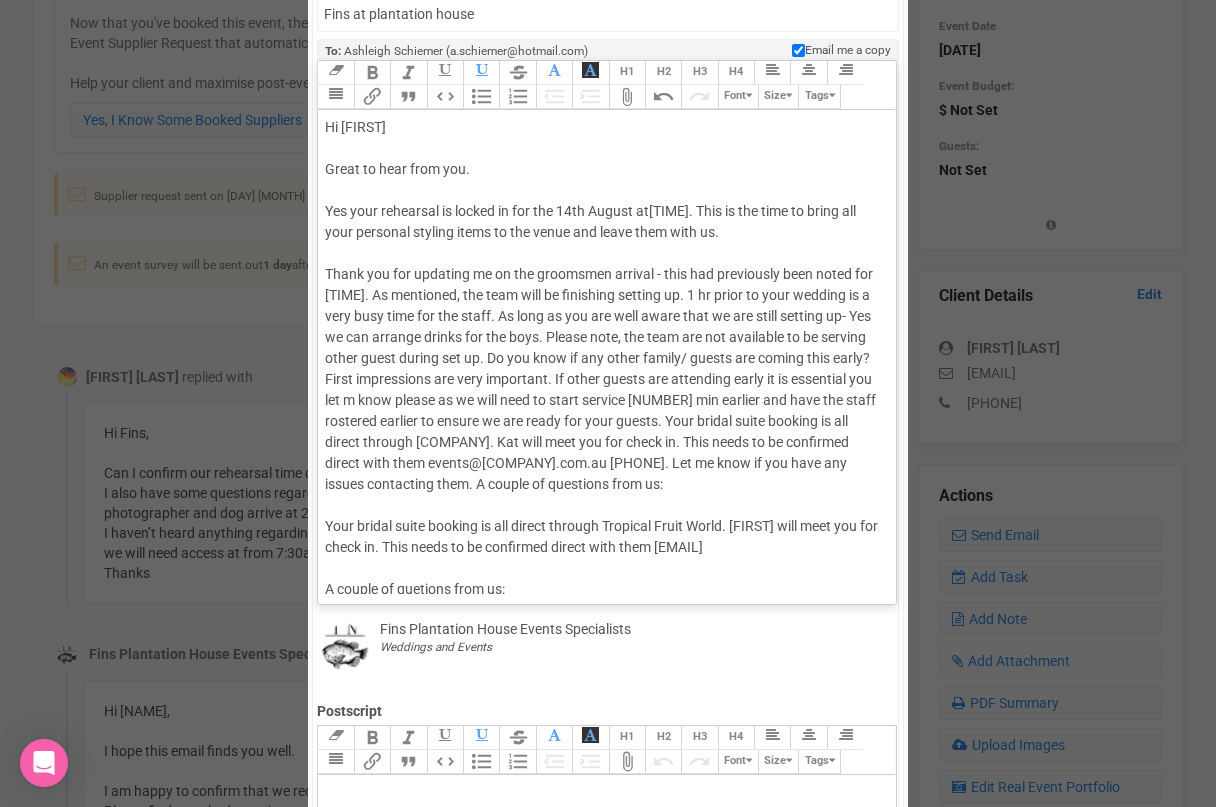 click on "Hi [NAME]  Great to hear from you.  Yes your rehearsal is locked in for the [DATE] at  [TIME]. This is the time to bring all your personal styling items to the venue and leave them with us. Thank you for updating me on the groomsmen arrival - this had previously been noted for 2.30pm. As mentioned, the team will be finishing setting up. 1 hr prior to your wedding is a very busy time for the staff. As long as you are well aware that we are still setting up- Yes we can arrange drinks for the boys. Please note, the team are not available to be serving other guest during set up. Do you know if any other family/ guests are coming this early? First impressions are very important. If other guests are attending early it is essential you let m know please as we will need to start service 30 min earlier and have the staff rostered earlier.  A couple of quetions from us: Stone and Woof  Thanks" 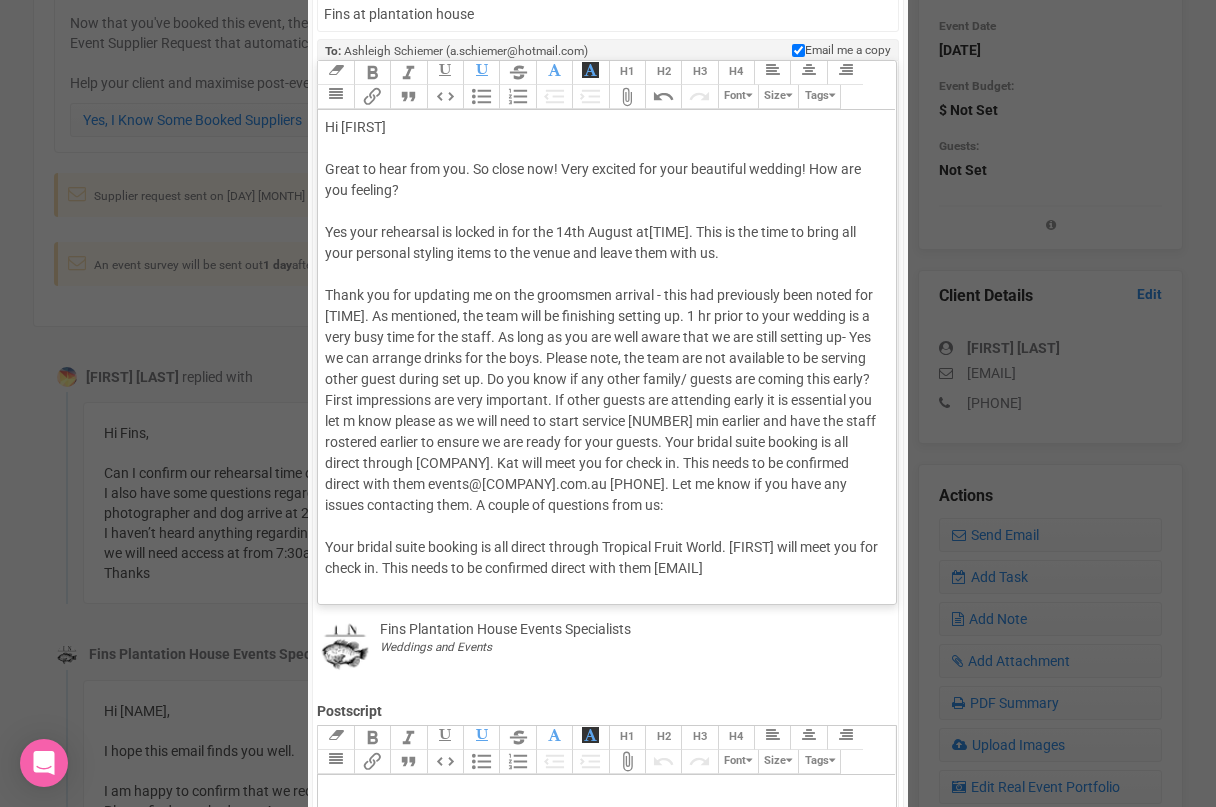 click on "Hi [FIRST] [LAST] Great to hear from you. So close now! Very excited for your beautiful wedding! How are you feeling?   Yes your rehearsal is locked in for the 14th August at  4pm. This is the time to bring all your personal styling items to the venue and leave them with us. Thank you for updating me on the groomsmen arrival - this had previously been noted for 2.30pm. As mentioned, the team will be finishing setting up. 1 hr prior to your wedding is a very busy time for the staff. As long as you are well aware that we are still setting up- Yes we can arrange drinks for the boys. Please note, the team are not available to be serving other guest during set up. Do you know if any other family/ guests are coming this early? First impressions are very important. If other guests are attending early it is essential you let m know please as we will need to start service 30 min earlier and have the staff rostered earlier.  A couple of quetions from us: Stone and Woof  Thanks" 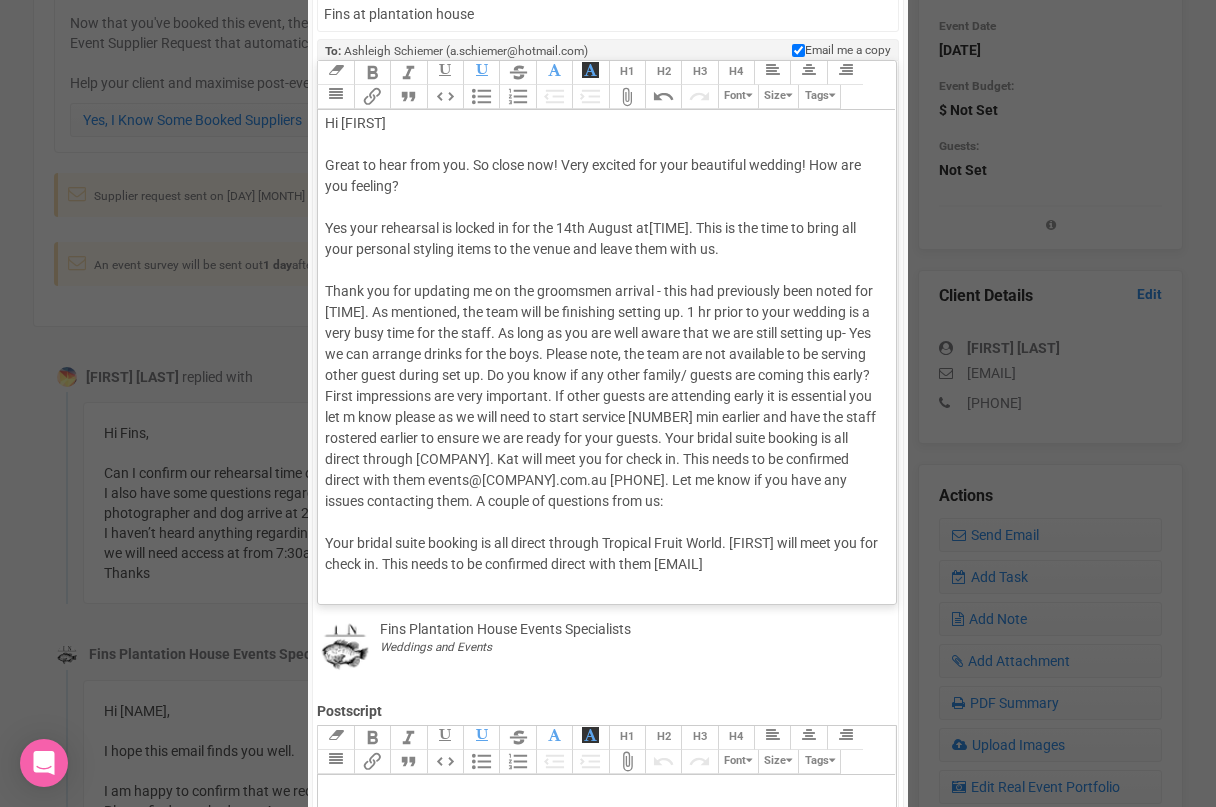 scroll, scrollTop: 25, scrollLeft: 0, axis: vertical 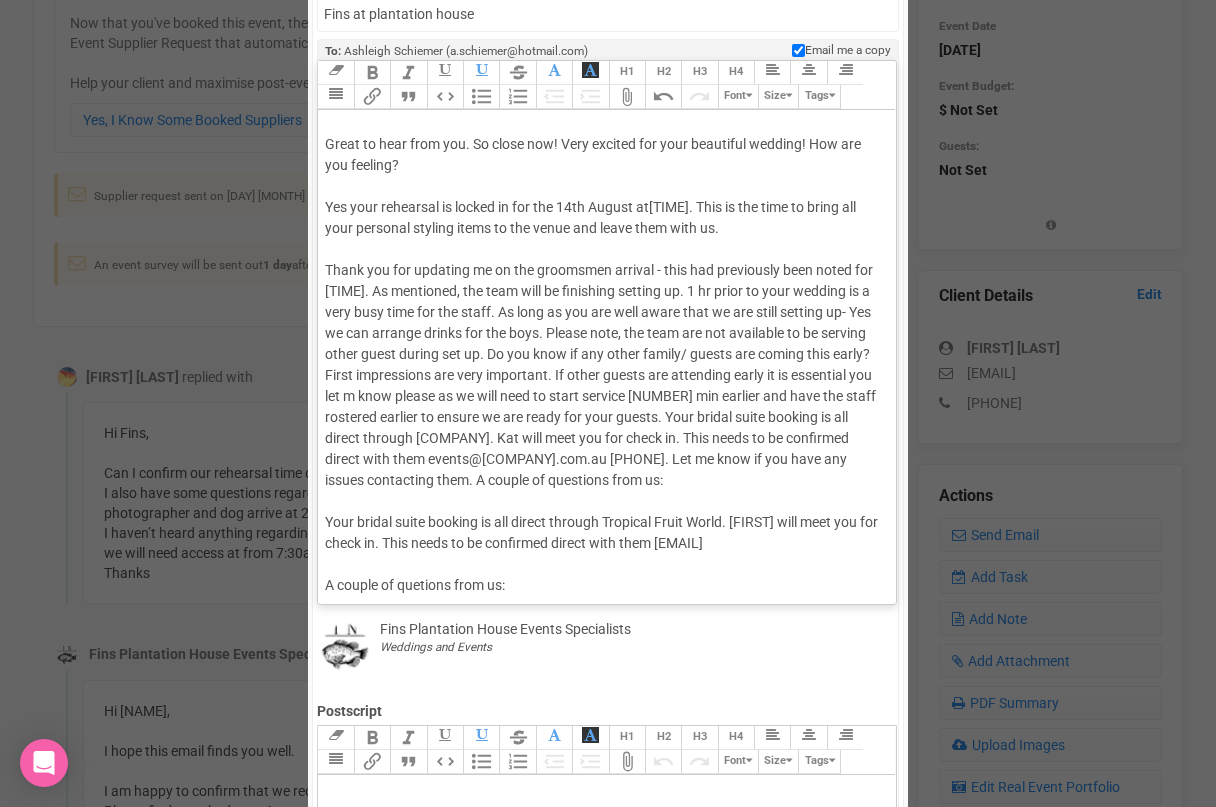 click on "Thank you for updating me on the groomsmen arrival - this had previously been noted for [TIME]. As mentioned, the team will be finishing setting up. [DURATION] prior to your wedding is a very busy time for the staff. As long as you are well aware that we are still setting up- Yes we can arrange drinks for the boys. Please note, the team are not available to be serving other guest during set up. Do you know if any other family/ guest are coming this early? First impressions are very important. If other guest are attending early it is essential you let m know please as we will need to start service [DURATION] earlier and have the staff rostered earlier. Your bridal suite booking is all direct through Tropical Fruit World. [PERSON] will meet you for check in. This needs to be confirmed direct with them [EMAIL] A couple of quetions from us: Stone and Wood have discontinued their Green Coast Lager (entirely) and i can not order. It is not called Crisp [NUMBER]%" 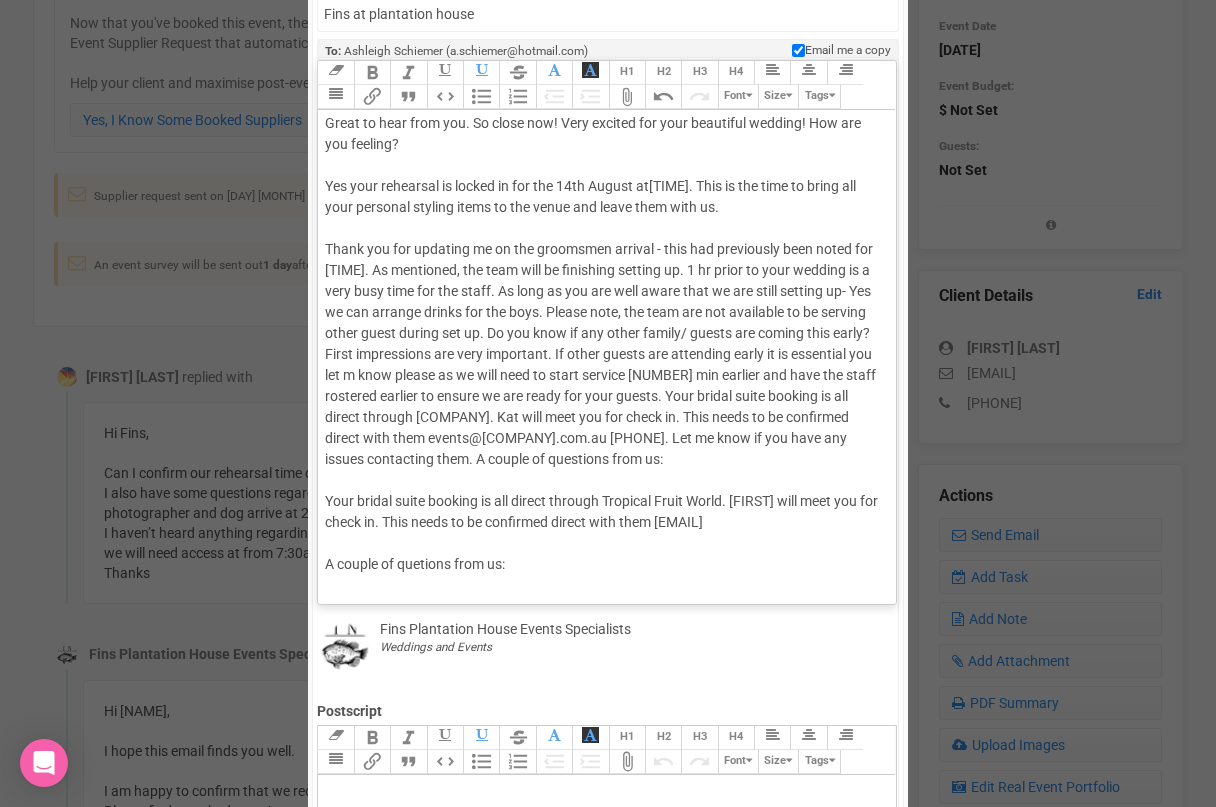 click on "Hi Ashleigh  Great to hear from you. So close now! Very excited for your beautiful wedding! How are you feeling?   Yes your rehearsal is locked in for the 14th August at  4pm. This is the time to bring all your personal styling items to the venue and leave them with us. Thank you for updating me on the groomsmen arrival - this had previously been noted for 2.30pm. As mentioned, the team will be finishing setting up. 1 hr prior to your wedding is a very busy time for the staff. As long as you are well aware that we are still setting up- Yes we can arrange drinks for the boys. Please note, the team are not available to be serving other guest during set up. Do you know if any other family/ guests are coming this early? First impressions are very important. If other guests are attending early it is essential you let m know please as we will need to start service 30 min earlier and have the staff rostered earlier.  A couple of quetions from us: Thanks" 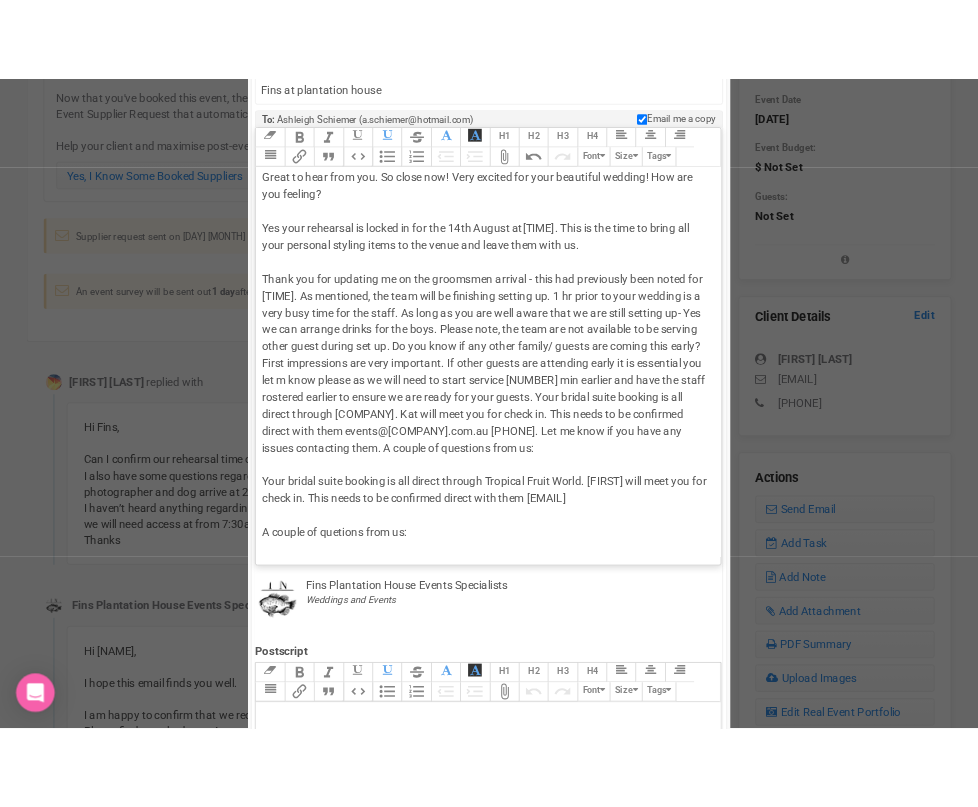 scroll, scrollTop: 0, scrollLeft: 0, axis: both 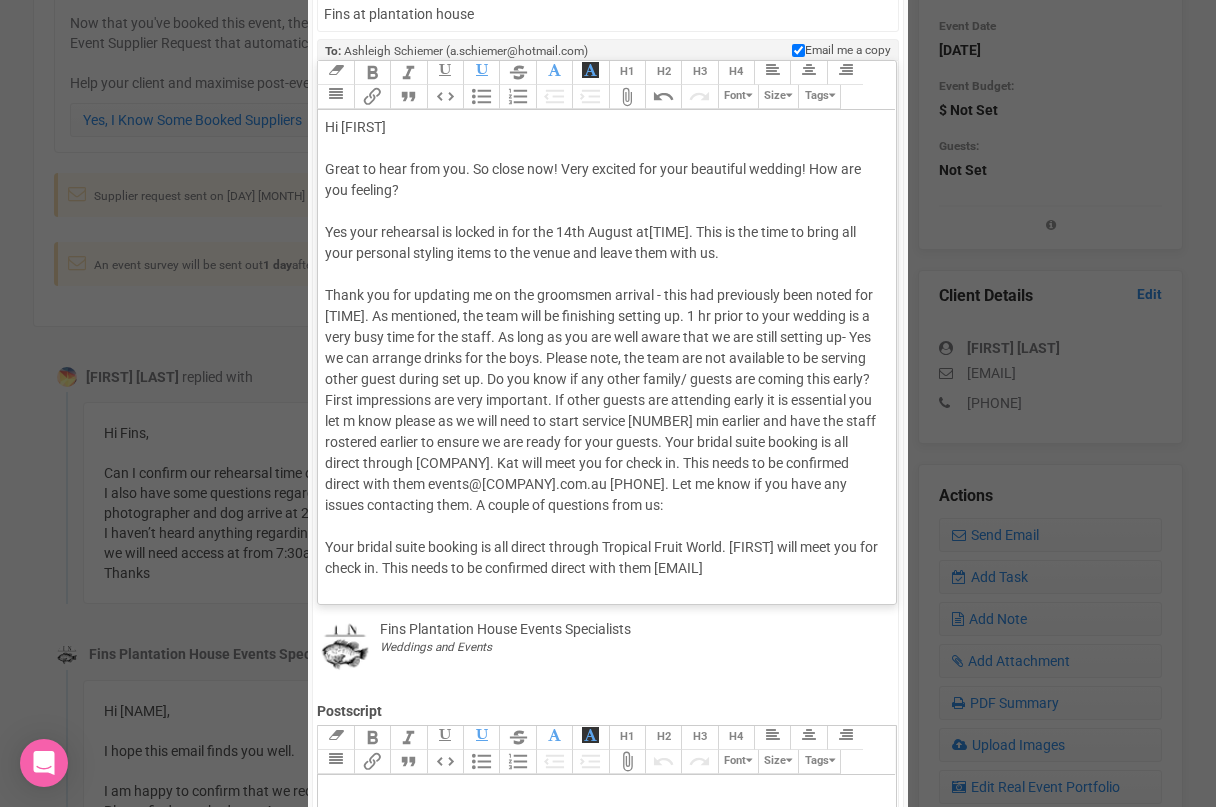 click on "Hi Ashleigh  Great to hear from you. So close now! Very excited for your beautiful wedding! How are you feeling?  Yes your rehearsal is locked in for the 14th August at  4pm. This is the time to bring all your personal styling items to the venue and leave them with us. Thank you for updating me on the groomsmen arrival - this had previously been noted for 2.30pm. As mentioned, the team will be finishing setting up. 1 hr prior to your wedding is a very busy time for the staff. As long as you are well aware that we are still setting up- Yes we can arrange drinks for the boys. Please note, the team are not available to be serving other guest during set up. Do you know if any other family/ guests are coming this early? First impressions are very important. If other guests are attending early it is essential you let m know please as we will need to start service 30 min earlier and have the staff rostered earlier.  A couple of quetions from us:   Thanks" 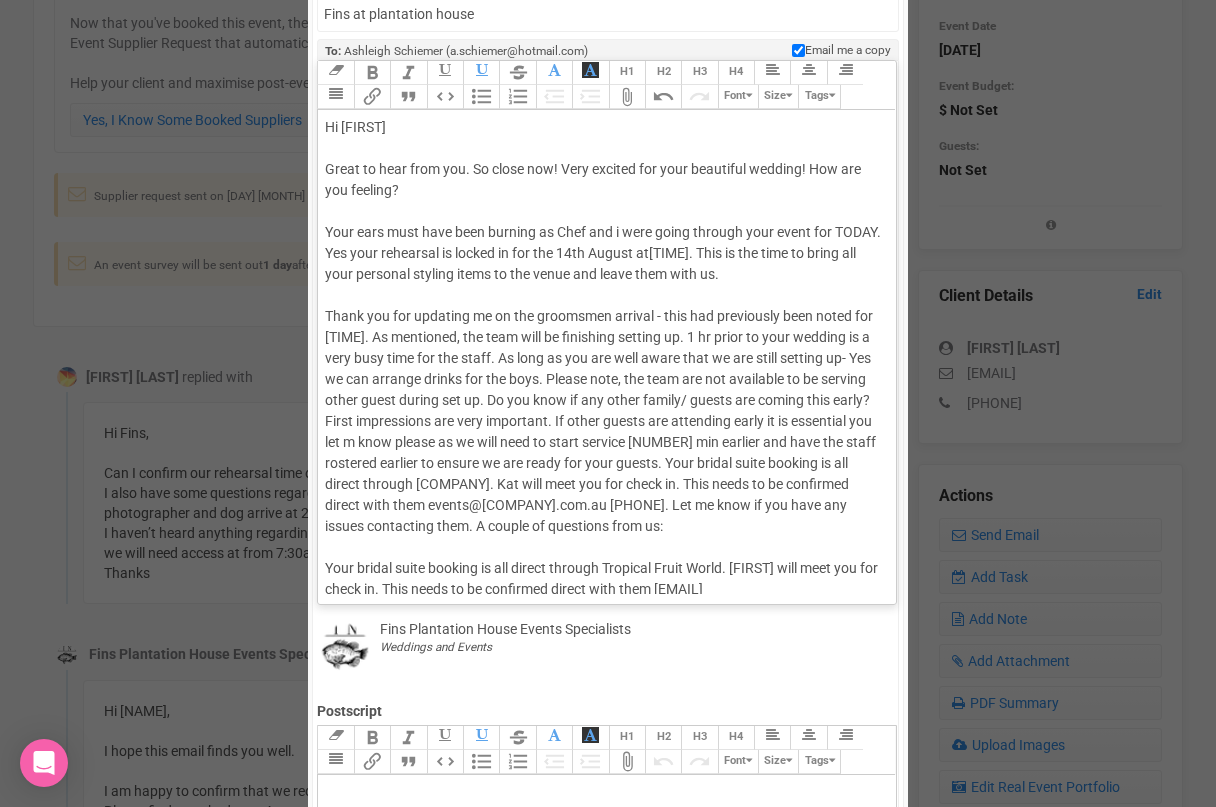 click on "Hi [FIRST] Great to hear from you. So close now! Very excited for your beautiful wedding! How are you feeling? Your ears must have been burning as Chef and i were goign through your event for TODAY. Yes your rehearsal is locked in for the 14th August at 4pm. This is the time to bring all your personal styling items to the venue and leave them with us. Thank you for updating me on the groomsmen arrival - this had previously been noted for 2.30pm. As mentioned, the team will be finishing setting up. 1 hr prior to your wedding is a very busy time for the staff. As long as you are well aware that we are still setting up- Yes we can arrange drinks for the boys. Please note, the team are not available to be serving other guest during set up. Do you know if any other family/ guests are coming this early? First impressions are very important. If other guests are attending early it is essential you let m know please as we will need to start service 30 min earlier and have the staff rostered earlier. Thanks" 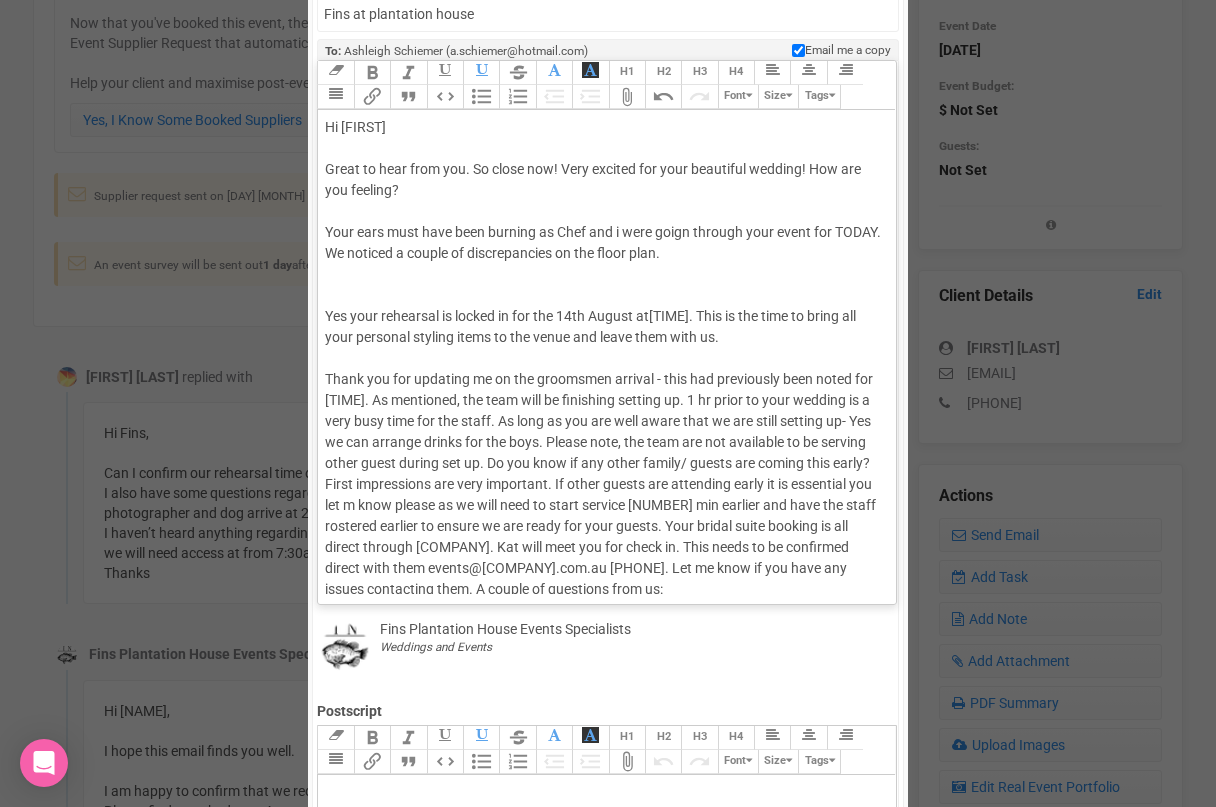 click on "Hi Ashleigh Great to hear from you. So close now! Very excited for your beautiful wedding! How are you feeling? Your ears must have been burning as Chef and i were goign through your event for TODAY. We noticed a couple of discrepancies on the floor plan. Yes your rehearsal is locked in for the 14th August at 4pm. This is the time to bring all your personal styling items to the venue and leave them with us. Your bridal suite booking is all direct through Tropical Fruit World. Kat will meet you for check in. This needs to be confirmed direct with them events@tropicalfruitworld.com.au A couple of quetions from us: Have you assigned a couple of people to "coordinate" the sparkler exit at the end of the night? Can i have a contact for Unleash the Love? Will they be bringing your dog at 2pm or attending later? Thanks" 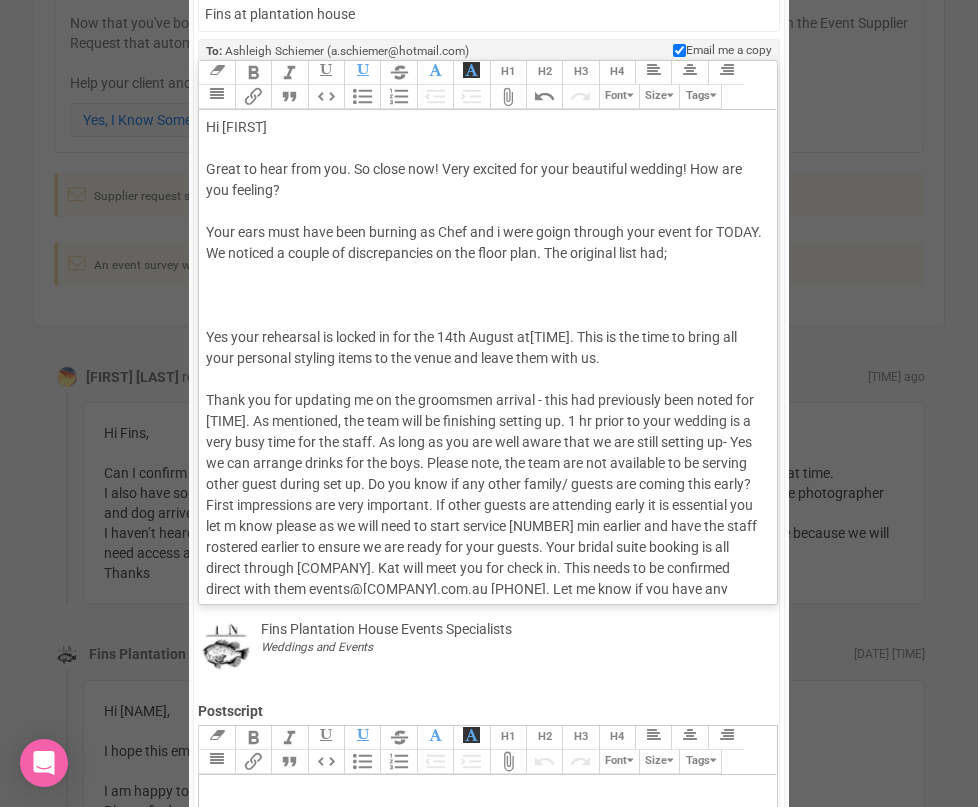 click on "Your ears must have been burning as Chef and i were goign through your event for TODAY. We noticed a couple of discrepancies on the floor plan. The original list had; Yes your rehearsal is locked in for the 14th August at" 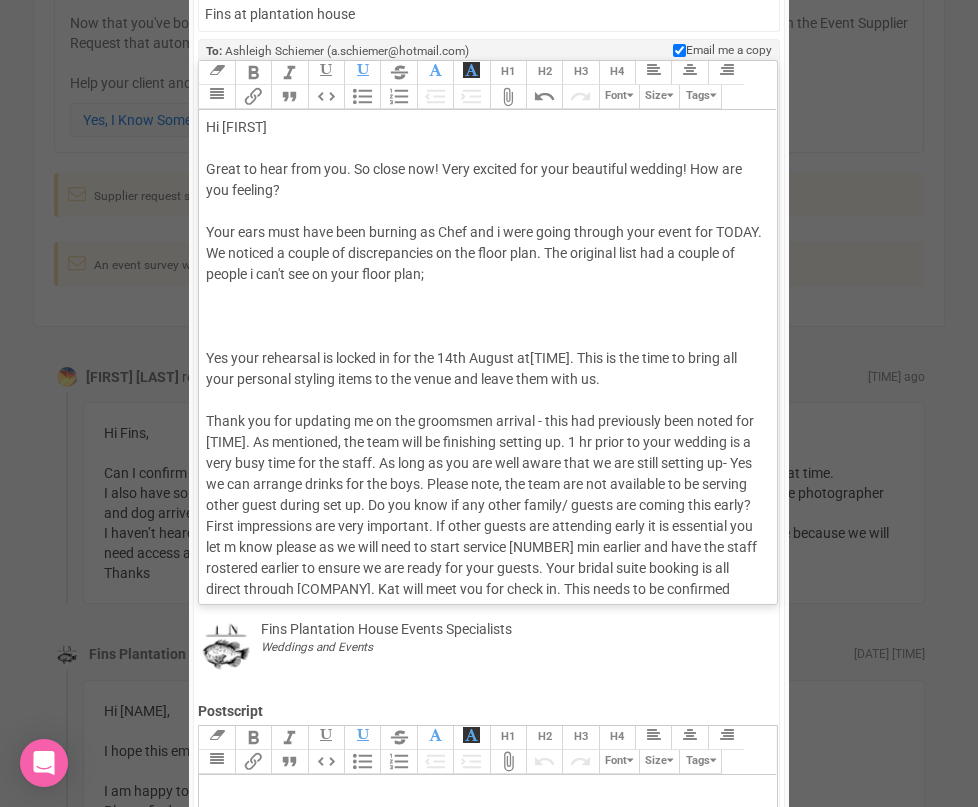 click on "Hi [FIRST] Great to hear from you. So close now! Very excited for your beautiful wedding! How are you feeling? Your ears must have been burning as Chef and i were goign through your event for TODAY. We noticed a couple of discrepancies on the floor plan. The original list had a couple of peopel i can't see on your floor plan; Yes your rehearsal is locked in for the [DATE] at [TIME]. This is the time to bring all your personal styling items to the venue and leave them with us. Your bridal suite booking is all direct through [COMPANY]. Kat will meet you for check in. This needs to be confirmed direct with them events@[COMPANY].com.au A couple of quetions from us: Have you assigned a couple of people to "coordinate" the sparkler exit at the end of the night? Can i have a contact for [COMPANY]? Will they be bringing your dog at [TIME] or attending later? Thanks" 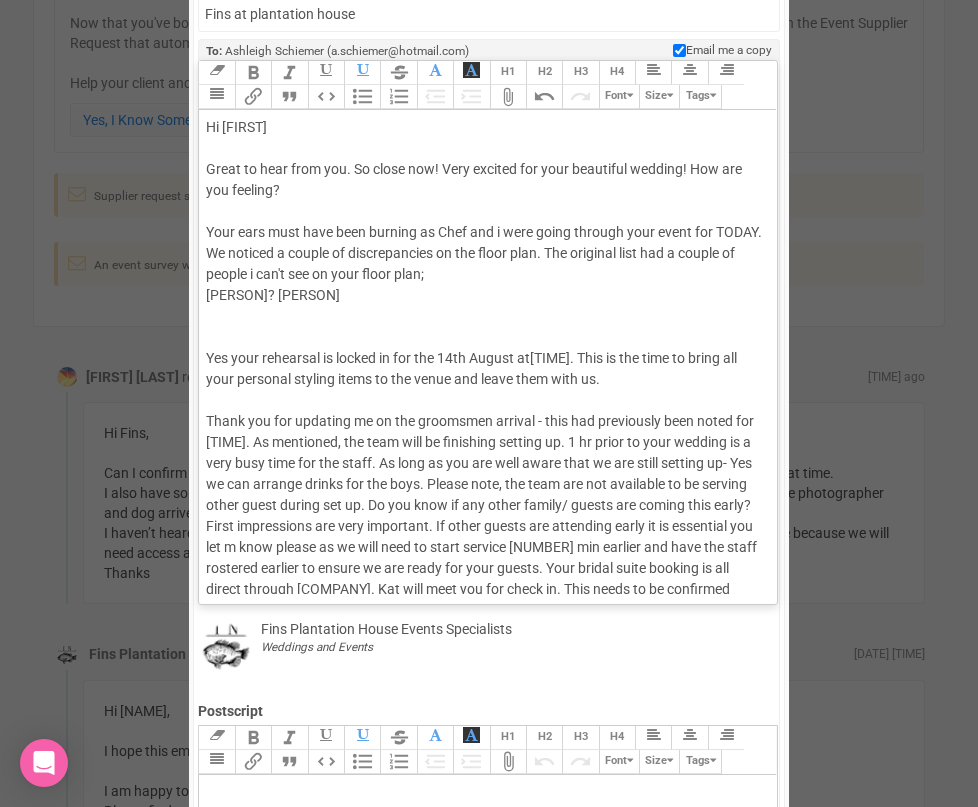 click on "Your ears must have been burning as Chef and i were goign through your event for TODAY. We noticed a couple of discrepancies on the floor plan. The original list had a couple of peopel i can't see on your floor plan; [FIRST] [LAST]? [FIRST]  Yes your rehearsal is locked in for the 14th August at" 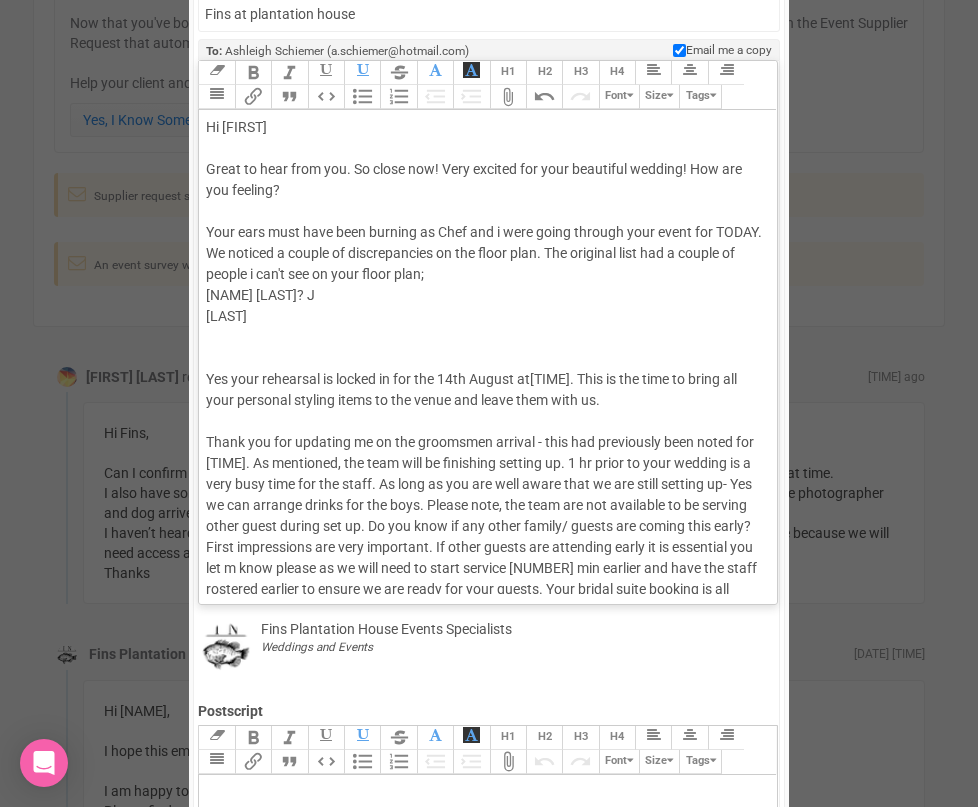 click on "Hi [FIRST] Great to hear from you. So close now! Very excited for your beautiful wedding! How are you feeling? Your ears must have been burning as Chef and i were goign through your event for TODAY. We noticed a couple of discrepancies on the floor plan. The original list had a couple of peopel i can't see on your floor plan; [FIRST] [LAST]? J emima Yes your rehearsal is locked in for the 14th August at 4pm. This is the time to bring all your personal styling items to the venue and leave them with us. Your bridal suite booking is all direct through Tropical Fruit World. [FIRST] will meet you for check in. This needs to be confirmed direct with them events@example.com A couple of quetions from us: Have you assigned a couple of people to "coordinate" the sparkler exit at the end of the night? Can i have a contact for Unleash the Love? Will they be bringing your dog at 2pm or attending later? Thanks" 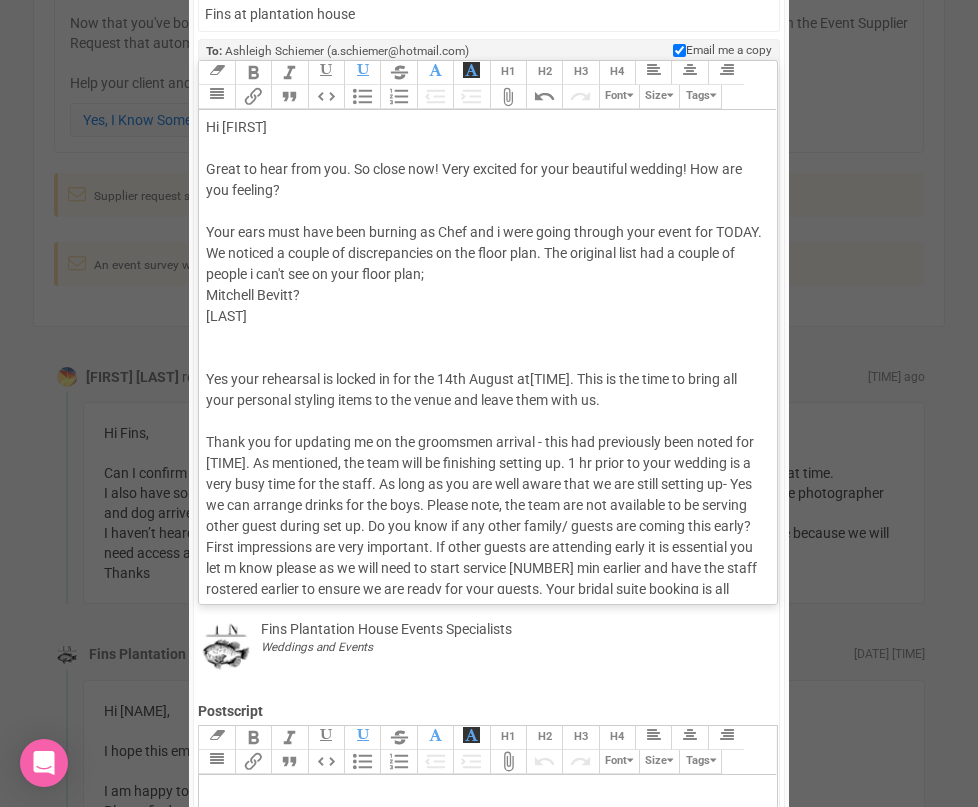 click on "Your ears must have been burning as Chef and i were goign through your event for TODAY. We noticed a couple of discrepancies on the floor plan. The original list had a couple of peopel i can't see on your floor plan; Mitchell Bevitt? emima Yes your rehearsal is locked in for the 14th August at" 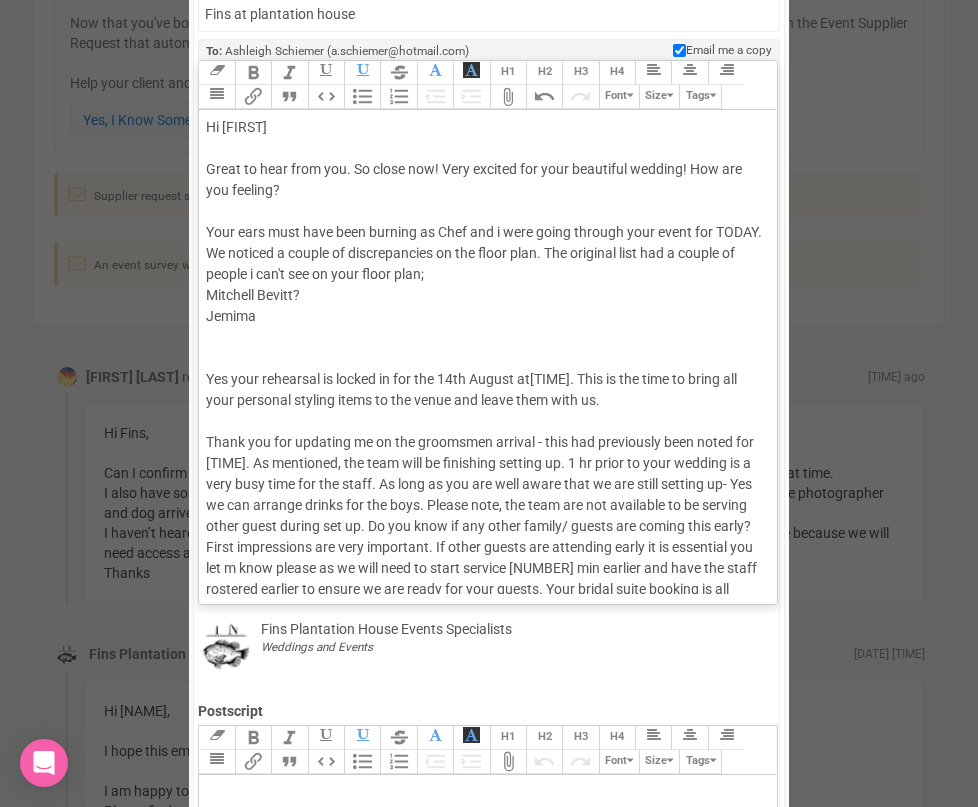 click on "Your ears must have been burning as Chef and i were goign through your event for TODAY. We noticed a couple of discrepancies on the floor plan. The original list had a couple of peopel i can't see on your floor plan; [FIRST] [LAST]? [FIRST] Yes your rehearsal is locked in for the 14th August at" 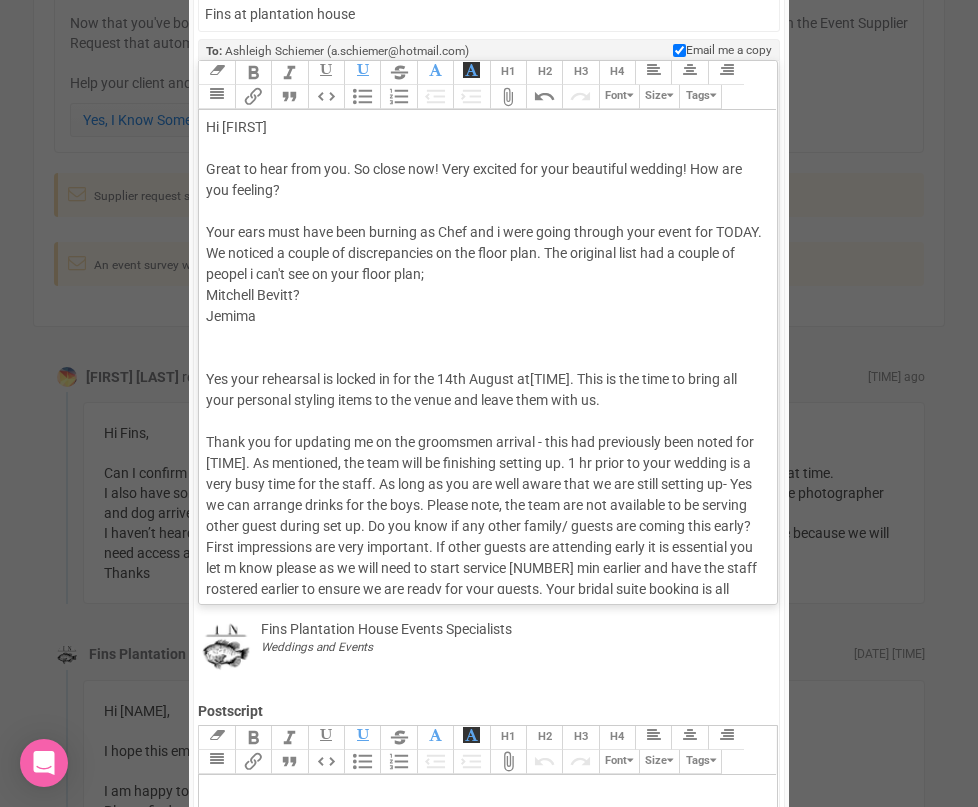click on "Your ears must have been burning as Chef and i were going through your event for TODAY. We noticed a couple of discrepancies on the floor plan. The original list had a couple of peopel i can't see on your floor plan; [FIRST] [LAST]? [FIRST] Yes your rehearsal is locked in for the [DATE] at" 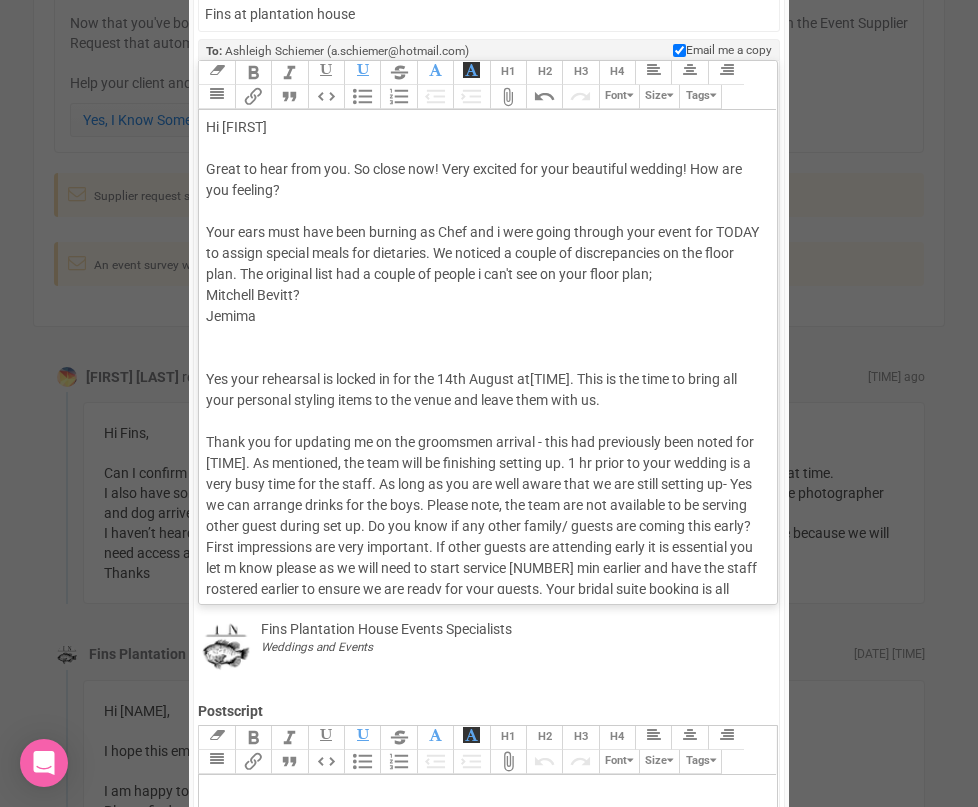 click on "Hi [FIRST] [LAST] Great to hear from you. So close now! Very excited for your beautiful wedding! How are you feeling? Your ears must have been burning as Chef and i were going through your event for TODAY to assign special meals for dietaries. We noticed a couple of discrepancies on the floor plan. The original list had a couple of people i can't see on your floor plan; [FIRST] [LAST]? Yes your rehearsal is locked in for the 14th August at 4pm. This is the time to bring all your personal styling items to the venue and leave them with us. Your bridal suite booking is all direct through Tropical Fruit World. Kat will meet you for check in. This needs to be confirmed direct with them events@[EMAIL] A couple of quetions from us: Have you assigned a couple of people to "coordinate" the sparkler exit at the end of the night? Can i have a contact for Unleash the Love? Will they be bringing your dog at 2pm or attending later? Thanks" 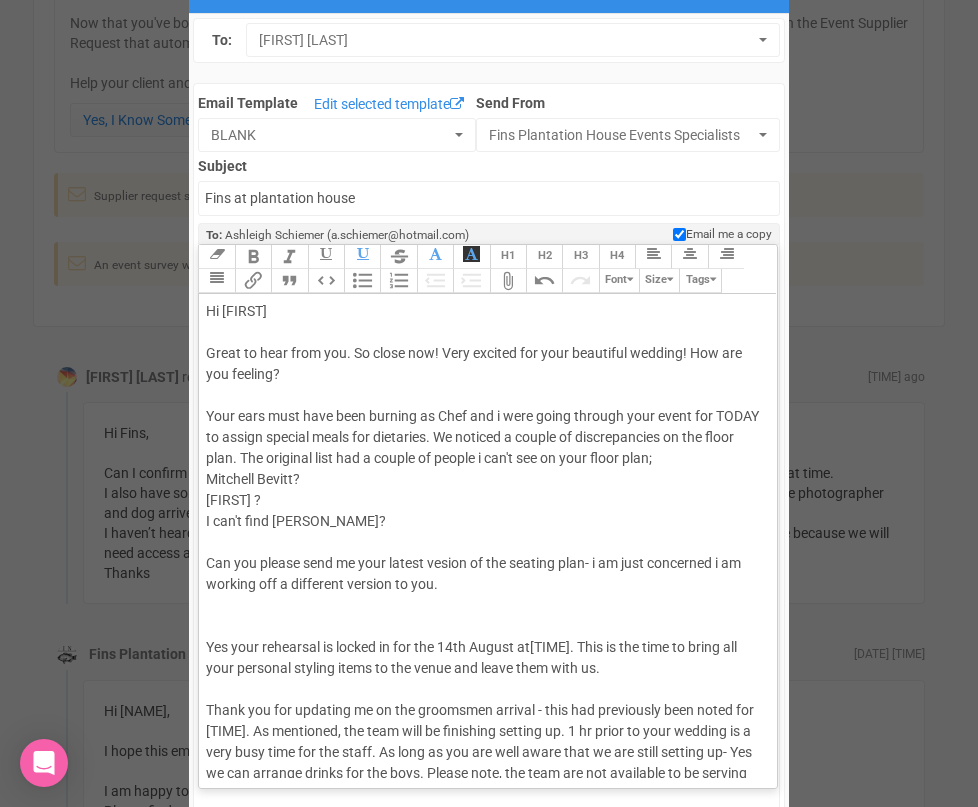 scroll, scrollTop: 65, scrollLeft: 0, axis: vertical 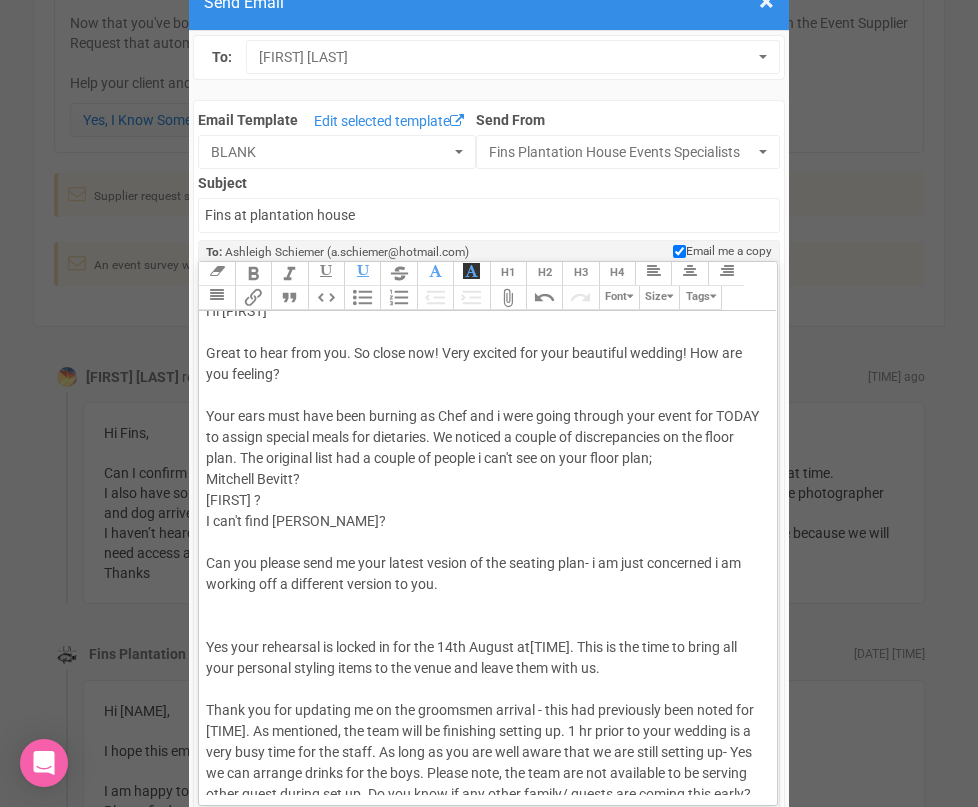 click on "Your ears must have been burning as Chef and i were going through your event for TODAY to assign special meals for dietaries. We noticed a couple of discrepancies on the floor plan. The original list had a couple of people i can't see on your floor plan; [FIRST] [LAST]? [FIRST] ? I can't find [FIRST]? Can you please send me your latest vesion of the seating plan- i am just concerned i am working off a different version to you. Yes your rehearsal is locked in for the [DATE] at" 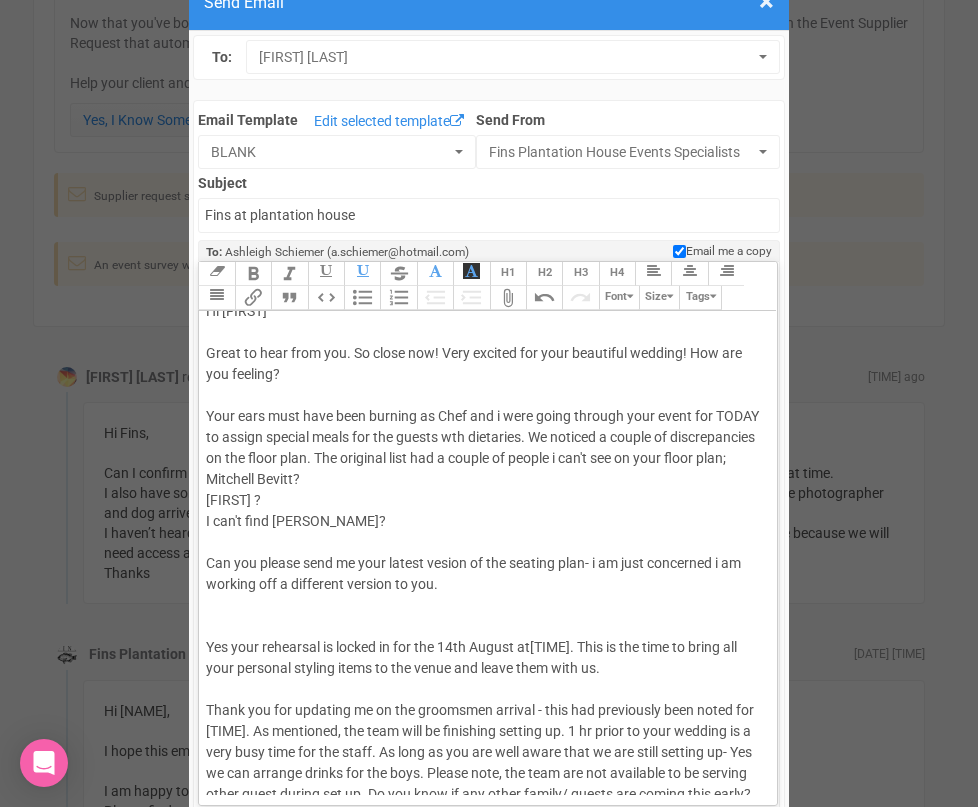 click on "Your ears must have been burning as Chef and i were going through your event for TODAY to assign special meals for the guests wth dietaries. We noticed a couple of discrepancies on the floor plan. The original list had a couple of people i can't see on your floor plan; Mitchell Bevitt?  Jemima ?  I can't find Jemma?  Can you please send me your latest vesion of the seating plan- i am just concerned i am working off a different version to you.  Yes your rehearsal is locked in for the [DATE] at" 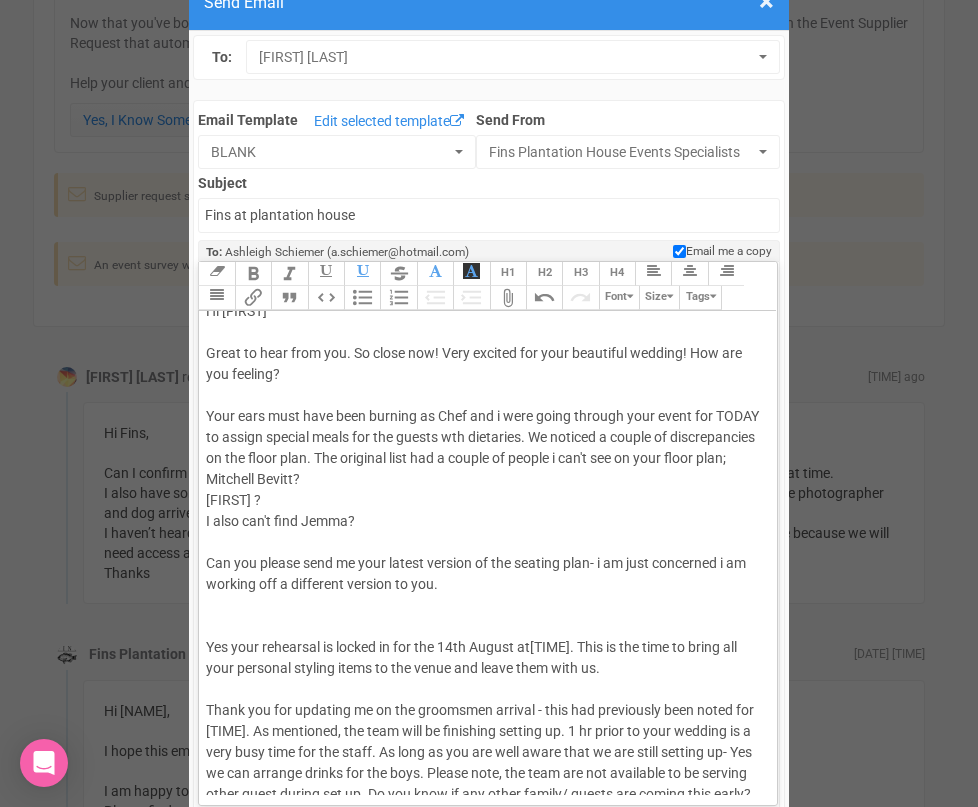 click on "Your ears must have been burning as Chef and i were going through your event for TODAY to assign special meals for the guests wth dietaries. We noticed a couple of discrepancies on the floor plan. The original list had a couple of people i can't see on your floor plan; [NAME]? [NAME]?  I also can't find [NAME]?  Can you please send me your latest version of the seating plan- i am just concerned i am working off a different version to you.   Yes your rehearsal is locked in for the 14th August at" 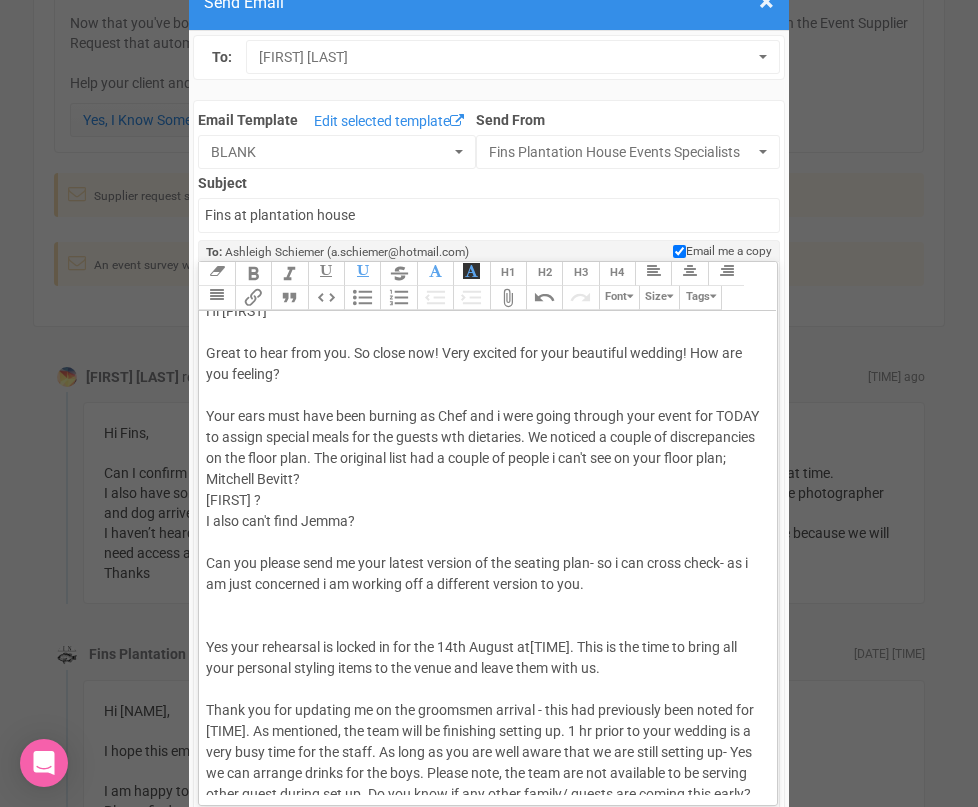 click on "Hi [NAME]  Great to hear from you. So close now! Very excited for your beautiful wedding! How are you feeling?   Your ears must have been burning as Chef and i were going through your event for TODAY to assign special meals for the guests wth dietaries. We noticed a couple of discrepancies on the floor plan. The original list had a couple of people i can't see on your floor plan; [NAME]?  I also can't find [NAME]?  Can you please send me your latest version of the seating plan- so i can cross check- as i am just concerned i am working off a different version to you.   Yes your rehearsal is locked in for the [DATE] at  [TIME]. This is the time to bring all your personal styling items to the venue and leave them with us. Your bridal suite booking is all direct through Tropical Fruit World. Kat will meet you for check in. This needs to be confirmed direct with them [EMAIL] A couple of quetions from us:   Thanks" 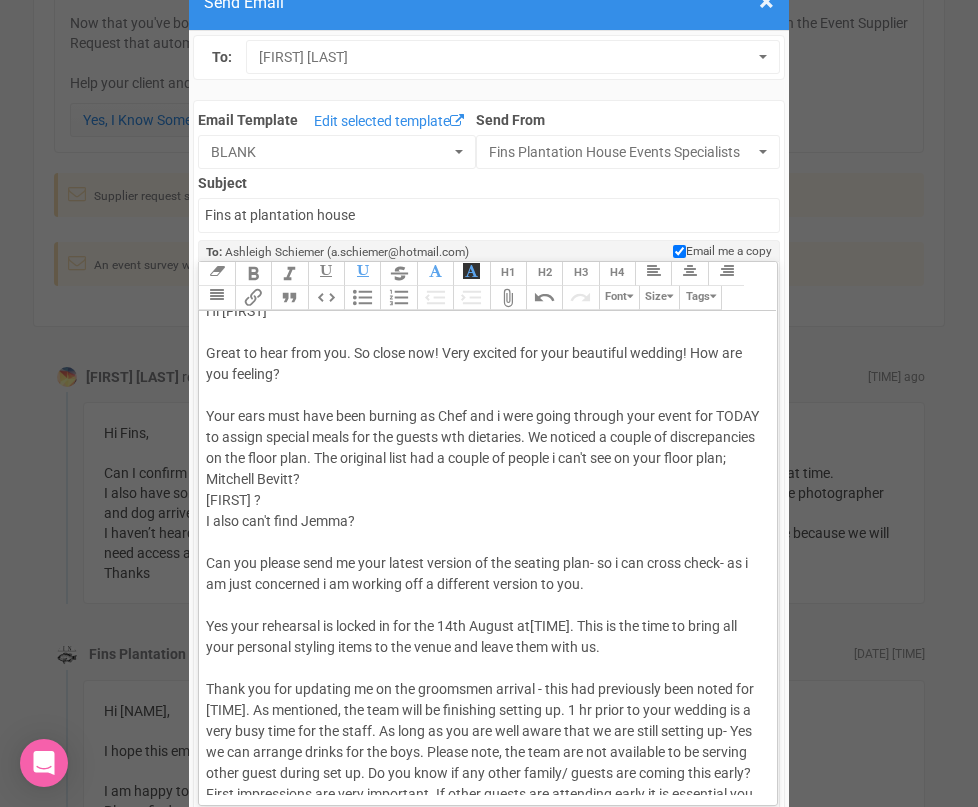 click on "[TIME]. This is the time to bring all your personal styling items to the venue and leave them with us." 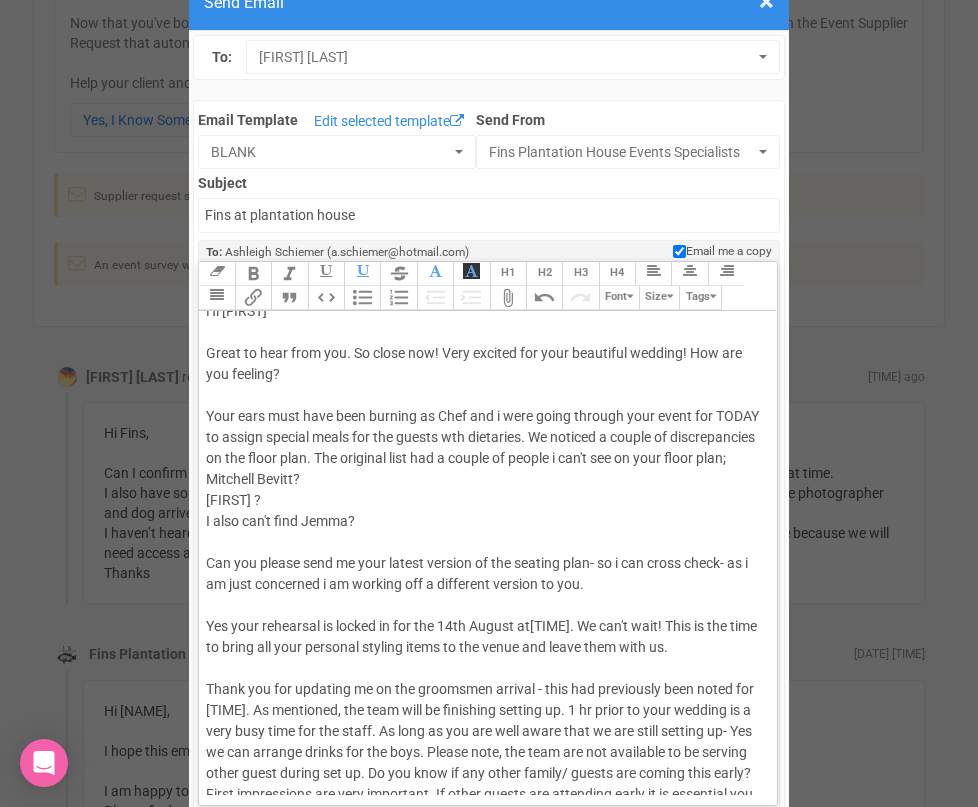 click on "[TIME]. We can't wait! This is the time to bring all your personal styling items to the venue and leave them with us." 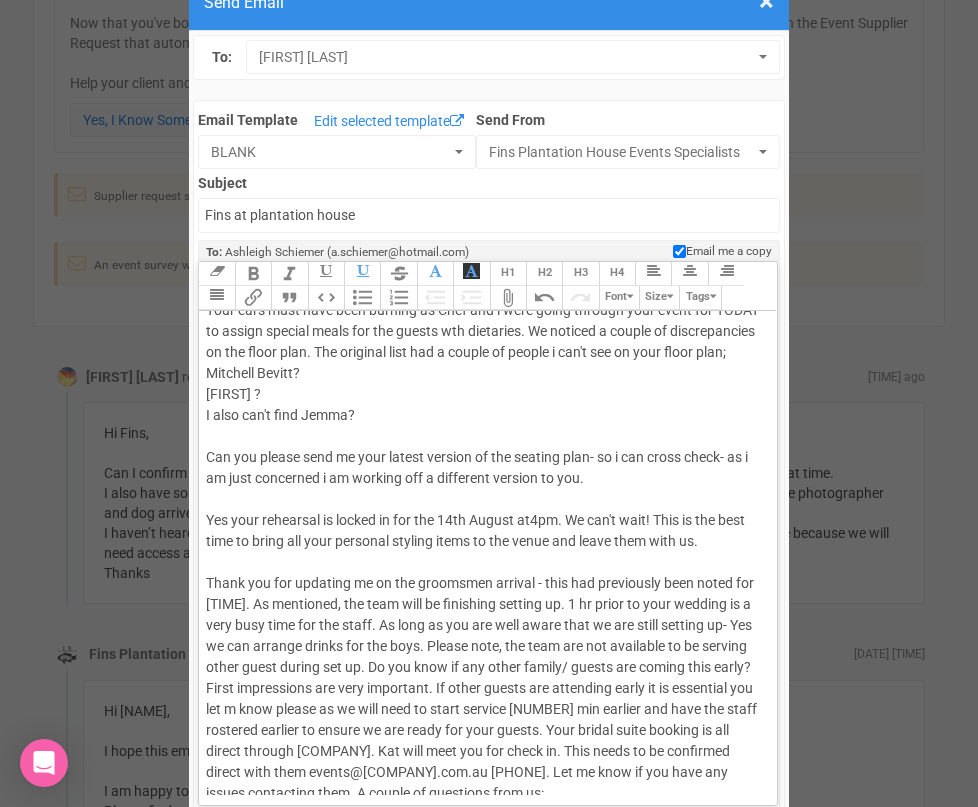 scroll, scrollTop: 125, scrollLeft: 0, axis: vertical 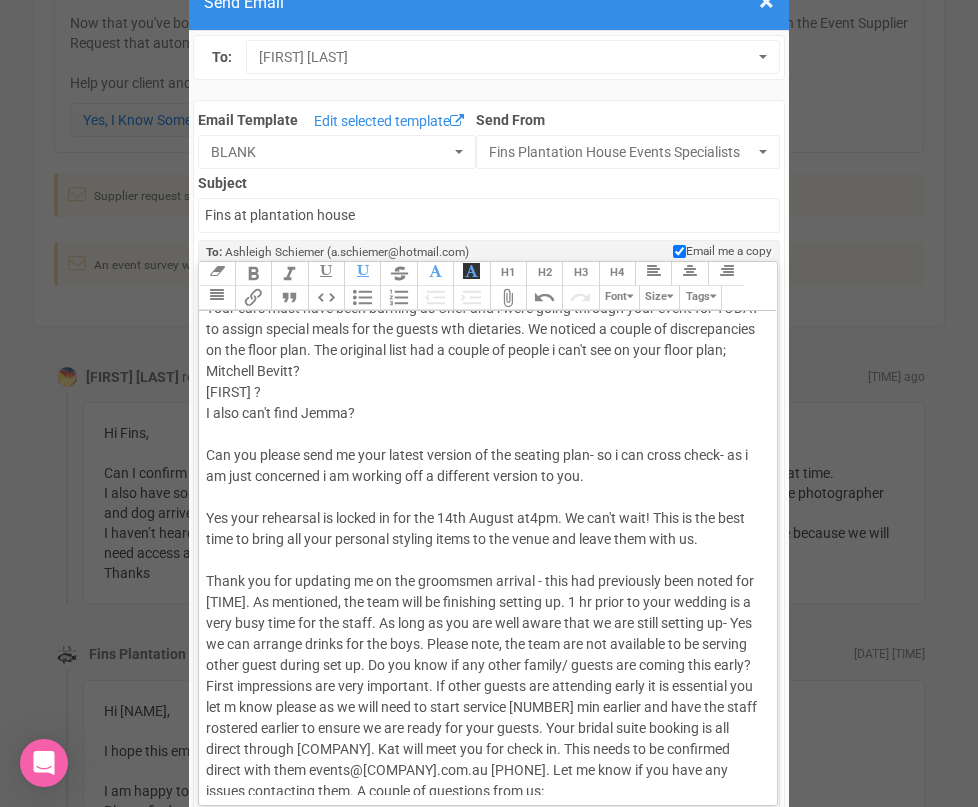 click on "Thank you for updating me on the groomsmen arrival - this had previously been noted for 2.30pm. As mentioned, the team will be finishing setting up. 1 hr prior to your wedding is a very busy time for the staff. As long as you are well aware that we are still setting up- Yes we can arrange drinks for the boys. Please note, the team are not available to be serving other guest during set up. Do you know if any other family/ guests are coming this early? First impressions are very important. If other guests are attending early it is essential you let m know please as we will need to start service 30 min earlier and have the staff rostered earlier. Your bridal suite booking is all direct through Tropical Fruit World. Kat will meet you for check in. This needs to be confirmed direct with them events@tropicalfruitworld.com.au A couple of quetions from us: Have you assigned a couple of people to "coordinate" the sparkler exit at the end of the night?" 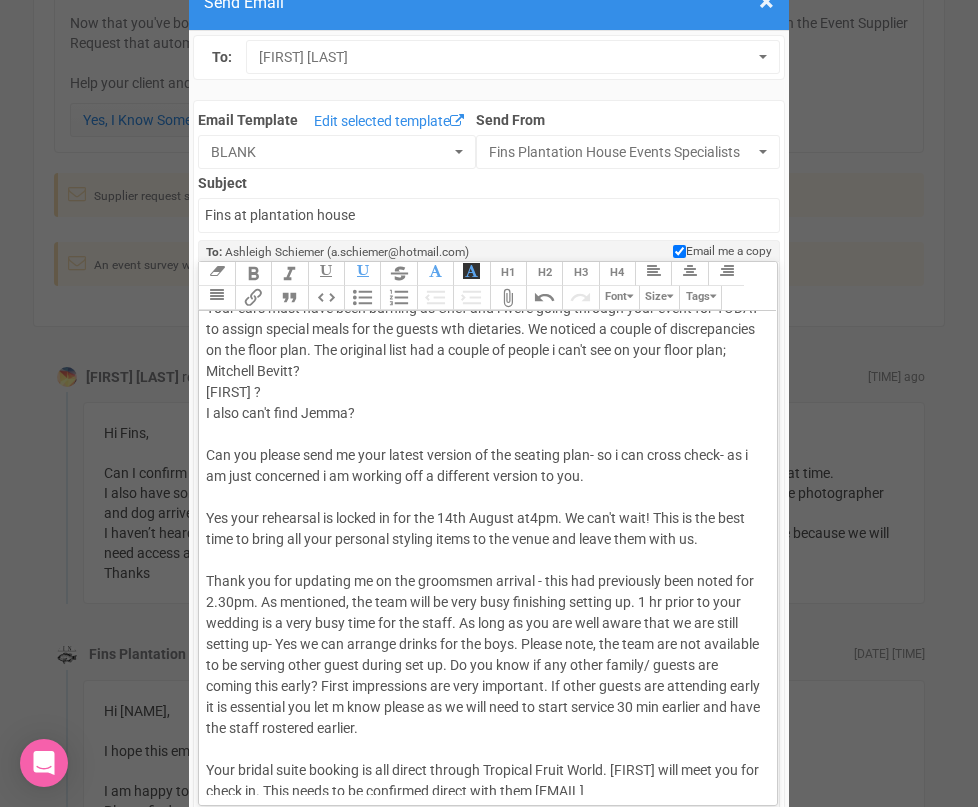 click on "Thank you for updating me on the groomsmen arrival - this had previously been noted for 2.30pm. As mentioned, the team will be finishing setting up. 1 hr prior to your wedding is a very busy time for the staff. As long as you are well aware that we are still setting up- Yes we can arrange drinks for the boys. Please note, the team are not available to be serving other guest during set up. Do you know if any other family/ guests are coming this early? First impressions are very important. If other guests are attending early it is essential you let me know please as we will need to start service 30 min earlier and have the staff rostered earlier. Your bridal suite booking is all direct through Tropical Fruit World. [NAME] will meet you for check in. This needs to be confirmed direct with them events@tropicalfruitworld.com.au A couple of questions from us: Have you assigned a couple of people to "coordinate" the sparkler exit at the end of the night?" 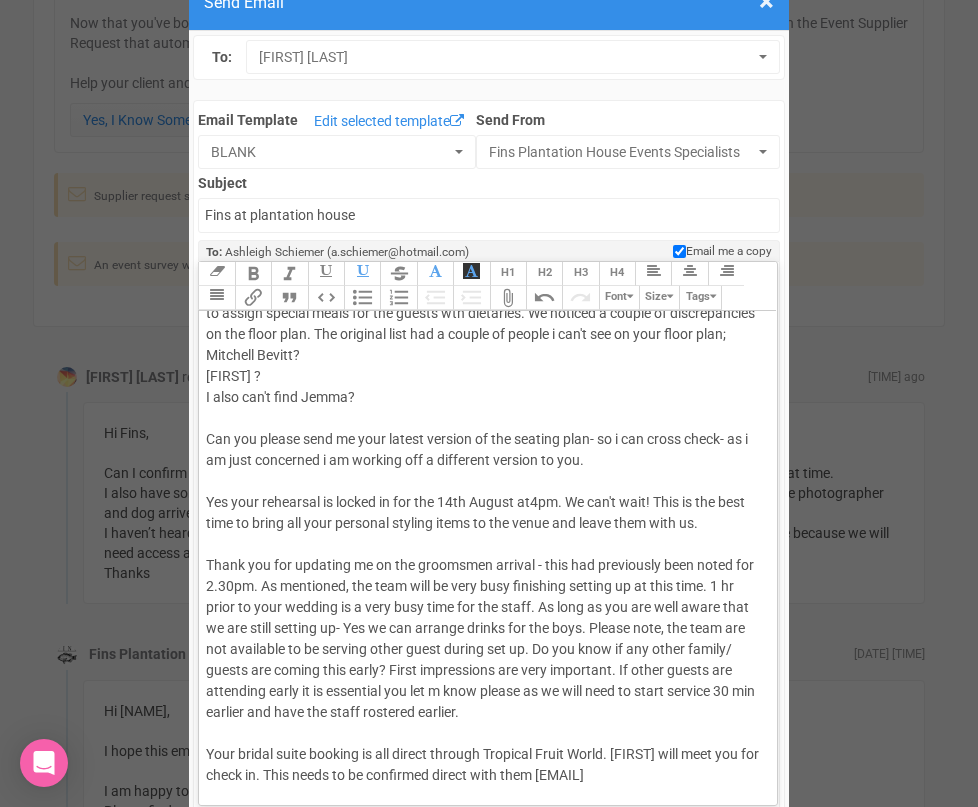 scroll, scrollTop: 142, scrollLeft: 0, axis: vertical 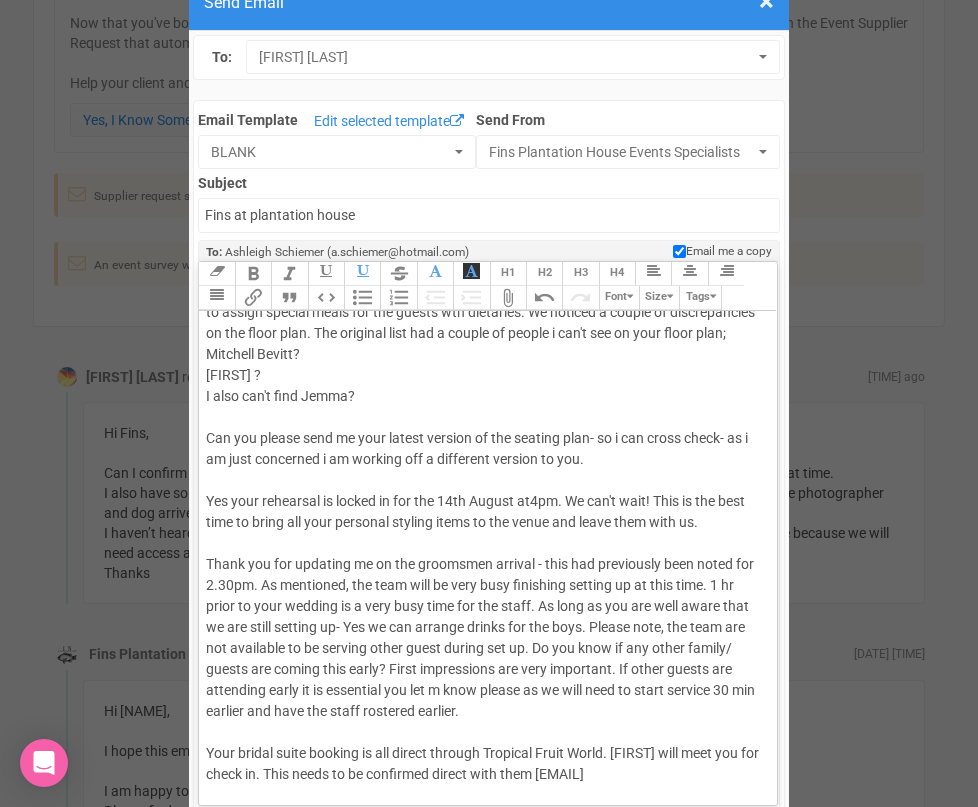 click on "Thank you for updating me on the groomsmen arrival - this had previously been noted for 2.30pm. As mentioned, the team will be very busy finishing setting up at this time. 1 hr prior to your wedding is a very busy time for the staff. As long as you are well aware that we are still setting up- Yes we can arrange drinks for the boys. Please note, the team are not available to be serving other guest during set up. Do you know if any other family/ guests are coming this early? First impressions are very important. If other guests are attending early it is essential you let me know please as we will need to start service 30 min earlier and have the staff rostered earlier. Your bridal suite booking is all direct through Tropical Fruit World. Kat will meet you for check in. This needs to be confirmed direct with them events@tropicalfruitworld.com.au A couple of quetions from us: Have you assigned a couple of people to "coordinate" the sparkler exit at the end of the night?" 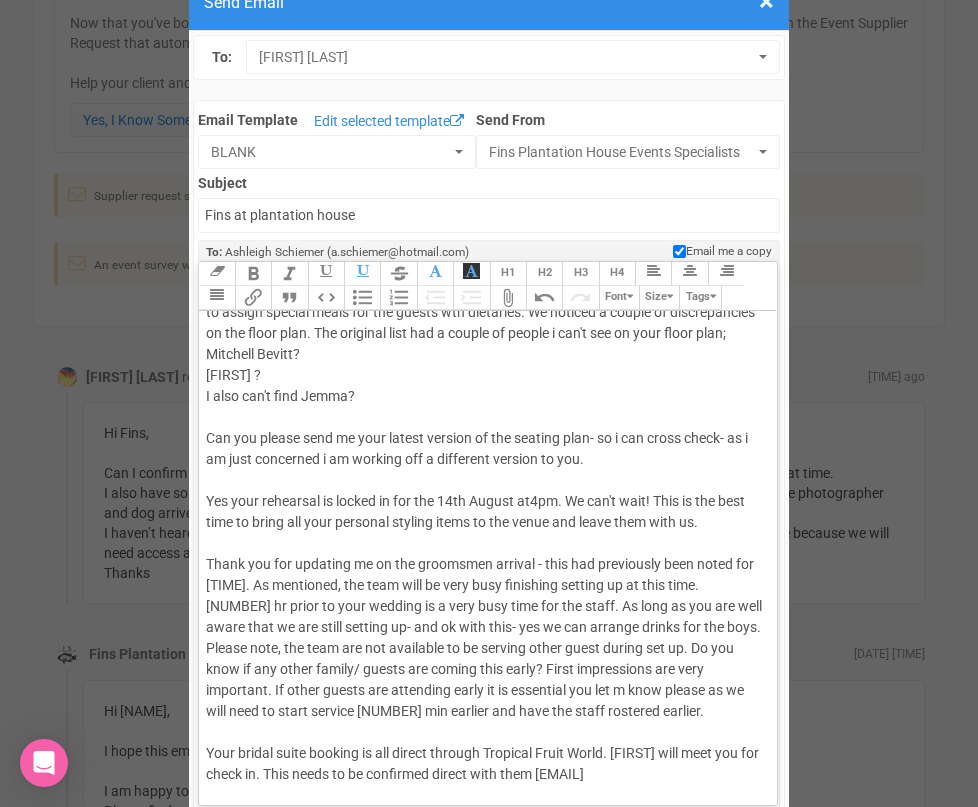 click on "Thank you for updating me on the groomsmen arrival - this had previously been noted for [TIME]. As mentioned, the team will be very busy finishing setting up at this time. [NUMBER] hr prior to your wedding is a very busy time for the staff. As long as you are well aware that we are still setting up- and ok with this- yes we can arrange drinks for the boys. Please note, the team are not available to be serving other guest during set up. Do you know if any other family/ guests are coming this early? First impressions are very important. If other guests are attending early it is essential you let m know please as we will need to start service [NUMBER] min earlier and have the staff rostered earlier.  Your bridal suite booking is all direct through Tropical Fruit World. Kat will meet you for check in. This needs to be confirmed direct with them events@tropicalfruitworld.com.au A couple of quetions from us: Have you assigned a couple of people to "coordinate" the sparkler exit at the end of the night?" 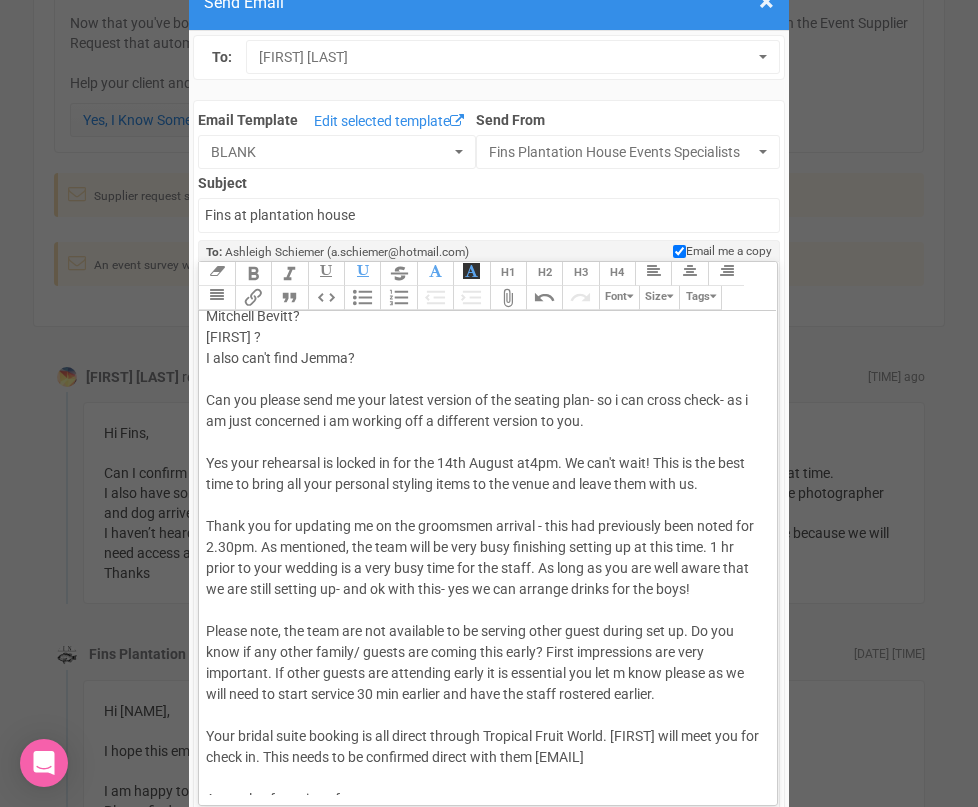 scroll, scrollTop: 185, scrollLeft: 0, axis: vertical 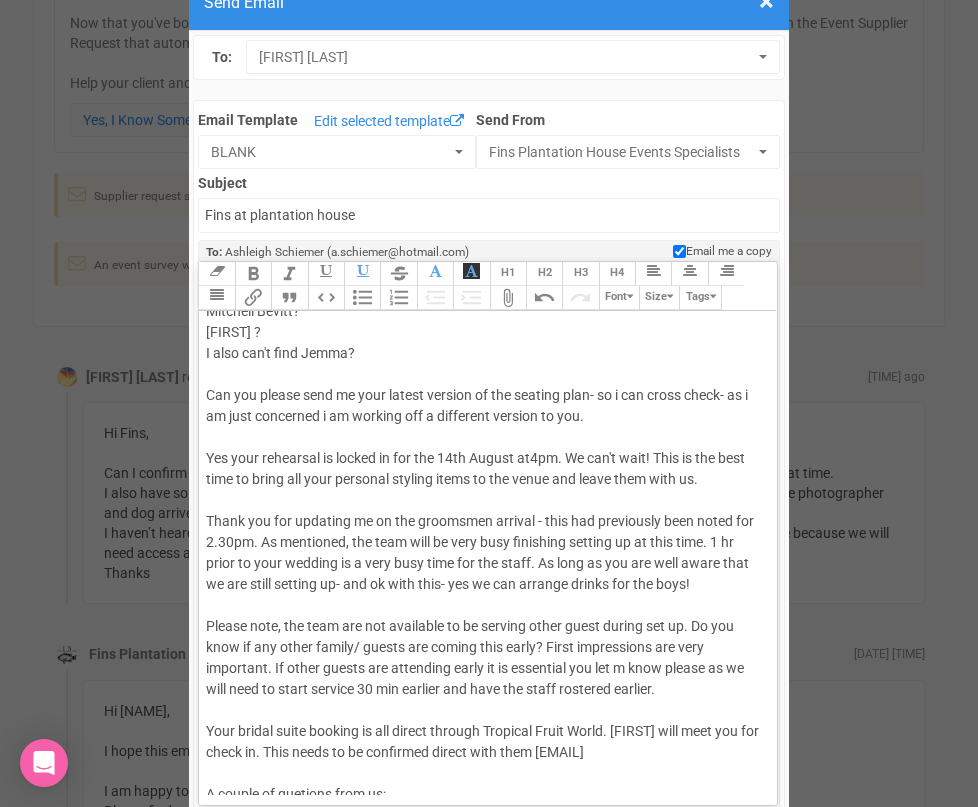 click on "Thank you for updating me on the groomsmen arrival - this had previously been noted for [TIME]. As mentioned, the team will be very busy finishing setting up at this time. [DURATION] prior to your wedding is a very busy time for the staff. As long as you are well aware that we are still setting up- and ok with this- yes we can arrange drinks for the boys! Please note, the team are not available to be serving other guest during set up. Do you know if any other family/ guests are coming this early? First impressions are very important. If other guests are attending early it is essential you let me know please as we will need to start service [DURATION] earlier and have the staff rostered earlier. Your bridal suite booking is all direct through [BRAND]. Kat will meet you for check in. This needs to be confirmed direct with them [EMAIL] A couple of quetions from us: Have you assigned a couple of people to "coordinate" the sparkler exit at the end of the night?" 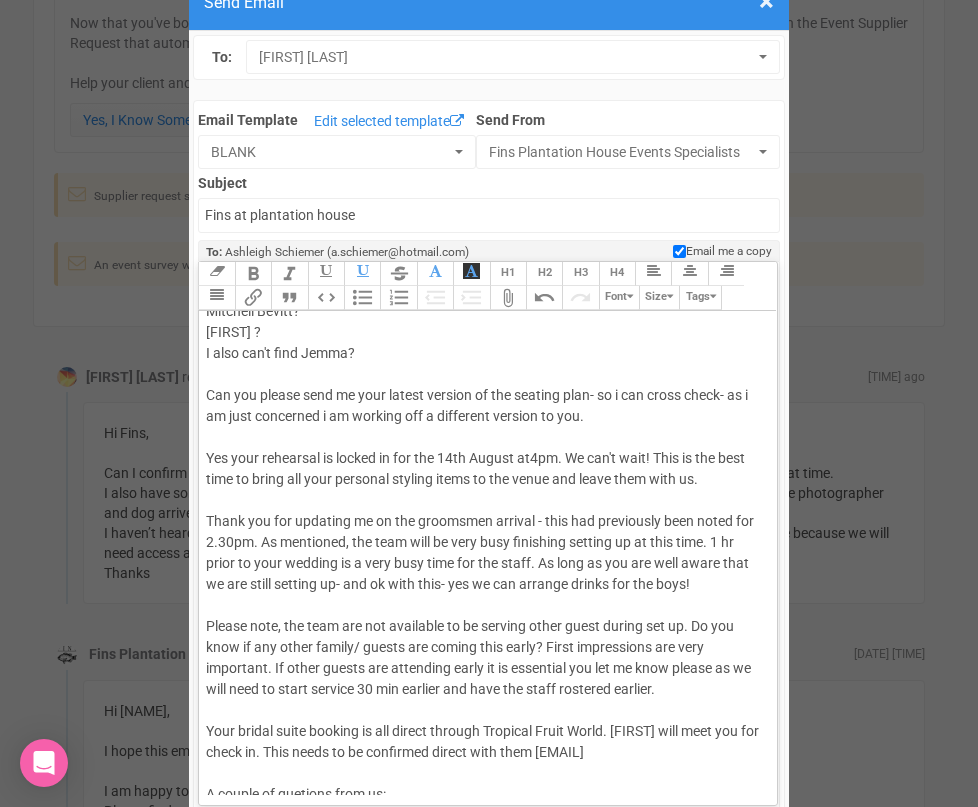 click on "Hi [FIRST] Great to hear from you. So close now! Very excited for your beautiful wedding! How are you feeling? Your ears must have been burning as Chef and i were going through your event for TODAY to assign special meals for the guests wth dietaries. We noticed a couple of discrepancies on the floor plan. The original list had a couple of people i can't see on your floor plan; [FIRST] [LAST]? [FIRST]? I also can't find [FIRST]? Can you please send me your latest version of the seating plan- so i can cross check- as i am just concerned i am working off a different version to you. Yes your rehearsal is locked in for the [DATE] at [TIME]. We can't wait! This is the best time to bring all your personal styling items to the venue and leave them with us. Your bridal suite booking is all direct through [COMPANY]. Kat will meet you for check in. This needs to be confirmed direct with them events@[COMPANY].com.au A couple of quetions from us: Thanks" 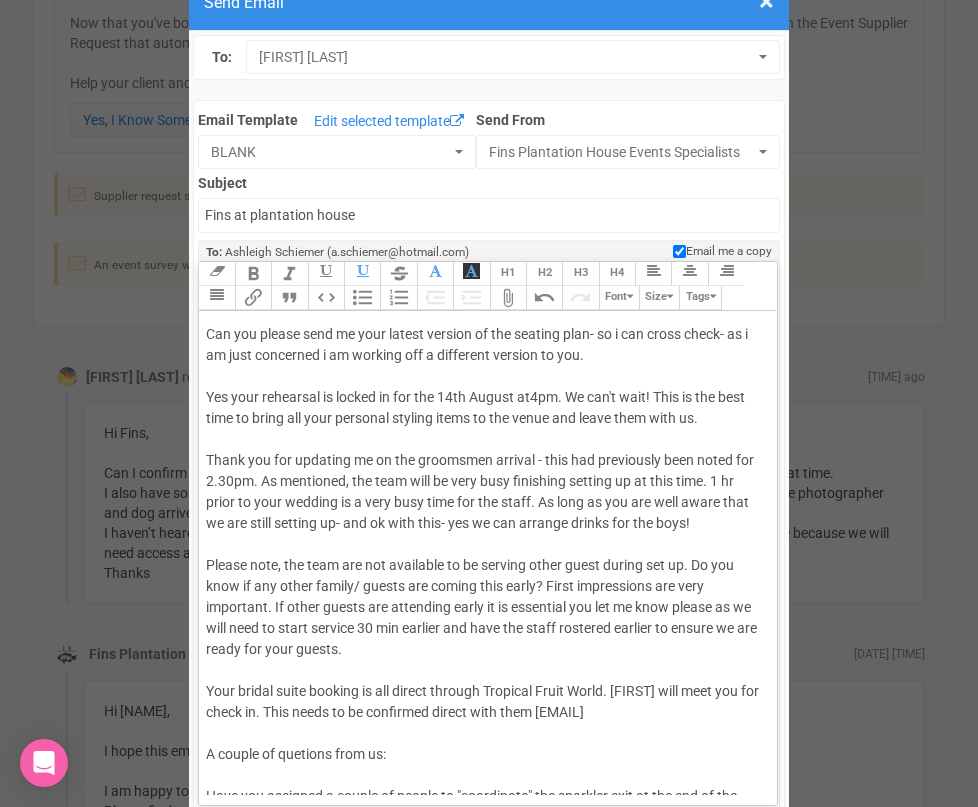 scroll, scrollTop: 254, scrollLeft: 0, axis: vertical 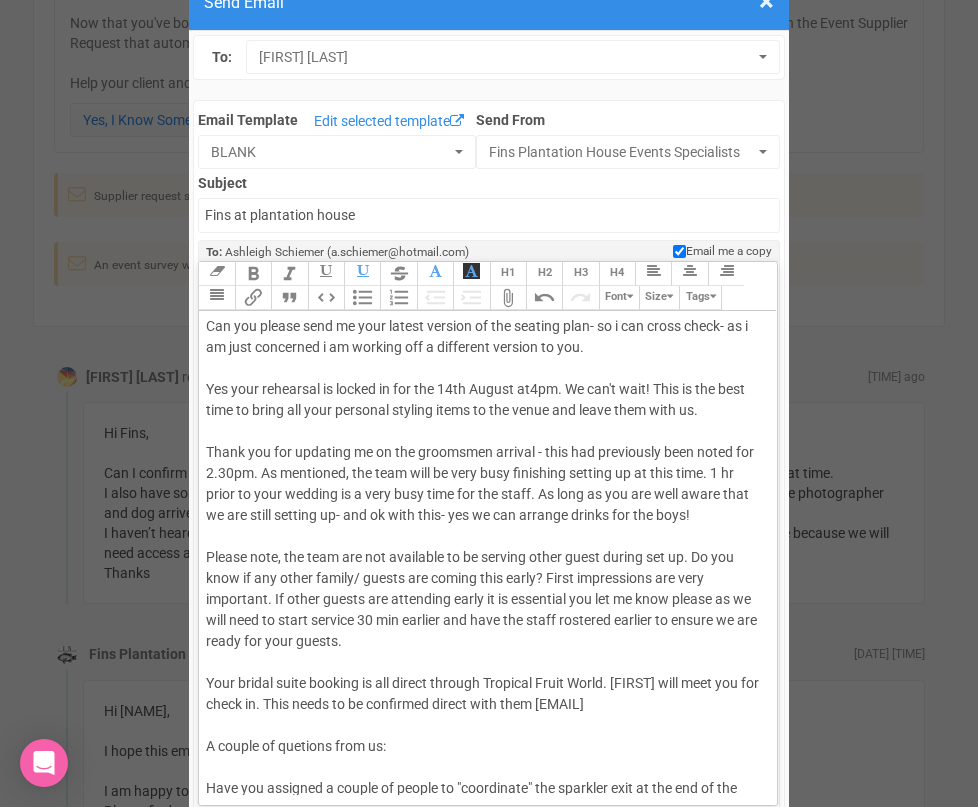 click on "Hi [FIRST] Great to hear from you. So close now! Very excited for your beautiful wedding! How are you feeling? Your ears must have been burning as Chef and i were going through your event for TODAY to assign special meals for the guests wth dietaries. We noticed a couple of discrepancies on the floor plan. The original list had a couple of people i can't see on your floor plan; [FIRST] [LAST]? [FIRST]? I also can't find [FIRST]? Can you please send me your latest version of the seating plan- so i can cross check- as i am just concerned i am working off a different version to you. Yes your rehearsal is locked in for the [DATE] at [TIME]. We can't wait! This is the best time to bring all your personal styling items to the venue and leave them with us. Your bridal suite booking is all direct through [COMPANY]. Kat will meet you for check in. This needs to be confirmed direct with them events@[COMPANY].com.au A couple of quetions from us: Thanks" 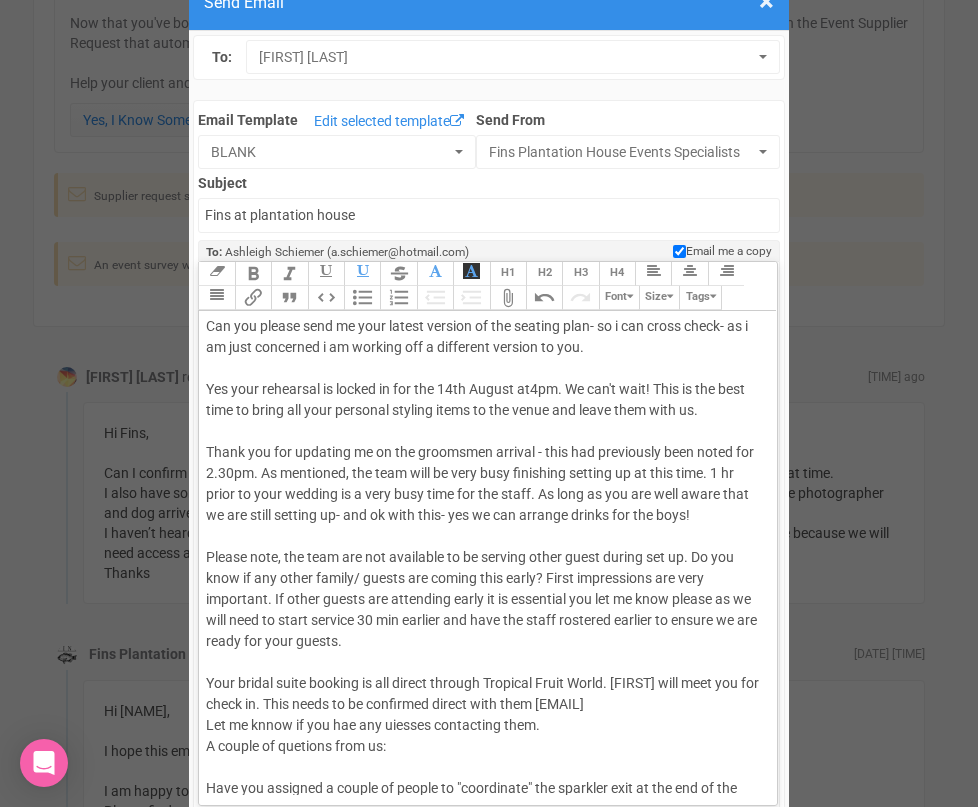 click on "Thank you for updating me on the groomsmen arrival - this had previously been noted for [TIME]. As mentioned, the team will be very finishing setting up at this time. [NUMBER] hr prior to your wedding is a very busy time for the staff. As long as you are well aware that we are still setting up- and ok with this- yes we can arrange drinks for the boys! Please note, the team are not available to be serving other guest during set up. Do you know if any other family/ guests are coming this early? First impressions are very important. If other guests are attending early it is essential you let me know please as we will need to start service [NUMBER] min earlier and have the staff rostered earlier to ensure we are ready for your guests. Your bridal suite booking is all direct through Tropical Fruit World. Kat will meet you for check in. This needs to be confirmed direct with them events@tropicalfruitworld.com.au Let me knnow if you hae any uiesses contacting them. A couple of quetions from us:" 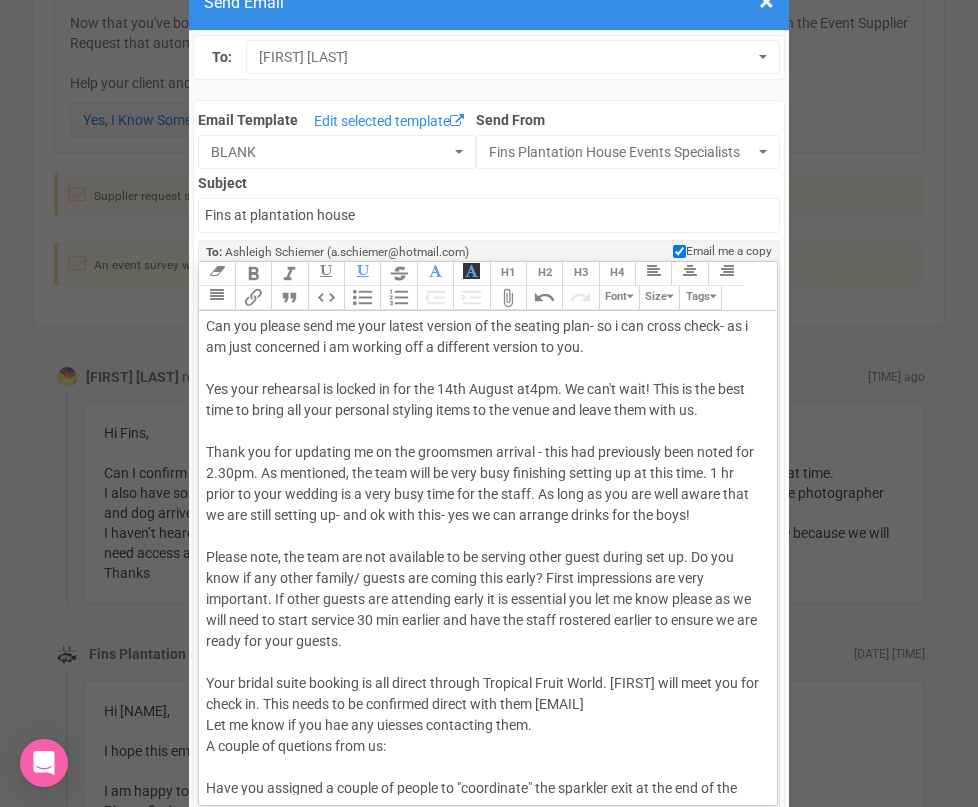 click on "Thank you for updating me on the groomsmen arrival - this had previously been noted for 2.30pm. As mentioned, the team will be very busy finishing setting up at this time. 1 hr prior to your wedding is a very busy time for the staff. As long as you are well aware that we are still setting up- and ok with this- yes we can arrange drinks for the boys!  Please note, the team are not available to be serving other guest during set up. Do you know if any other family/ guests are coming this early? First impressions are very important. If other guests are attending early it is essential you let me know please as we will need to start service 30 min earlier and have the staff rostered earlier to ensure we are ready for your guests.  Your bridal suite booking is all direct through Tropical Fruit World. Kat will meet you for check in. This needs to be confirmed direct with them [EMAIL] Let me know if you hae any uiesses contacting them.  A couple of quetions from us:" 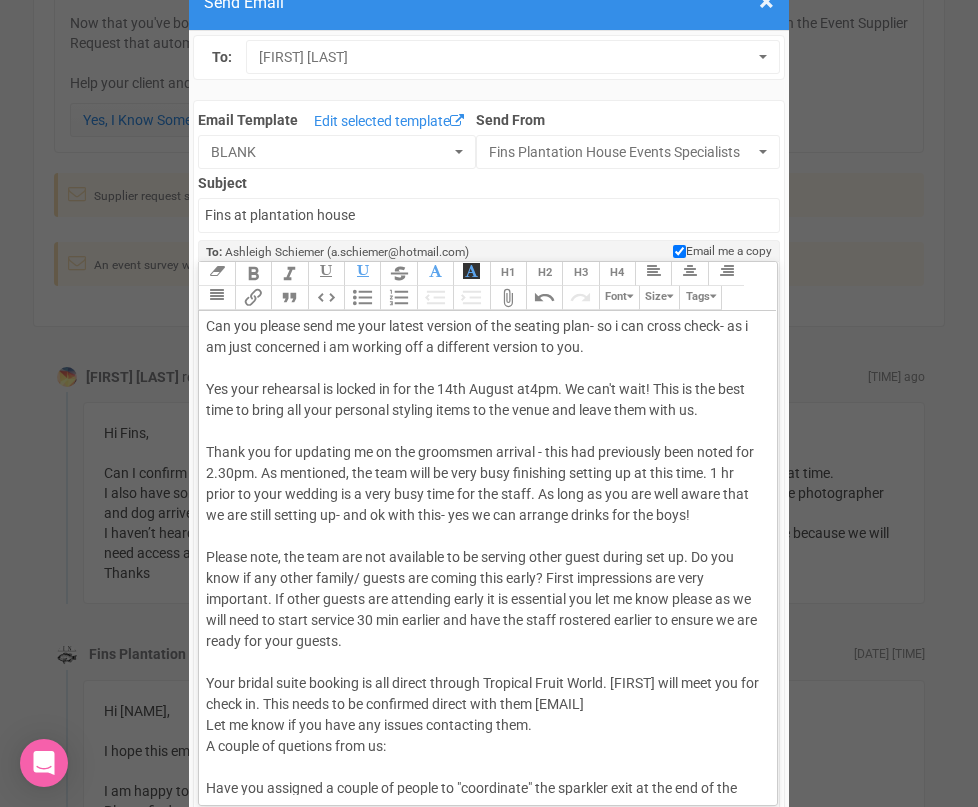 click on "Hi [FIRST] Great to hear from you. So close now! Very excited for your beautiful wedding! How are you feeling? Your ears must have been burning as Chef and i were going through your event for TODAY to assign special meals for the guests wth dietaries. We noticed a couple of discrepancies on the floor plan. The original list had a couple of people i can't see on your floor plan; [FIRST] [LAST]? Jemima ? I also can't find Jemma? Can you please send me your latest version of the seating plan- so i can cross check- as i am just concerned i am working off a different version to you. Yes your rehearsal is locked in for the 14th August at 4pm. We can't wait! This is the best time to bring all your personal styling items to the venue and leave them with us. Your bridal suite booking is all direct through Tropical Fruit World. [FIRST] will meet you for check in. This needs to be confirmed direct with them events@example.com Let me know if you have any issues contacting them. Thanks" 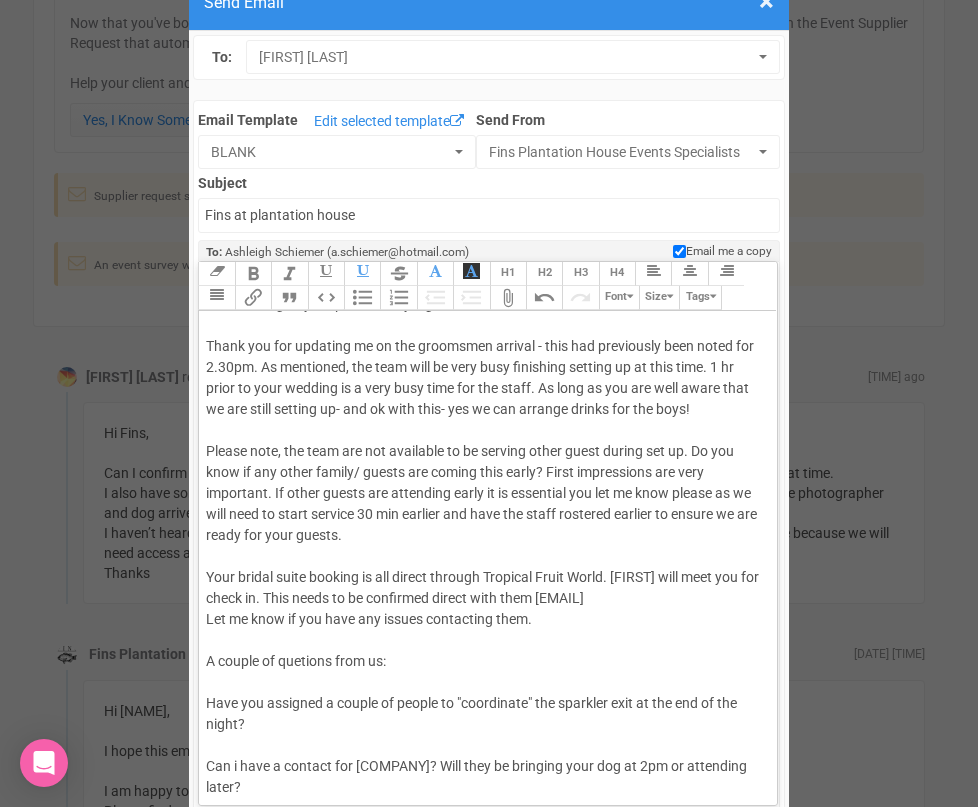 scroll, scrollTop: 373, scrollLeft: 0, axis: vertical 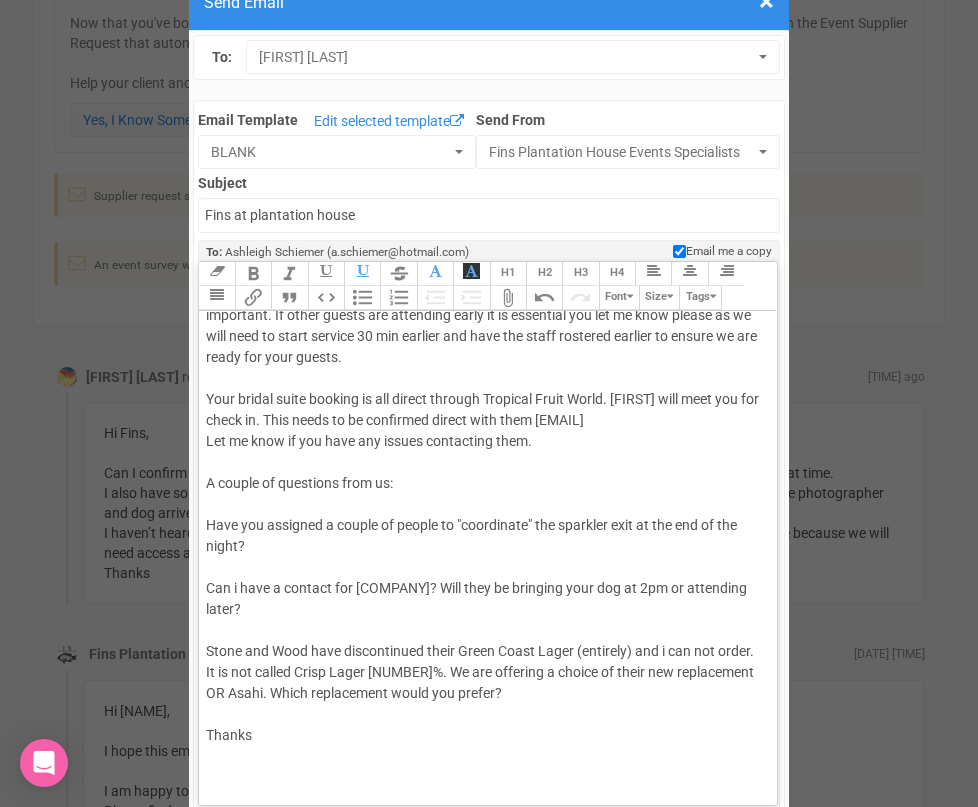 click on "Hi [FIRST] Great to hear from you. So close now! Very excited for your beautiful wedding! How are you feeling? Your ears must have been burning as Chef and i were going through your event for TODAY to assign special meals for the guests wth dietaries. We noticed a couple of discrepancies on the floor plan. The original list had a couple of people i can't see on your floor plan; [FIRST] [LAST]? [FIRST] ? I also can't find [FIRST]? Can you please send me your latest version of the seating plan- so i can cross check- as i am just concerned i am working off a different version to you. Yes your rehearsal is locked in for the [DATE] at [TIME]. We can't wait! This is the best time to bring all your personal styling items to the venue and leave them with us. Your bridal suite booking is all direct through [BRAND]. [PERSON] will meet you for check in. This needs to be confirmed direct with them events@[BRAND].com.au Let me know if you have any issues contacting them. Thanks" 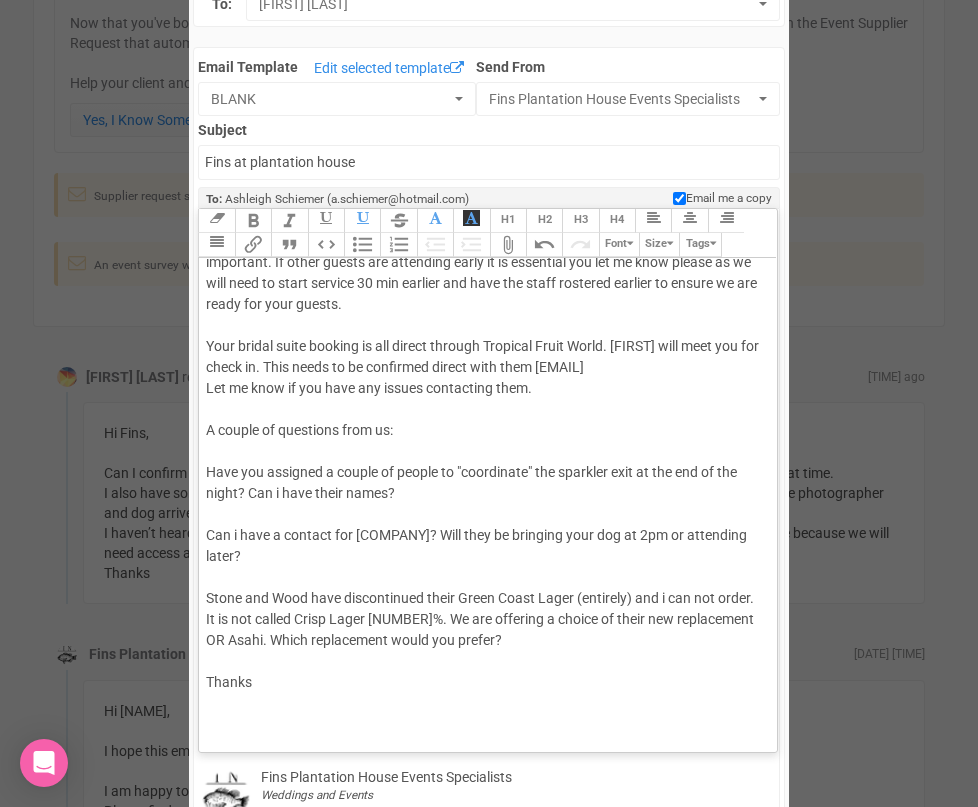 scroll, scrollTop: 123, scrollLeft: 0, axis: vertical 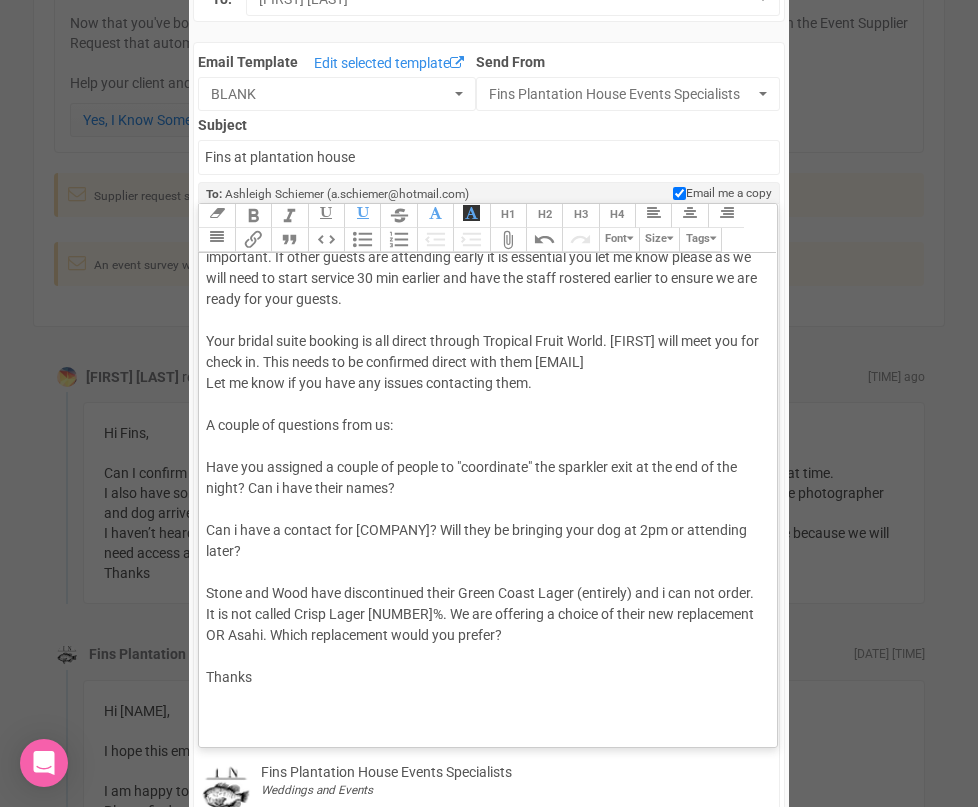click on "Hi [FIRST] Great to hear from you. So close now! Very excited for your beautiful wedding! How are you feeling? Your ears must have been burning as Chef and i were going through your event for TODAY to assign special meals for the guests wth dietaries. We noticed a couple of discrepancies on the floor plan. The original list had a couple of people i can't see on your floor plan; [FIRST] [LAST]? [FIRST] ? I also can't find [FIRST]? Can you please send me your latest version of the seating plan- so i can cross check- as i am just concerned i am working off a different version to you. Yes your rehearsal is locked in for the [DATE] at [TIME]. We can't wait! This is the best time to bring all your personal styling items to the venue and leave them with us. Your bridal suite booking is all direct through [BRAND]. [PERSON] will meet you for check in. This needs to be confirmed direct with them events@[BRAND].com.au Let me know if you have any issues contacting them. Thanks" 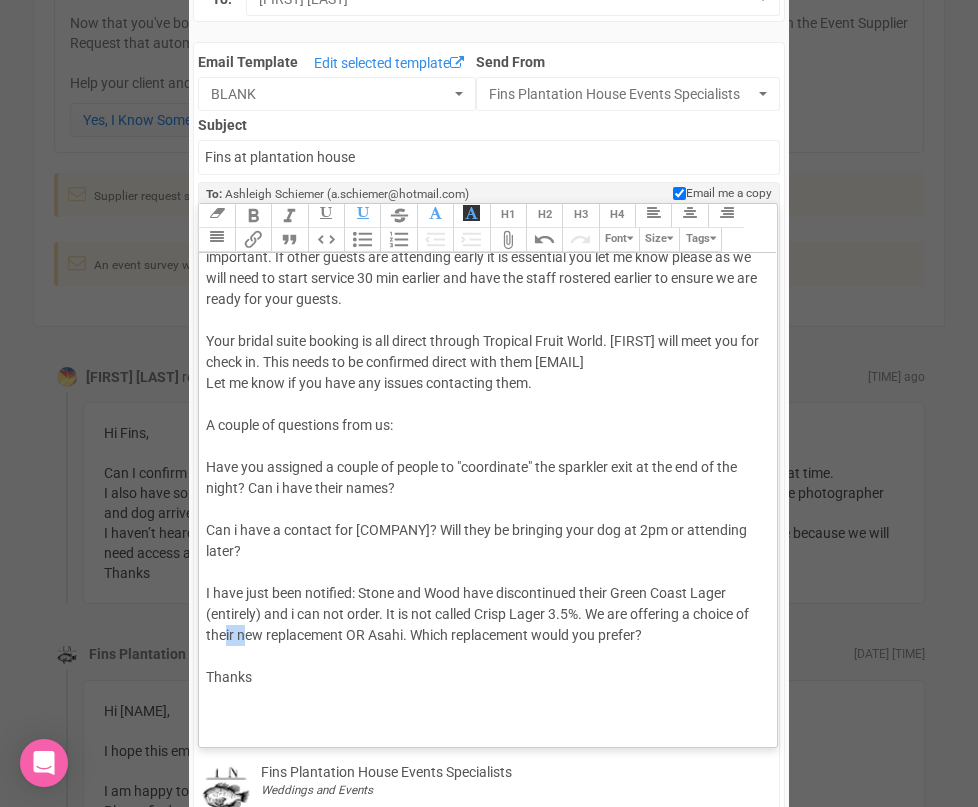 drag, startPoint x: 242, startPoint y: 633, endPoint x: 223, endPoint y: 632, distance: 19.026299 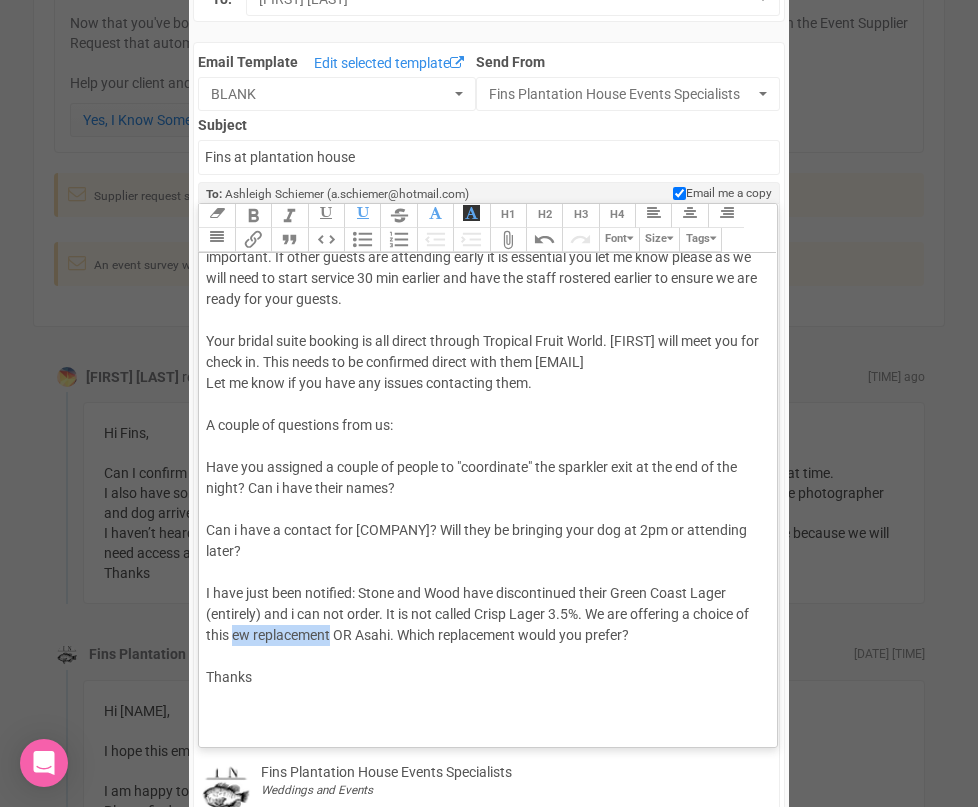 drag, startPoint x: 330, startPoint y: 635, endPoint x: 235, endPoint y: 640, distance: 95.131485 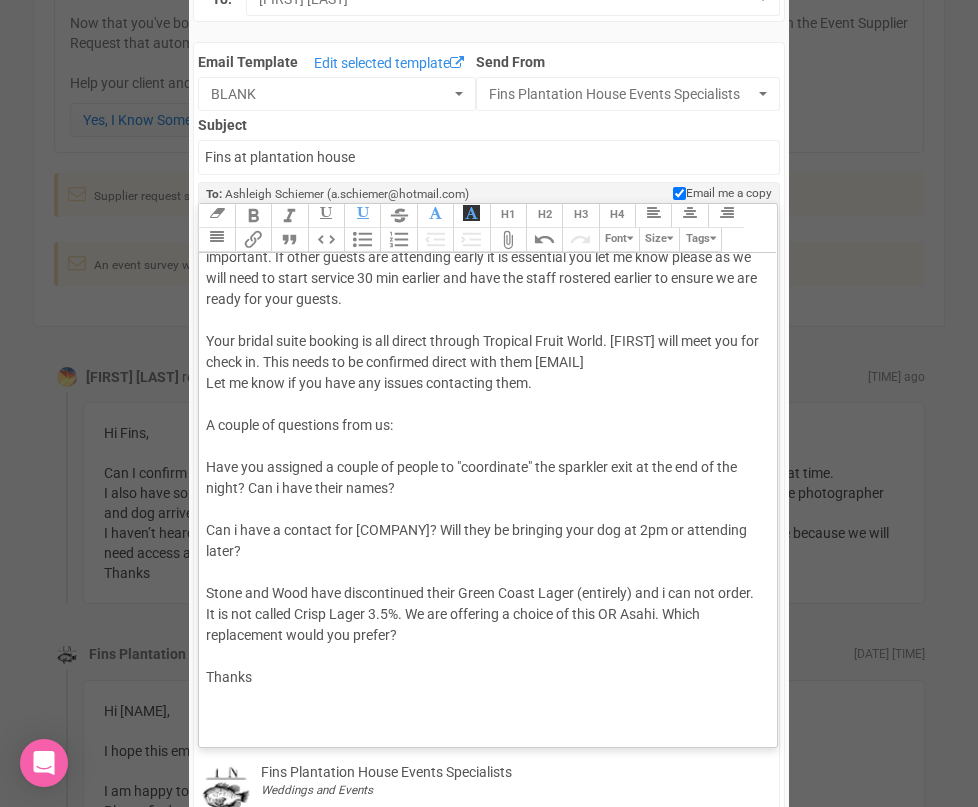 click on "Hi [FIRST] Great to hear from you. So close now! Very excited for your beautiful wedding! How are you feeling? Your ears must have been burning as Chef and i were going through your event for TODAY to assign special meals for the guests wth dietaries. We noticed a couple of discrepancies on the floor plan. The original list had a couple of people i can't see on your floor plan; [FIRST] [LAST]? [FIRST] ? I also can't find [FIRST]? Can you please send me your latest version of the seating plan- so i can cross check- as i am just concerned i am working off a different version to you. Yes your rehearsal is locked in for the [DATE] at [TIME]. We can't wait! This is the best time to bring all your personal styling items to the venue and leave them with us. Your bridal suite booking is all direct through [BRAND]. [PERSON] will meet you for check in. This needs to be confirmed direct with them events@[BRAND].com.au Let me know if you have any issues contacting them. Thanks" 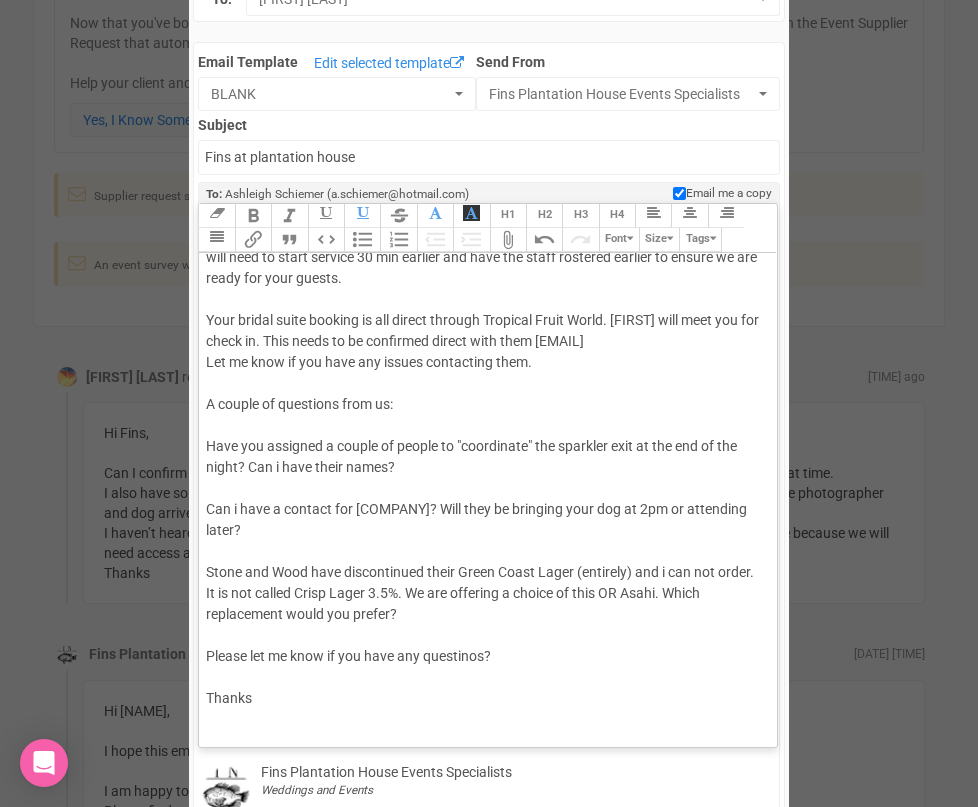 click on "Hi [FIRST] Great to hear from you. So close now! Very excited for your beautiful wedding! How are you feeling? Your ears must have been burning as Chef and i were going through your event for TODAY to assign special meals for the guests wth dietaries. We noticed a couple of discrepancies on the floor plan. The original list had a couple of people i can't see on your floor plan; [FIRST] [LAST]? [FIRST] ? I also can't find [FIRST]? Can you please send me your latest version of the seating plan- so i can cross check- as i am just concerned i am working off a different version to you. Yes your rehearsal is locked in for the [DATE] at [TIME]. We can't wait! This is the best time to bring all your personal styling items to the venue and leave them with us. Your bridal suite booking is all direct through [BRAND]. [PERSON] will meet you for check in. This needs to be confirmed direct with them events@[BRAND].com.au Let me know if you have any issues contacting them. Thanks" 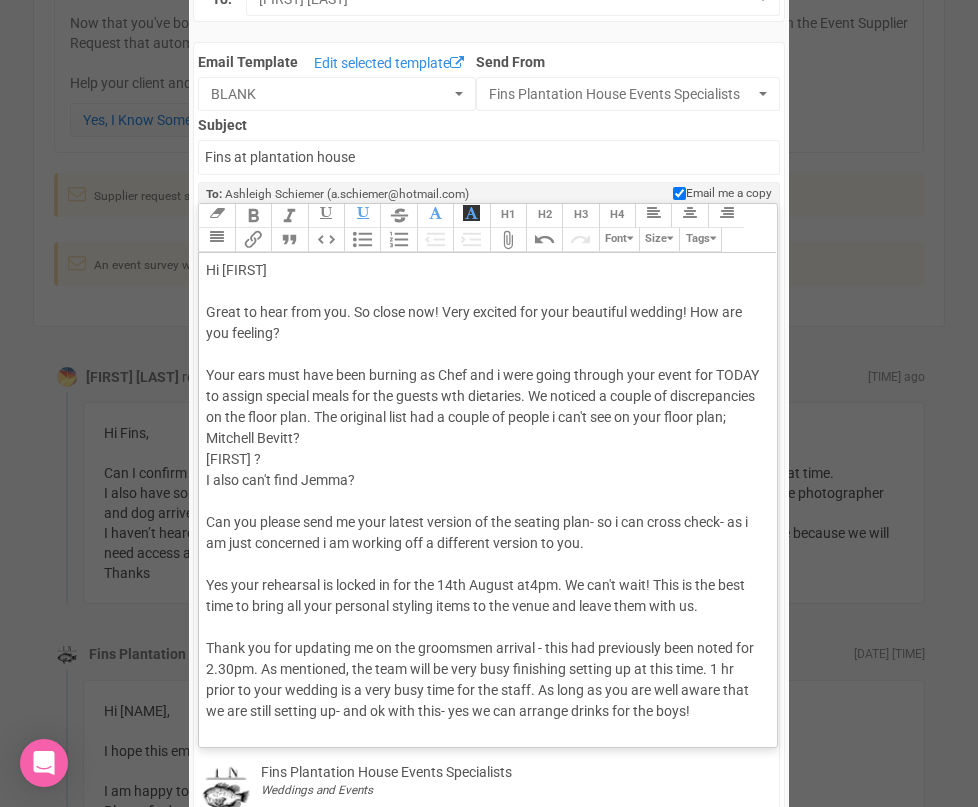 scroll, scrollTop: 17, scrollLeft: 0, axis: vertical 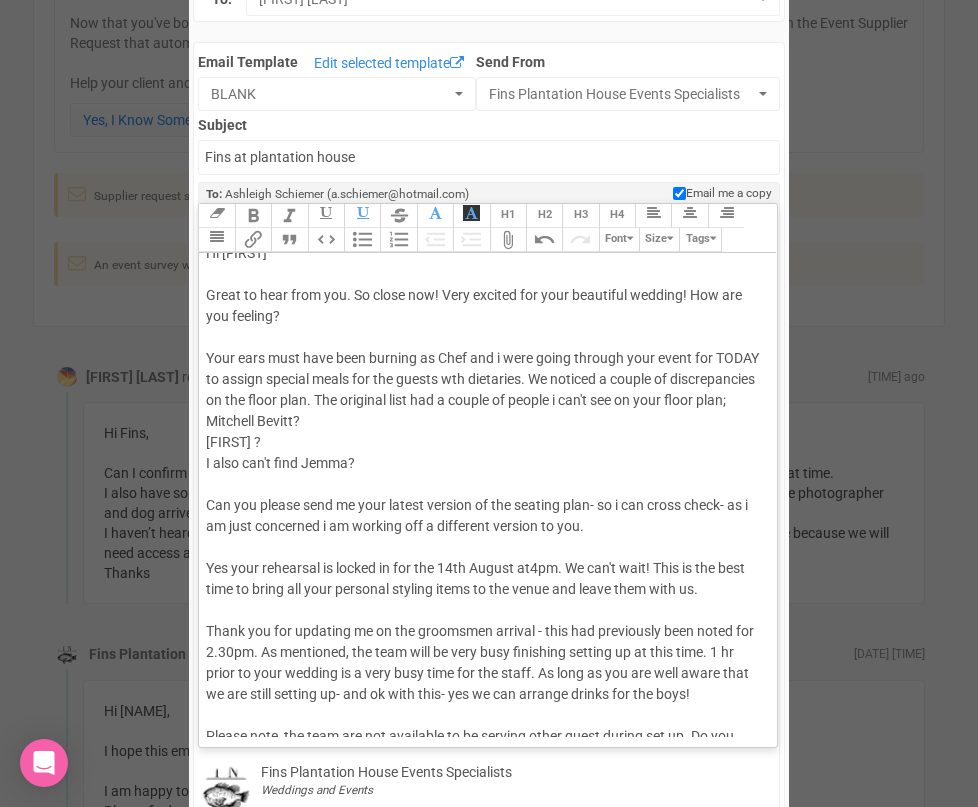 click on "Great to hear from you. So close now! Very excited for your beautiful wedding! How are you feeling?" 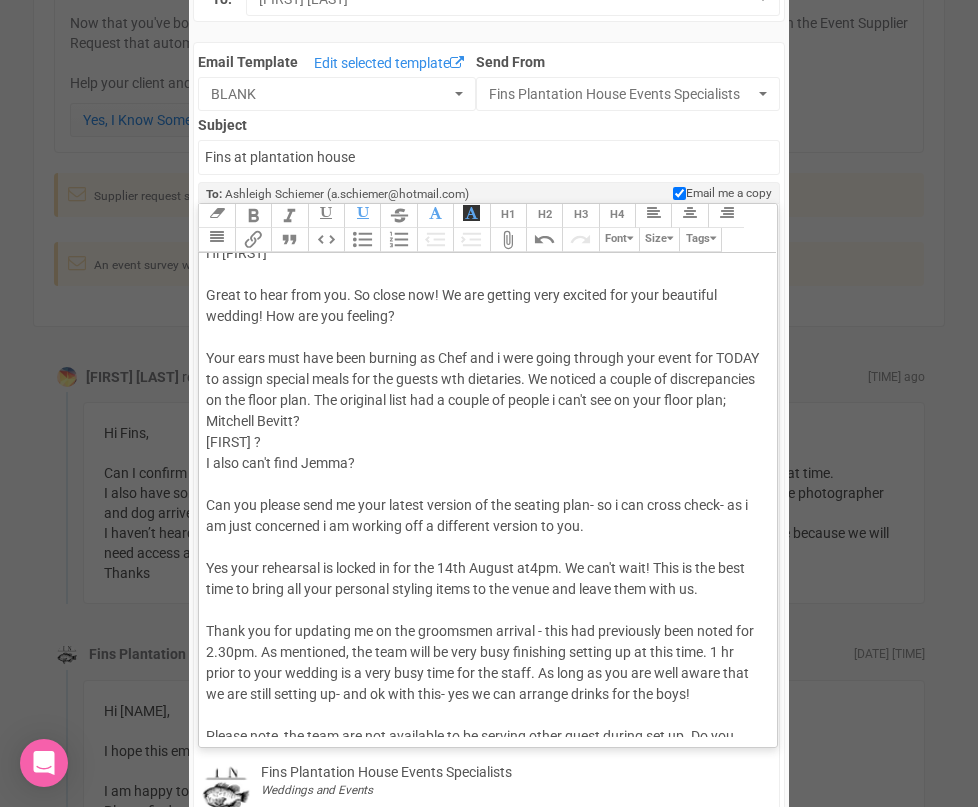 click on "Your ears must have been burning as Chef and i were going through your event for TODAY to assign special meals for the guests wth dietaries. We noticed a couple of discrepancies on the floor plan. The original list had a couple of people i can't see on your floor plan; [NAME]? [NAME]?  I also can't find [NAME]?  Can you please send me your latest version of the seating plan- so i can cross check- as i am just concerned i am working off a different version to you.   Yes your rehearsal is locked in for the 14th August at" 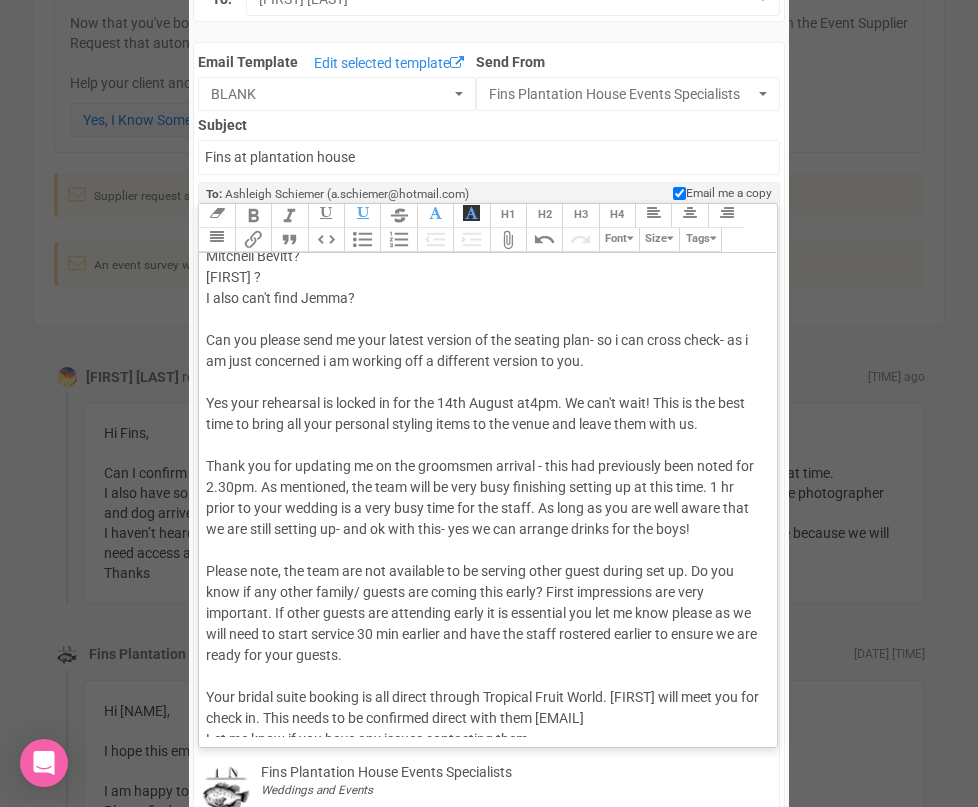 scroll, scrollTop: 205, scrollLeft: 0, axis: vertical 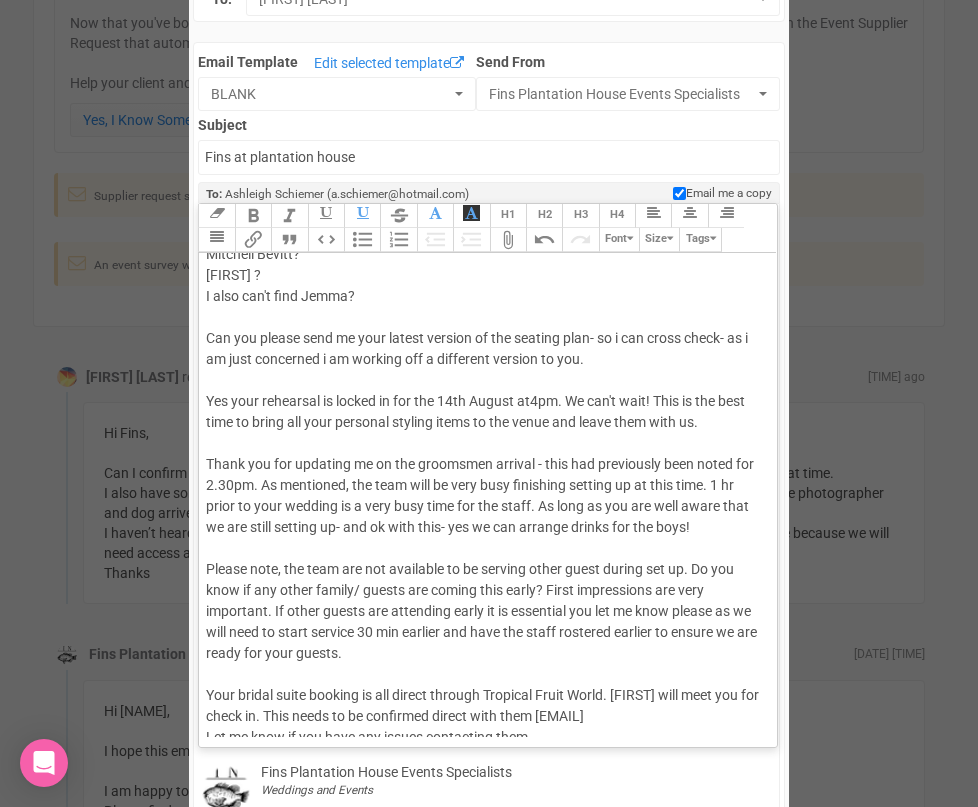 click on "Thank you for updating me on the groomsmen arrival - this had previously been noted for [TIME]. As mentioned, the team will be very busy finishing setting up at this time. [TIME] prior to your wedding is a very busy time for the staff. As long as you are well aware that we are still setting up- and ok with this- yes we can arrange drinks for the boys!  Please note, the team are not available to be serving other guest during set up. Do you know if any other family/ guests are coming this early? First impressions are very important. If other guests are attending early it is essential you let me know please as we will need to start service 30 min earlier and have the staff rostered earlier to ensure we are ready for your guests.  Your bridal suite booking is all direct through Tropical Fruit World. Kat will meet you for check in. This needs to be confirmed direct with them events@tropicalfruitworld.com.au Let me know if you have any issues contacting them.  A couple of questions from us:" 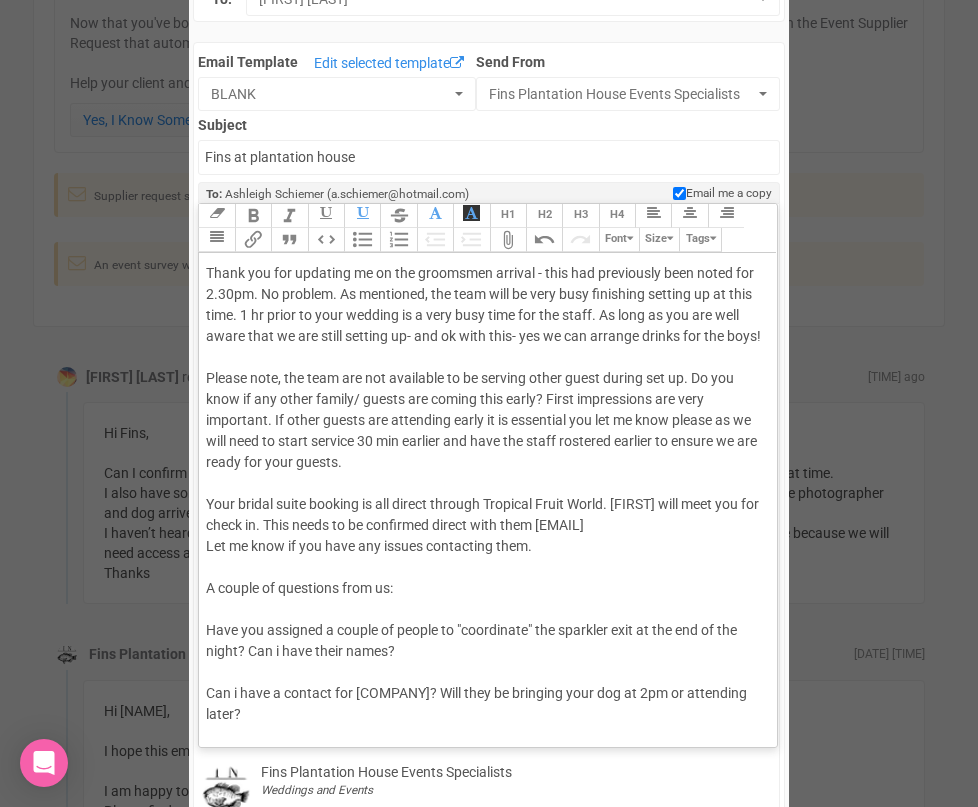 scroll, scrollTop: 398, scrollLeft: 0, axis: vertical 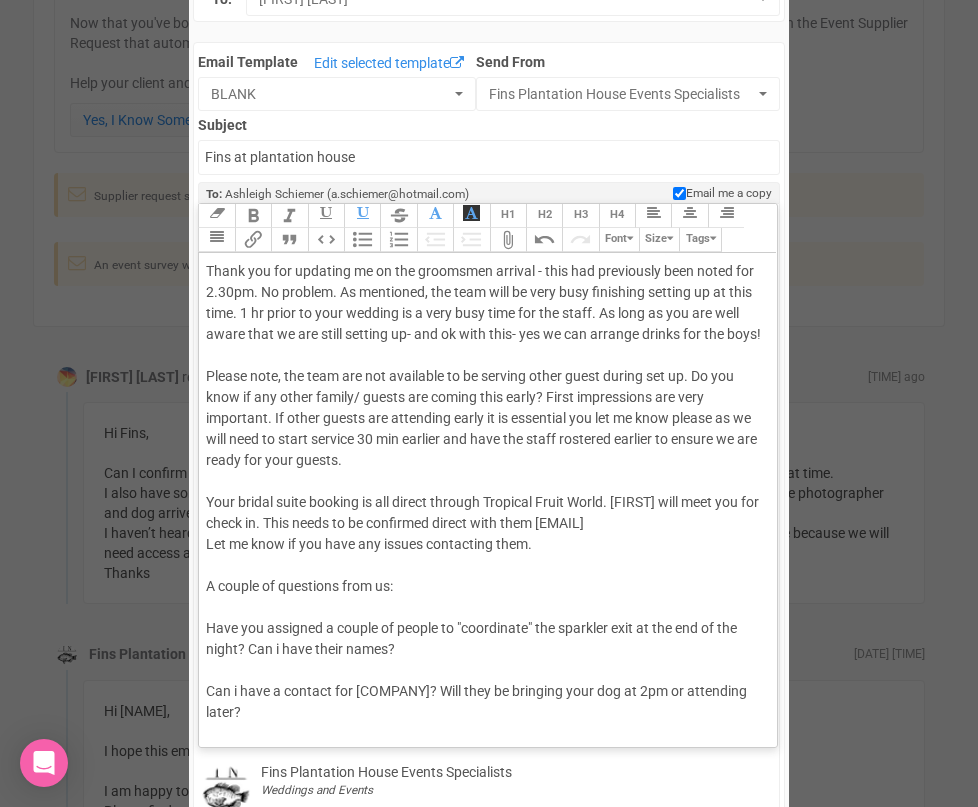 click on "Thank you for updating me on the groomsmen arrival - this had previously been noted for 2.30pm. No problem. As mentioned, the team will be very busy finishing setting up at this time. 1 hr prior to your wedding is a very busy time for the staff. As long as you are well aware that we are still setting up- and ok with this- yes we can arrange drinks for the boys!  Please note, the team are not available to be serving other guest during set up. Do you know if any other family/ guests are coming this early? First impressions are very important. If other guests are attending early it is essential you let me know please as we will need to start service 30 min earlier and have the staff rostered earlier to ensure we are ready for your guests.  Your bridal suite booking is all direct through Tropical Fruit World. Kat will meet you for check in. This needs to be confirmed direct with them [EMAIL] Let me know if you have any issues contacting them.  A couple of questions from us:" 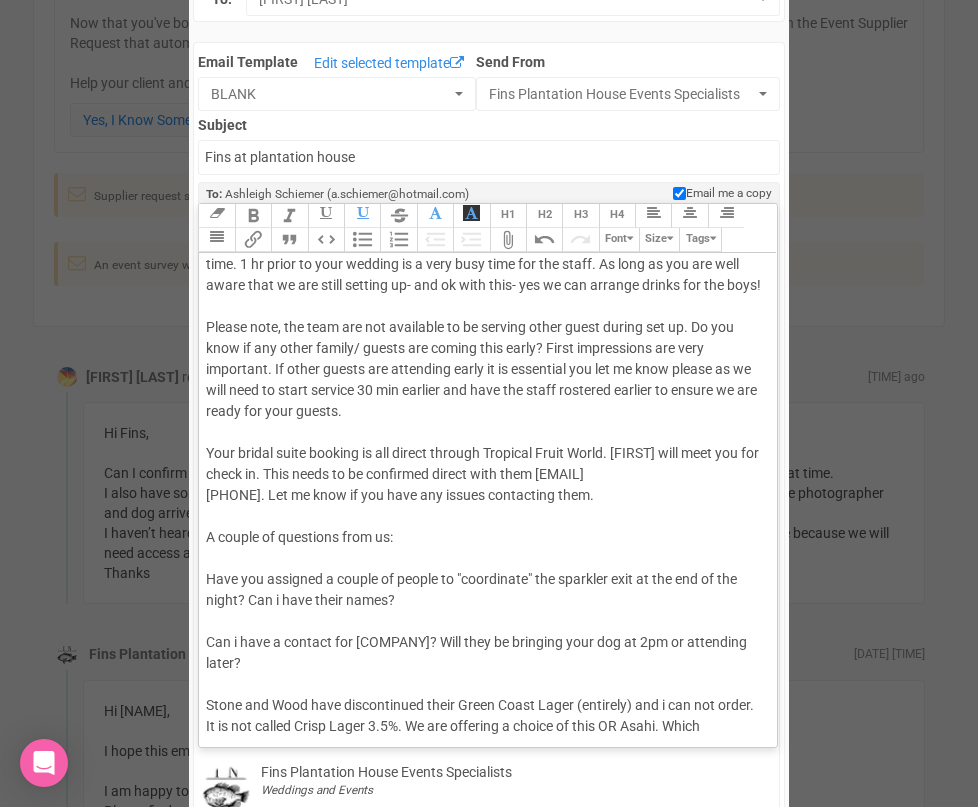 scroll, scrollTop: 458, scrollLeft: 0, axis: vertical 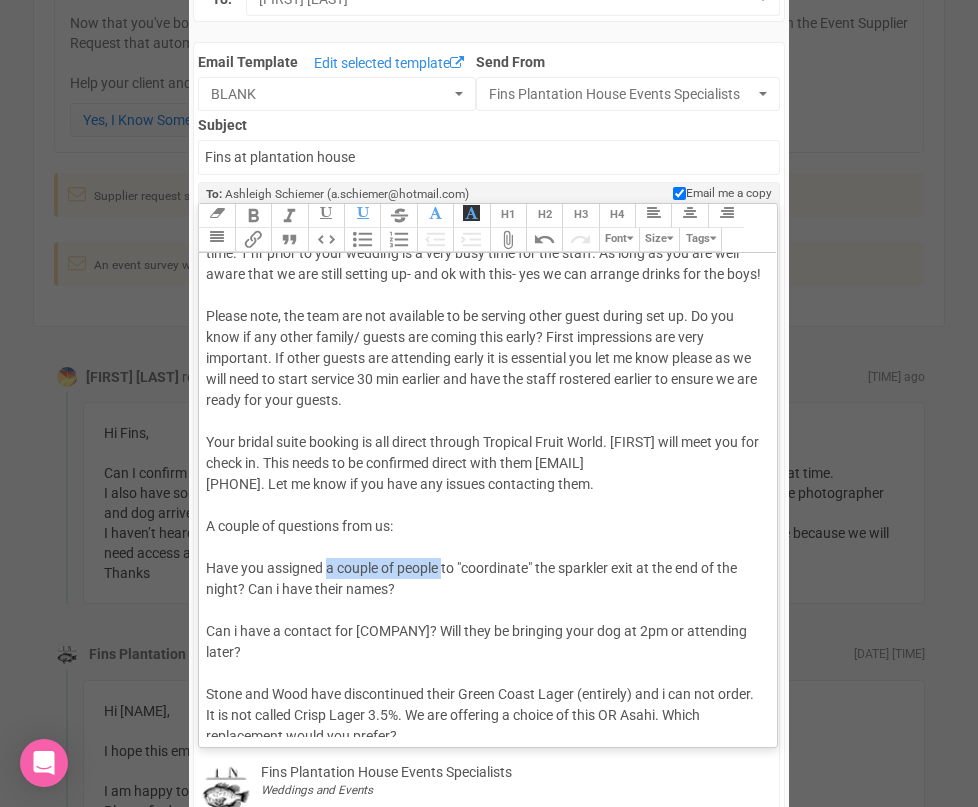 drag, startPoint x: 444, startPoint y: 567, endPoint x: 326, endPoint y: 564, distance: 118.03813 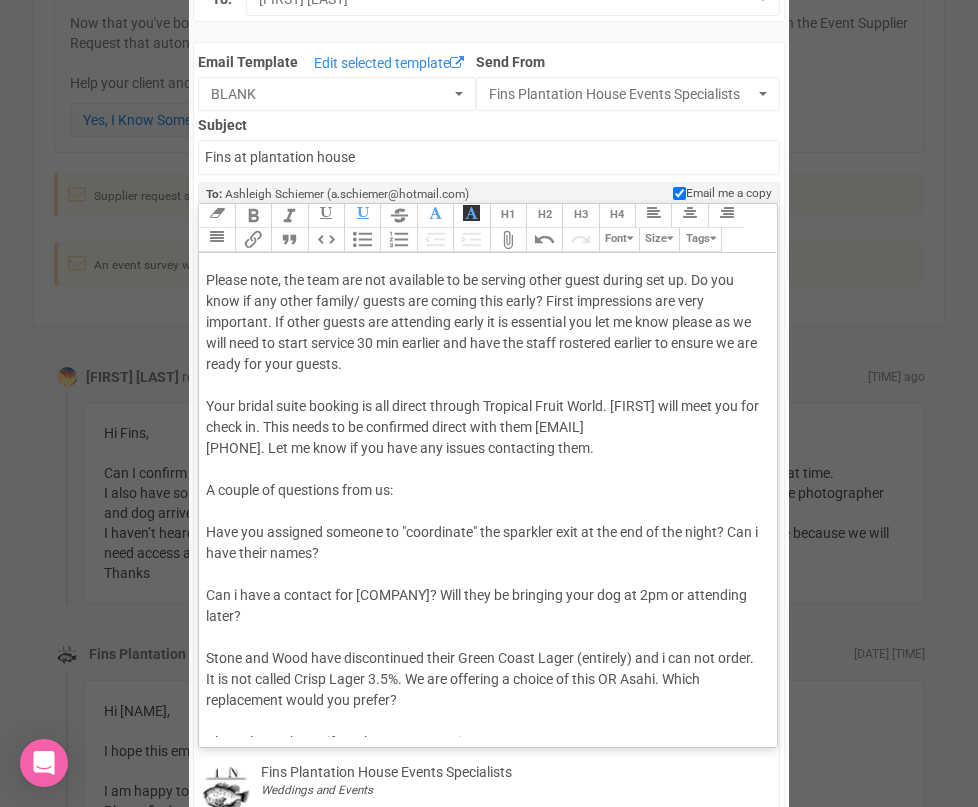 scroll, scrollTop: 505, scrollLeft: 0, axis: vertical 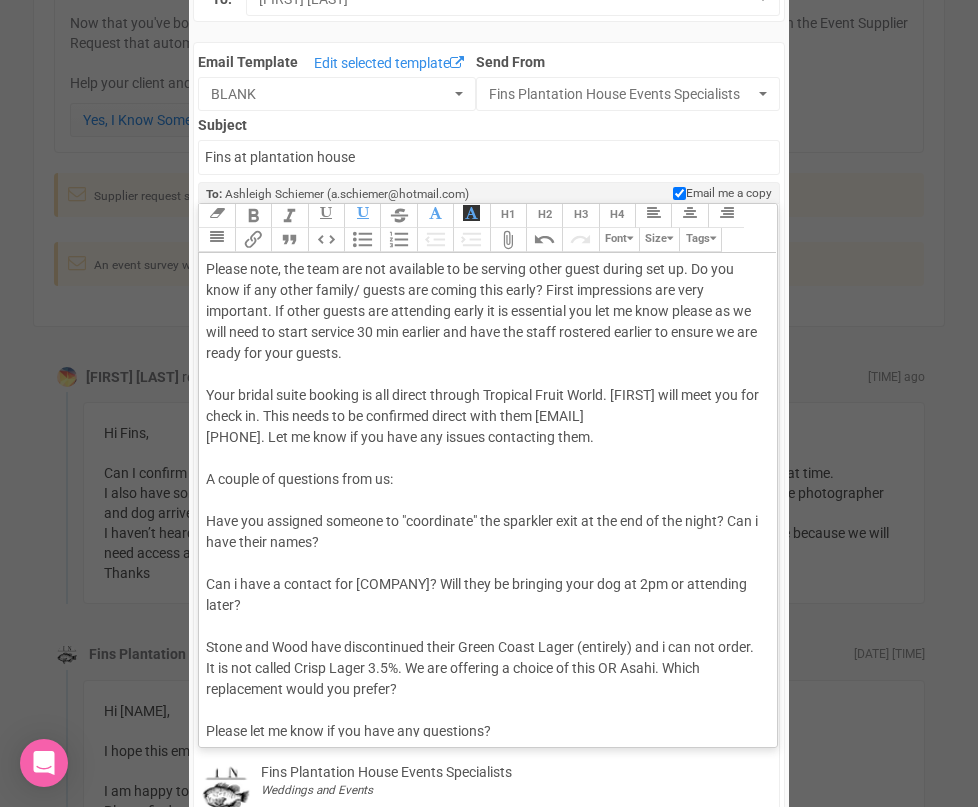 click on "Thank you for updating me on the groomsmen arrival - this had previously been noted for [TIME]. No problem. As mentioned, the team will be very busy finishing setting up at this time. 1 hr prior to your wedding is a very busy time for the staff. As long as you are well aware that we are still setting up- and ok with this- yes we can arrange drinks for the boys! Please note, the team are not available to be serving other guest during set up. Do you know if any other family/ guests are coming this early? First impressions are very important. If other guests are attending early it is essential you let me know please as we will need to start service [NUMBER] min earlier and have the staff rostered earlier to ensure we are ready for your guests. Your bridal suite booking is all direct through [COMPANY]. Kat will meet you for check in. This needs to be confirmed direct with them events@[COMPANY].com.au [PHONE]. Let me know if you have any issues contacting them. A couple of questions from us:" 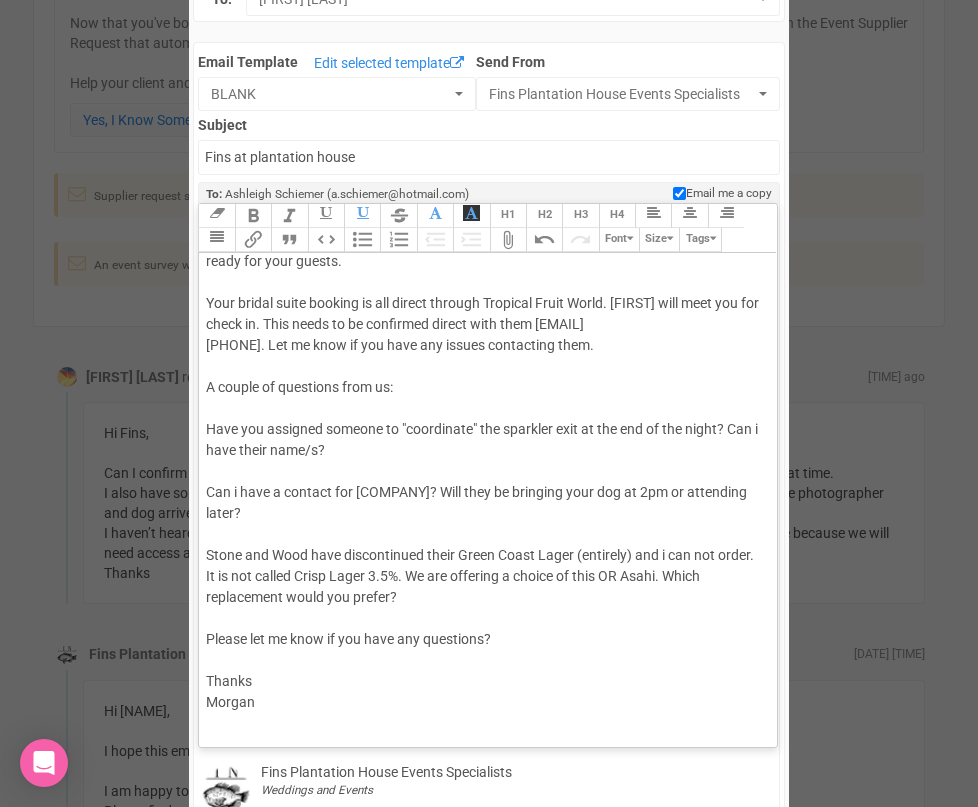 scroll, scrollTop: 622, scrollLeft: 0, axis: vertical 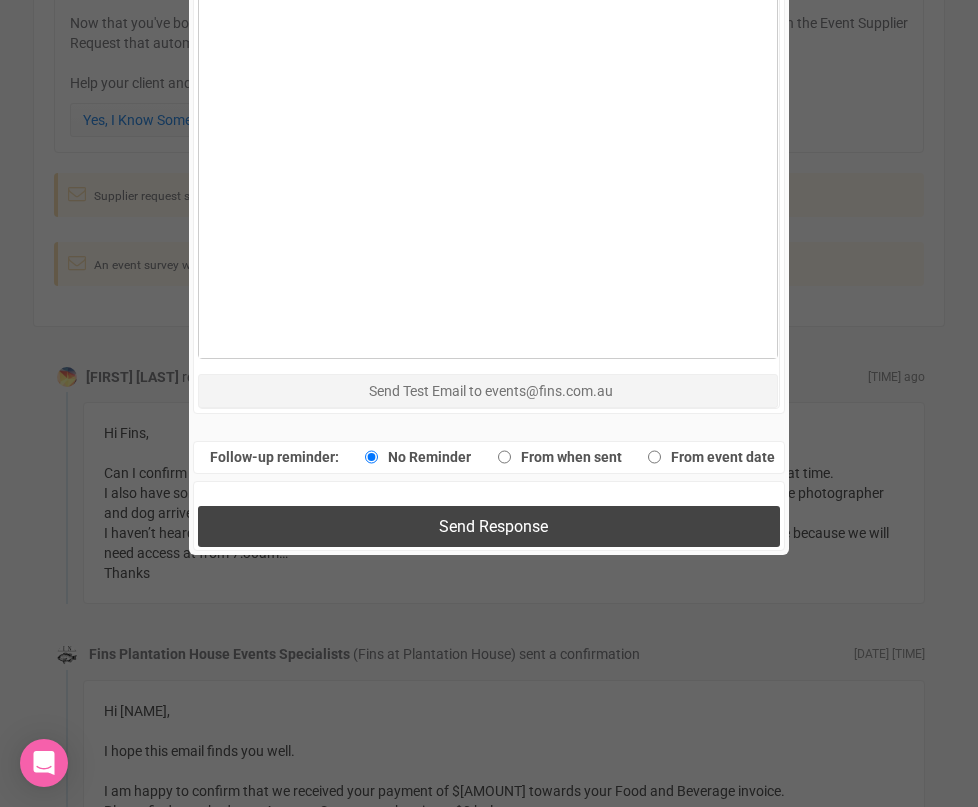 click on "Send Response" at bounding box center [488, 526] 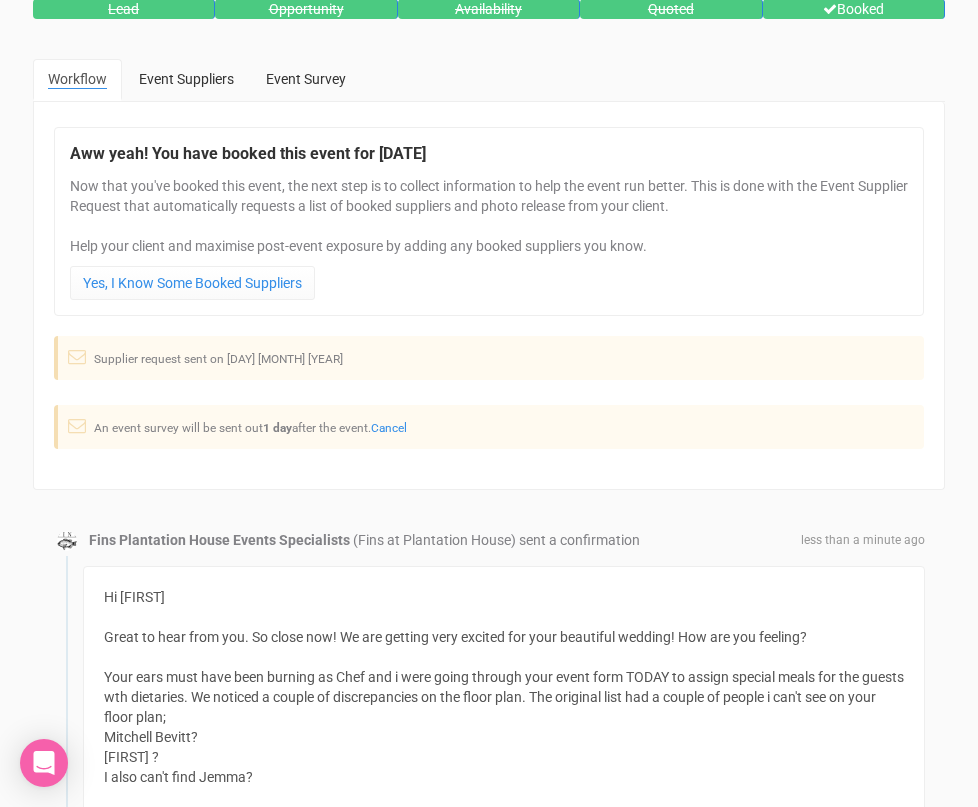 scroll, scrollTop: 0, scrollLeft: 0, axis: both 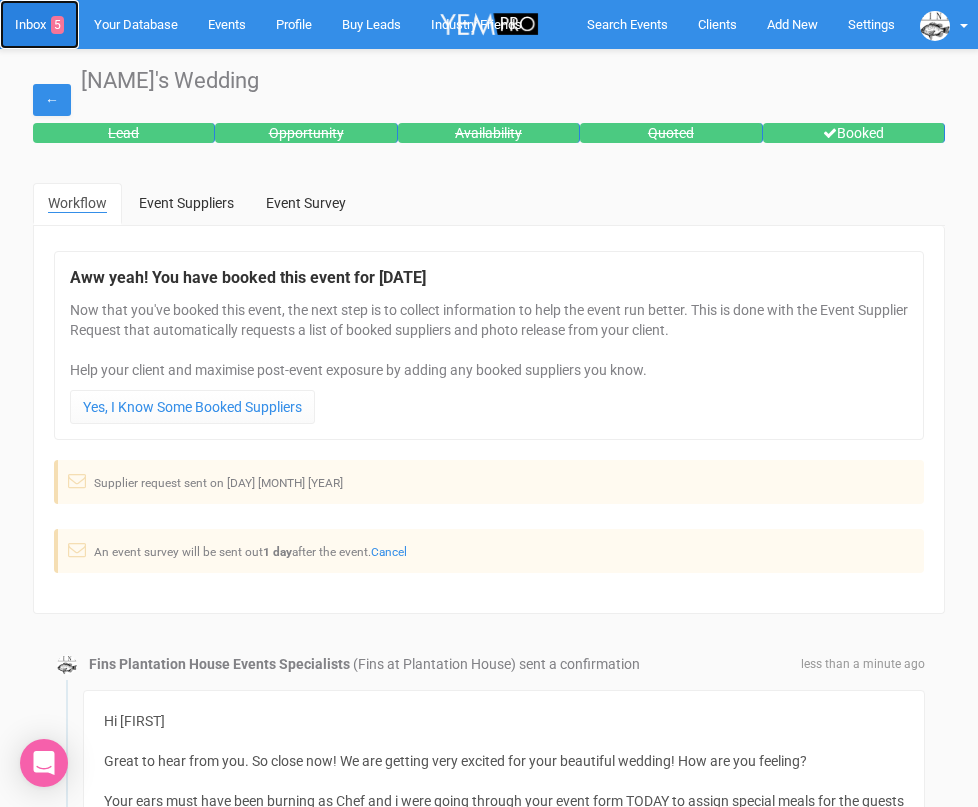 click on "Inbox  5" at bounding box center (39, 24) 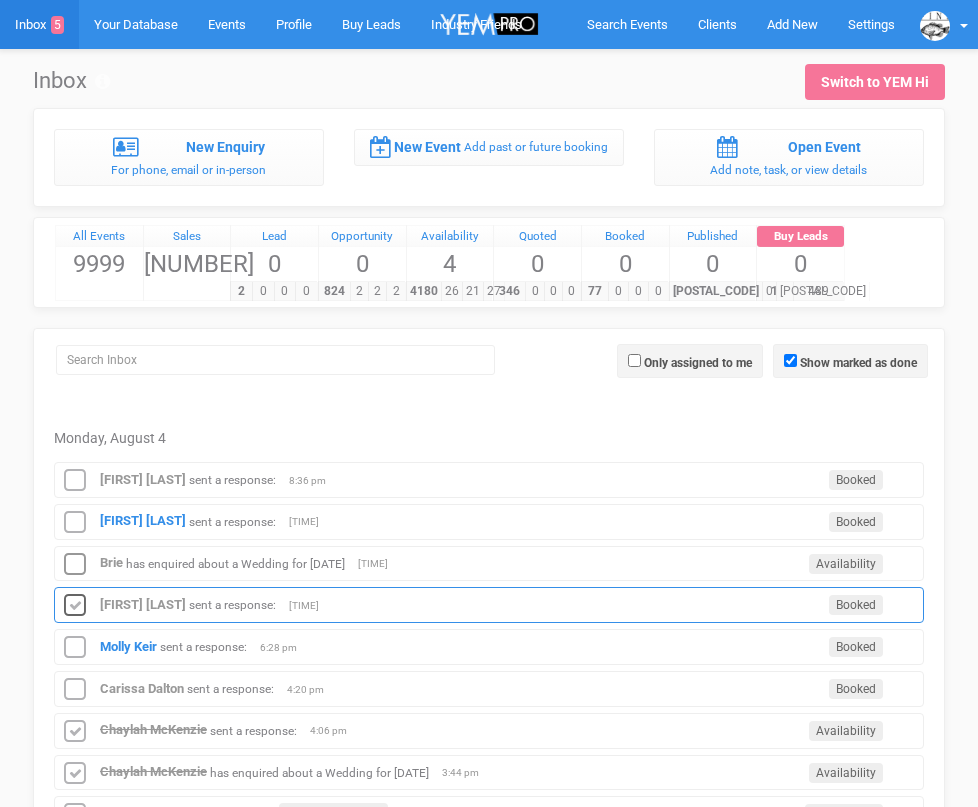 click at bounding box center (75, 606) 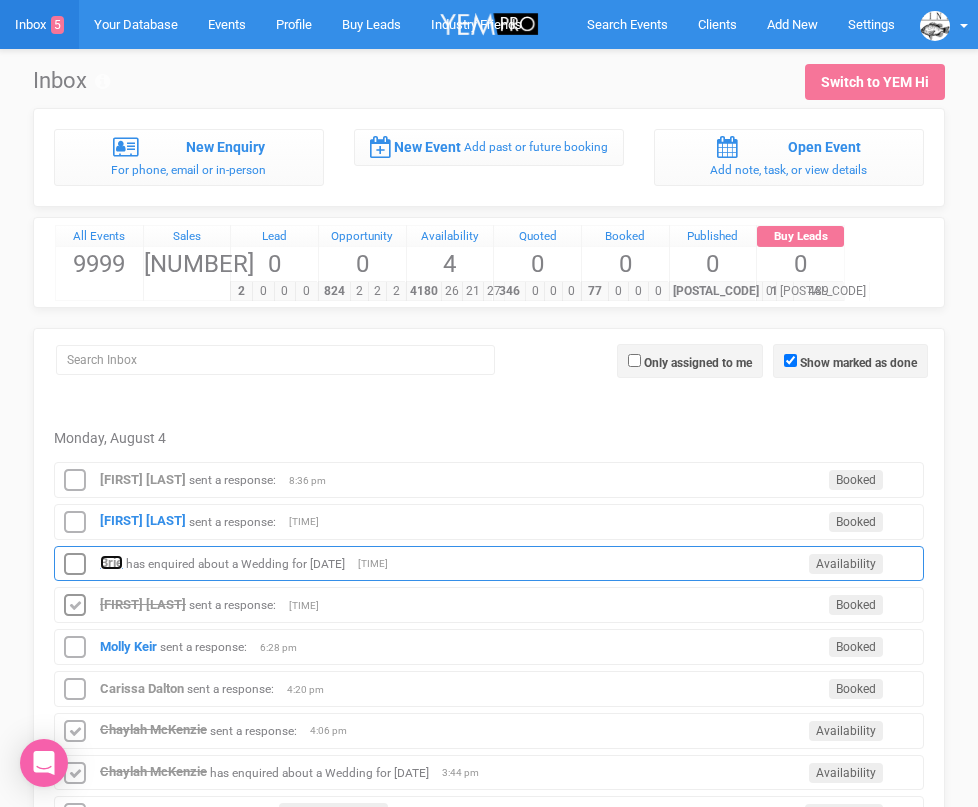 click on "Brie" at bounding box center [111, 562] 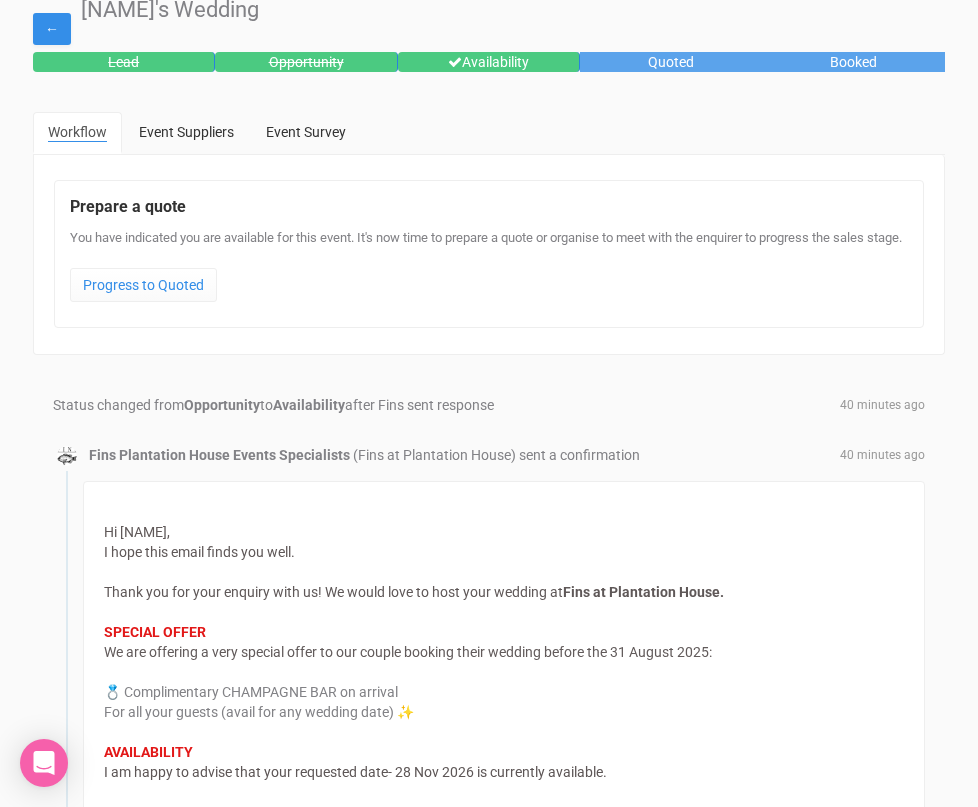 scroll, scrollTop: 0, scrollLeft: 0, axis: both 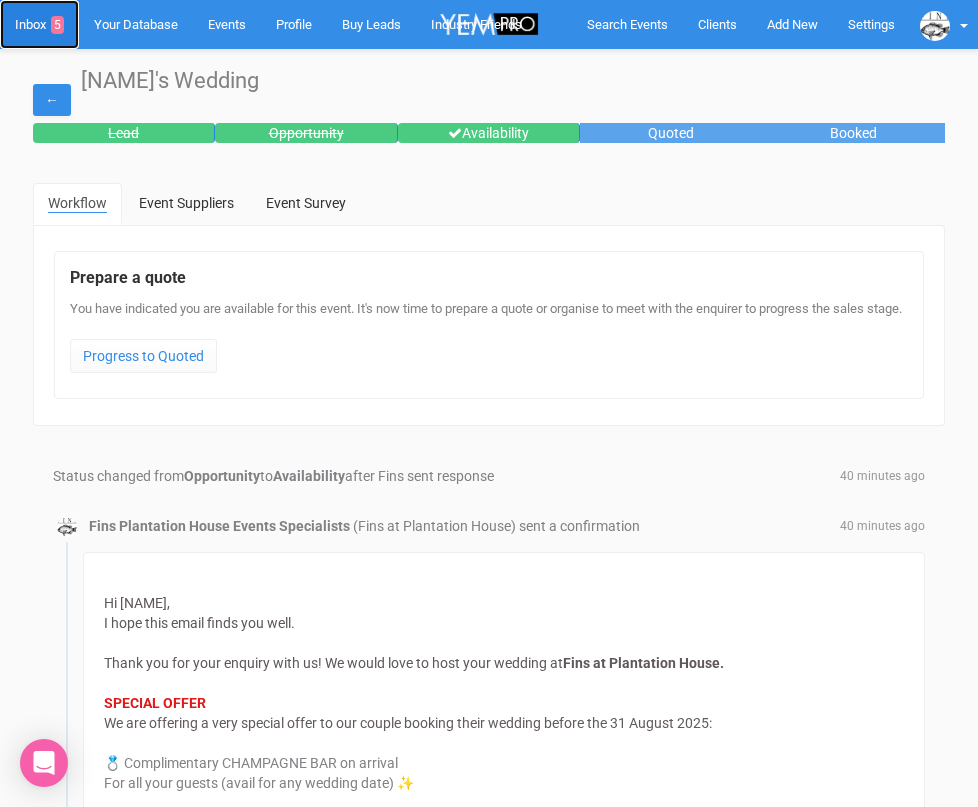 click on "Inbox  5" at bounding box center (39, 24) 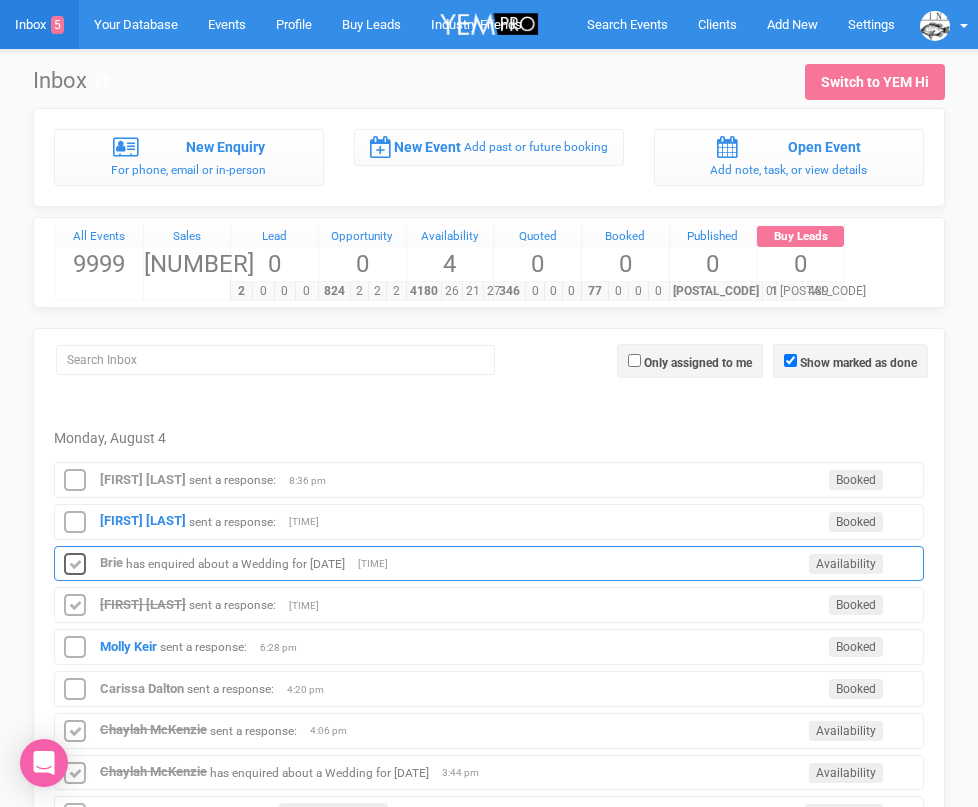 click at bounding box center (75, 565) 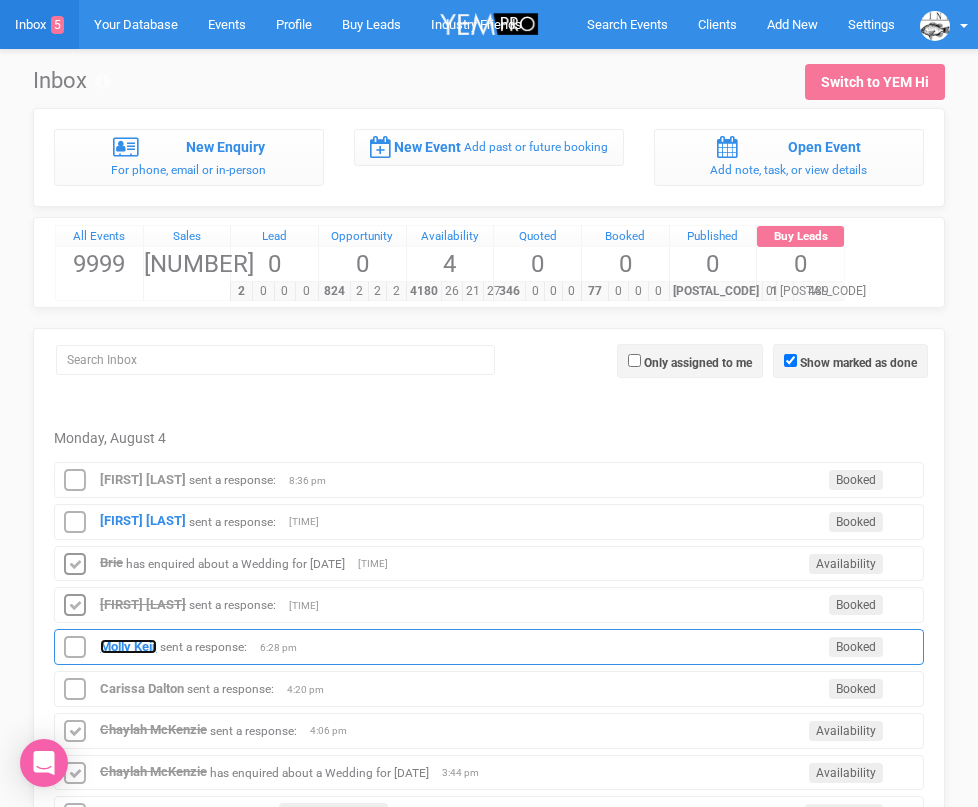 click on "Molly Keir" at bounding box center [128, 646] 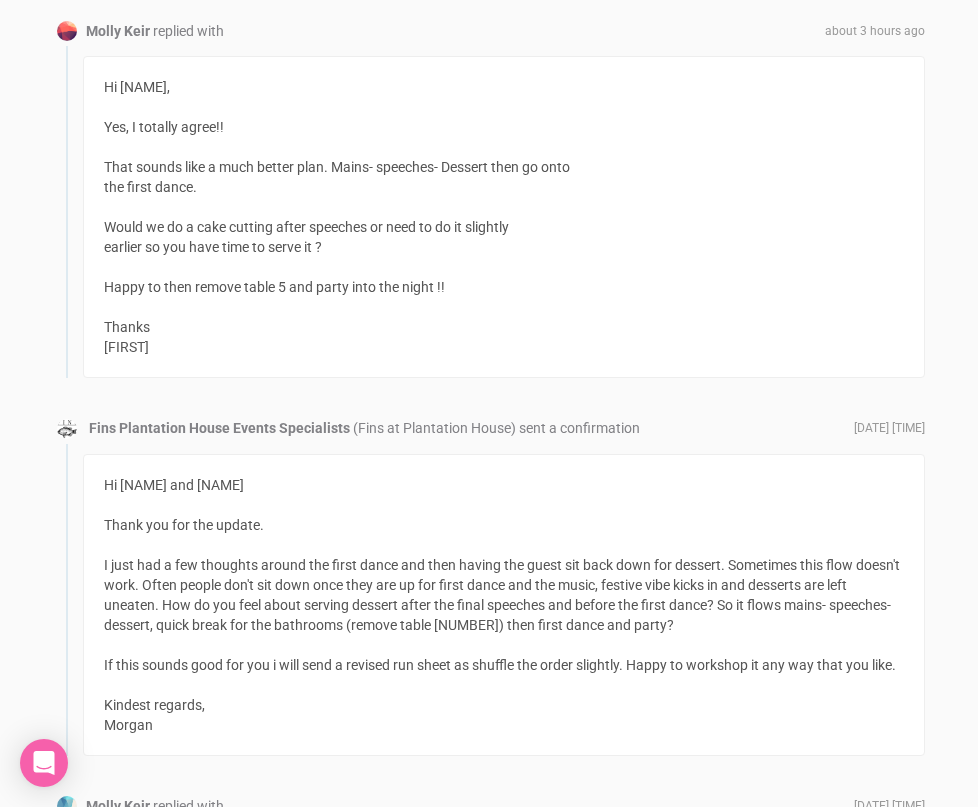 scroll, scrollTop: 646, scrollLeft: 0, axis: vertical 